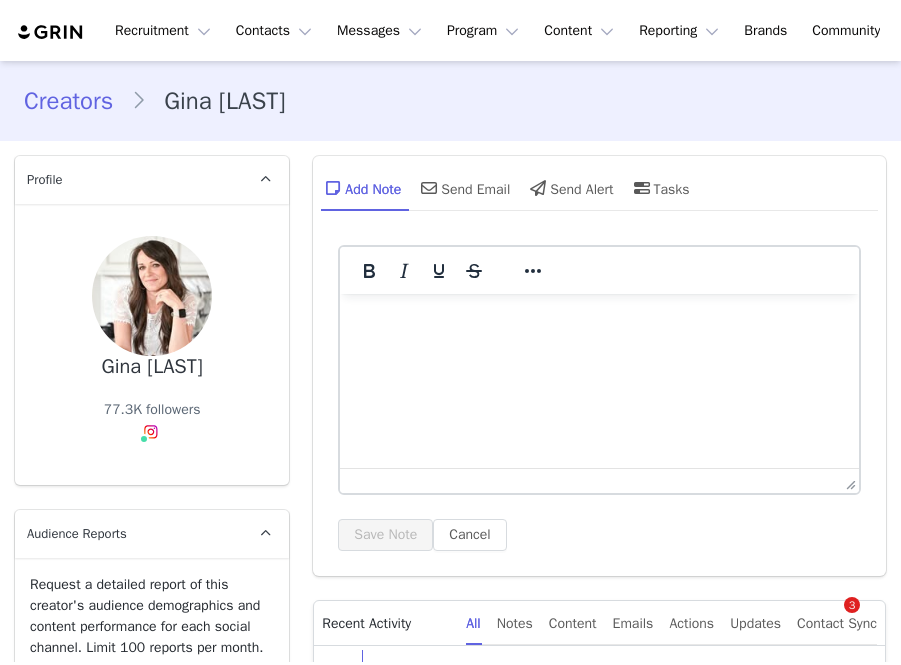 scroll, scrollTop: 0, scrollLeft: 0, axis: both 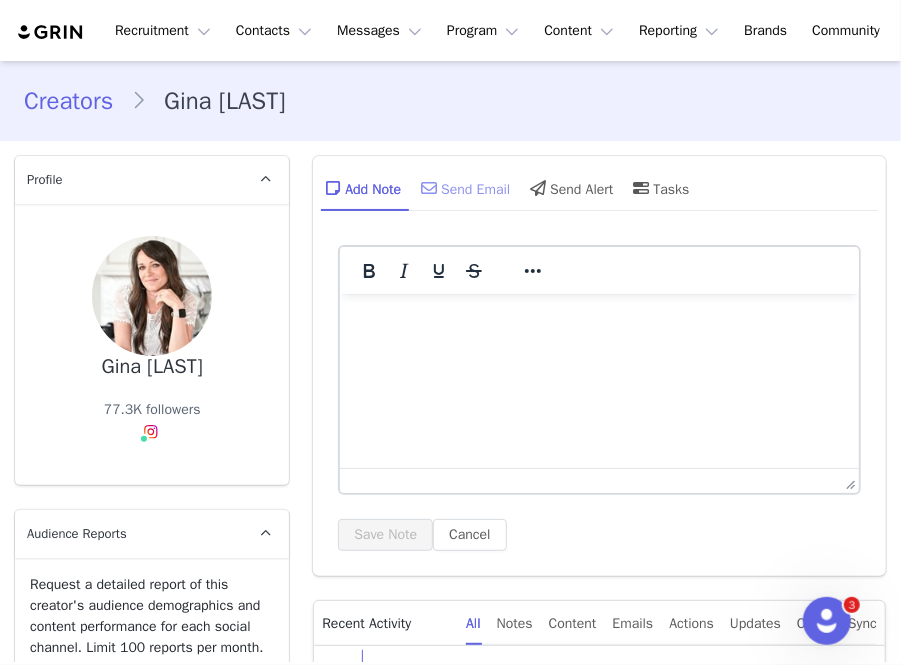 click on "Send Email" at bounding box center (463, 188) 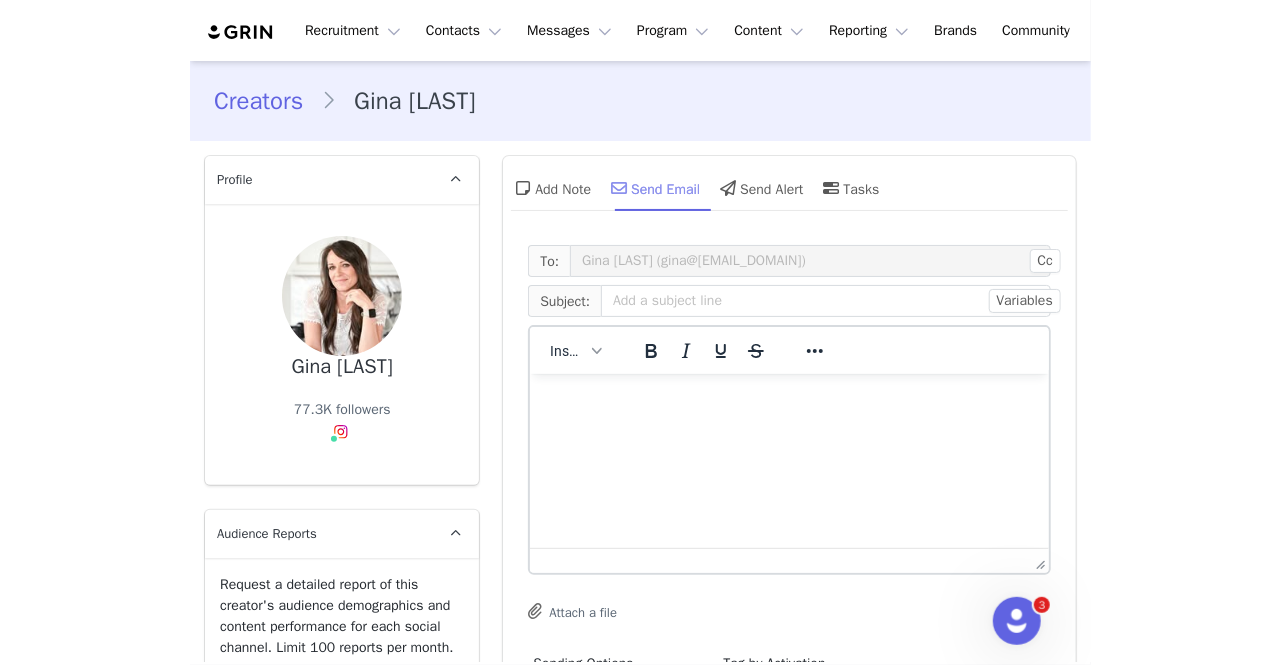 scroll, scrollTop: 0, scrollLeft: 0, axis: both 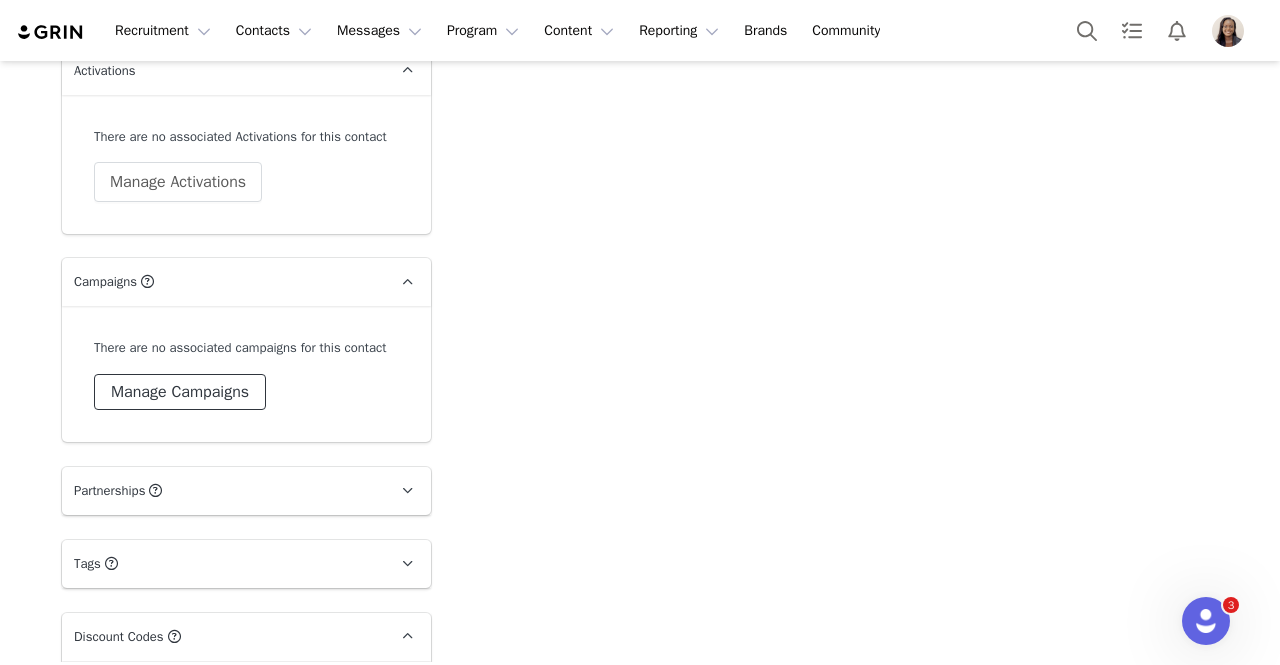 click on "Manage Campaigns" at bounding box center [180, 392] 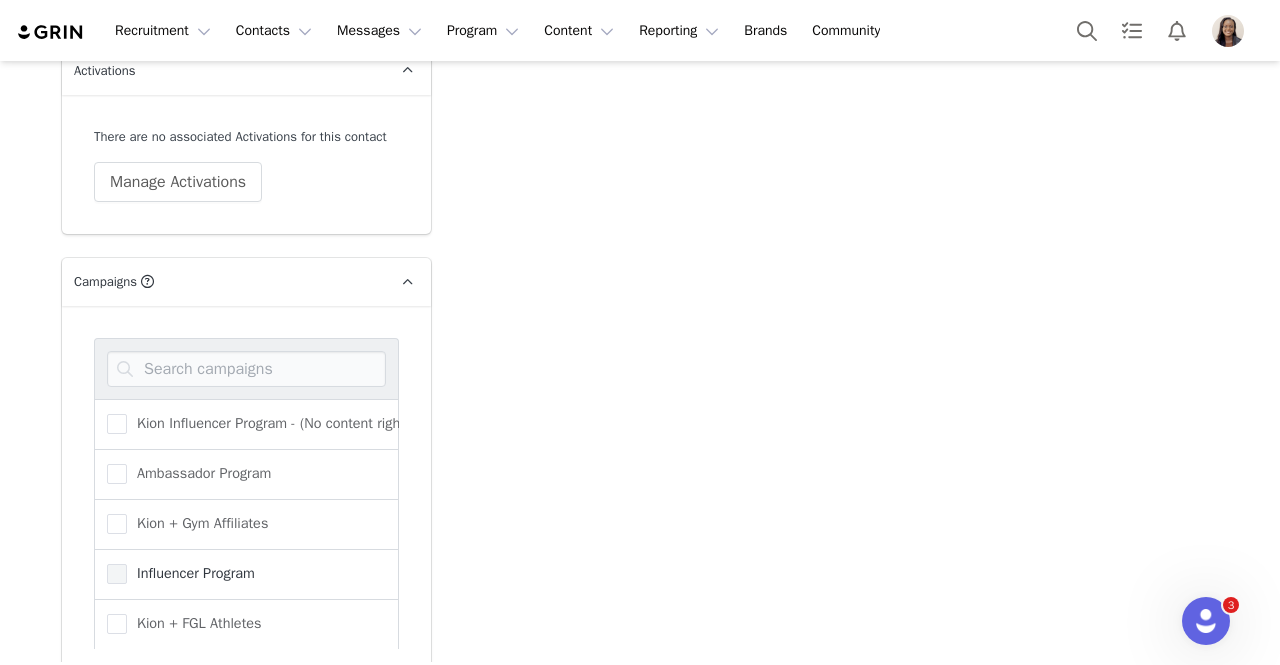 click on "Influencer Program" at bounding box center [191, 573] 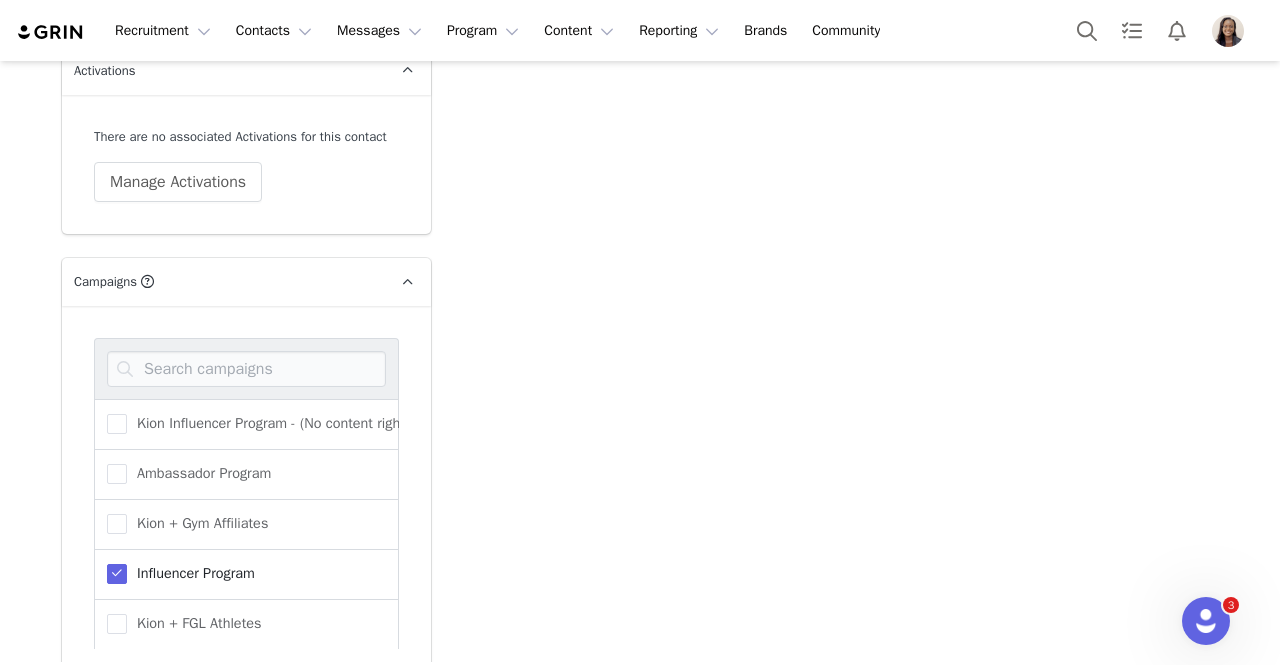 scroll, scrollTop: 10, scrollLeft: 0, axis: vertical 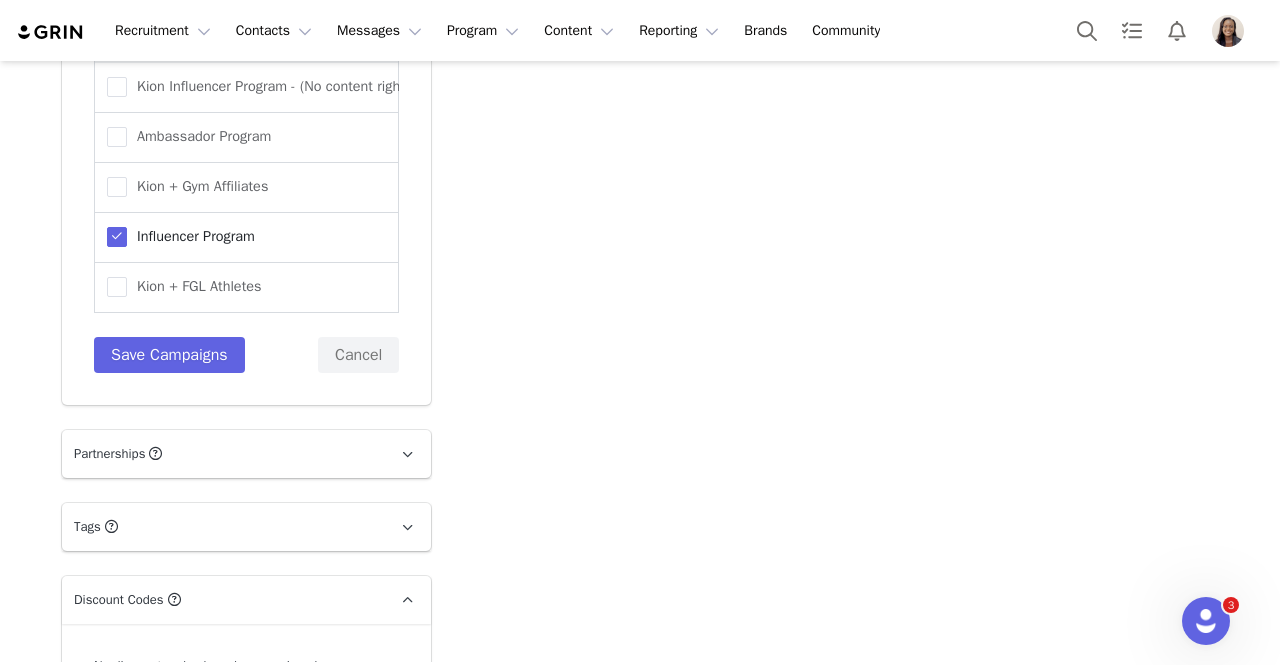 click on "Kion Influencer Program - (No content rights)   Ambassador Program   Kion + Gym Affiliates   Influencer Program   Kion + FGL Athletes   Save Campaigns  Cancel" at bounding box center [246, 187] 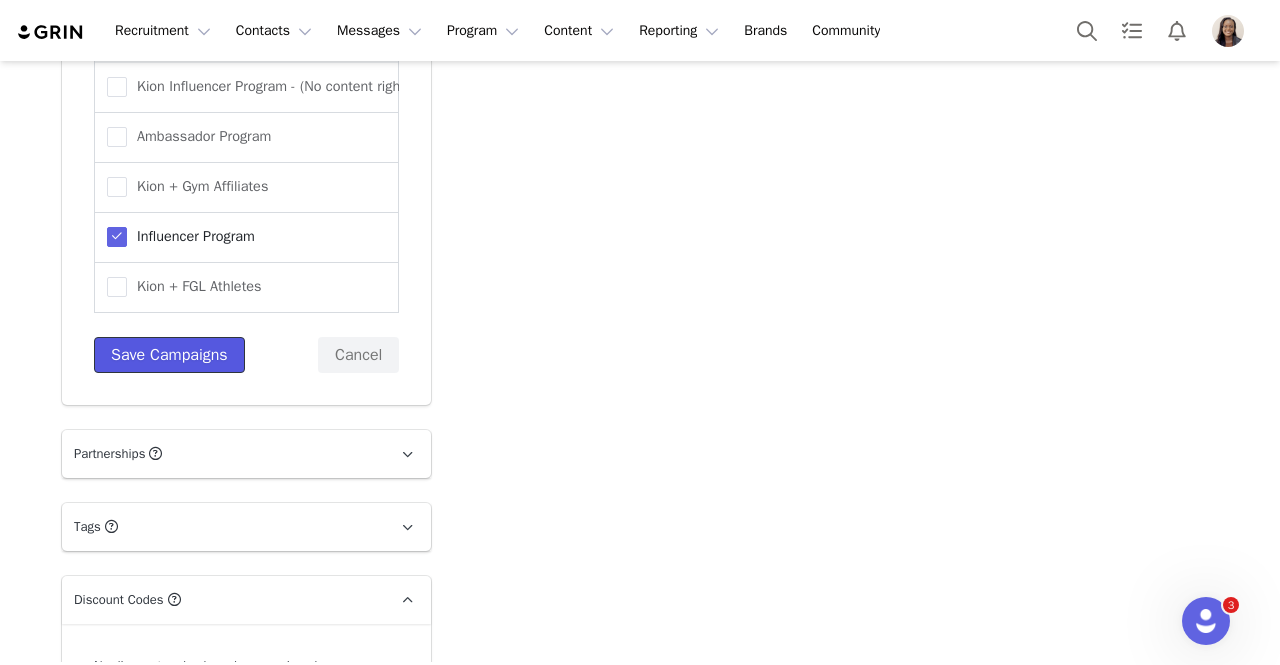 click on "Save Campaigns" at bounding box center [169, 355] 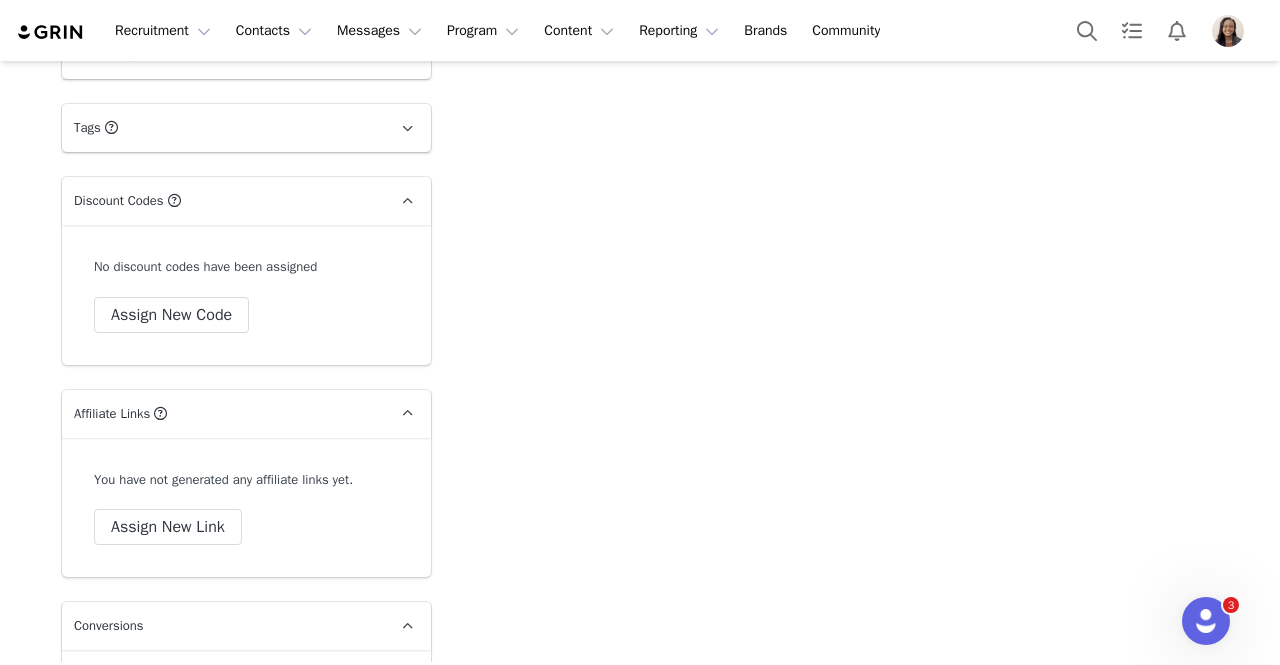 scroll, scrollTop: 3824, scrollLeft: 0, axis: vertical 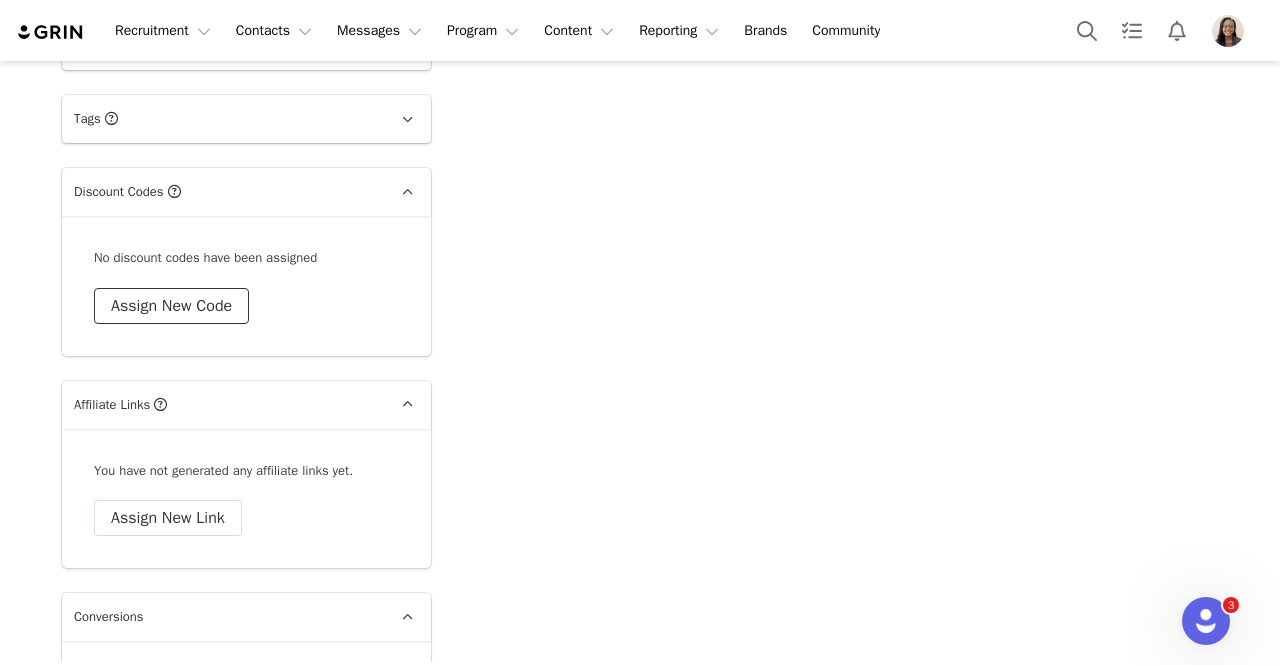 click on "Assign New Code" at bounding box center (171, 306) 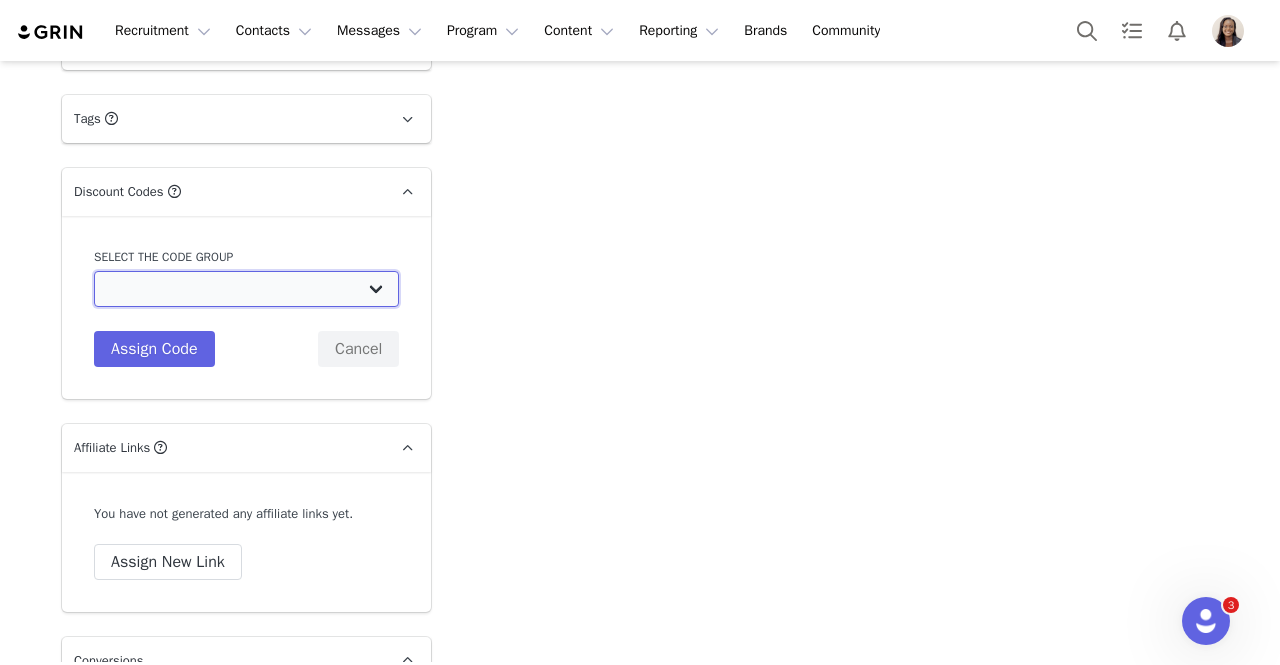 click on "Kion: Standard Influencer Discount 10%" at bounding box center [246, 289] 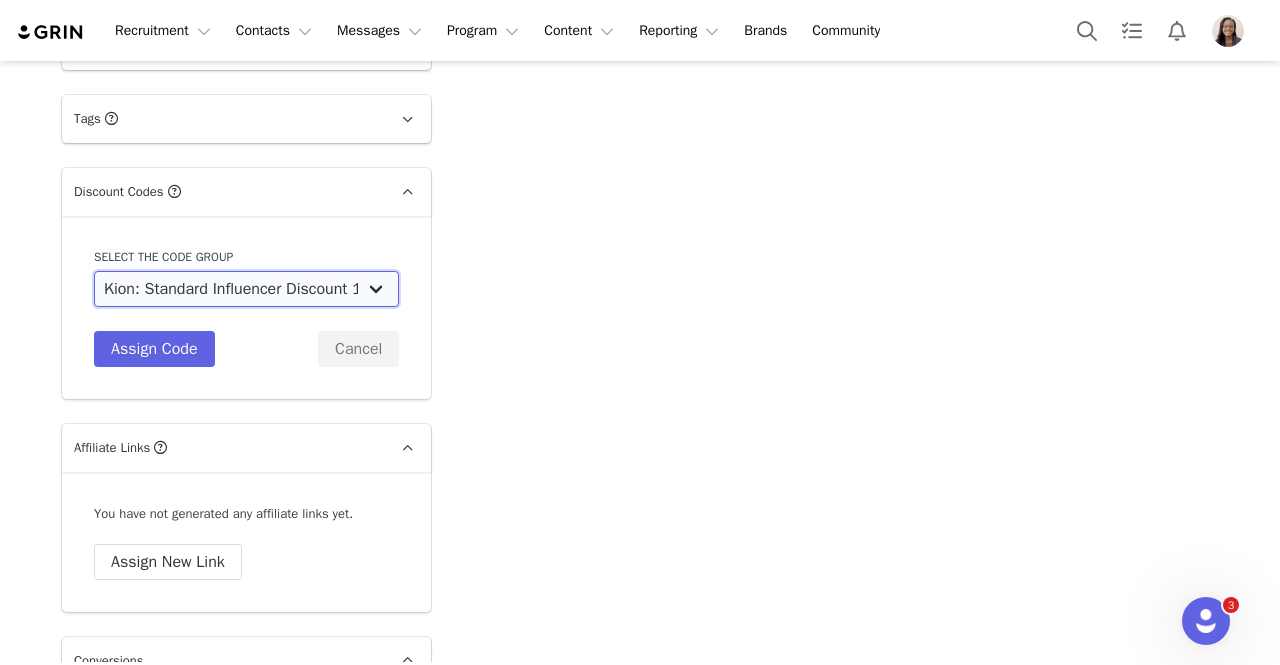 click on "Kion: Standard Influencer Discount 10%" at bounding box center (246, 289) 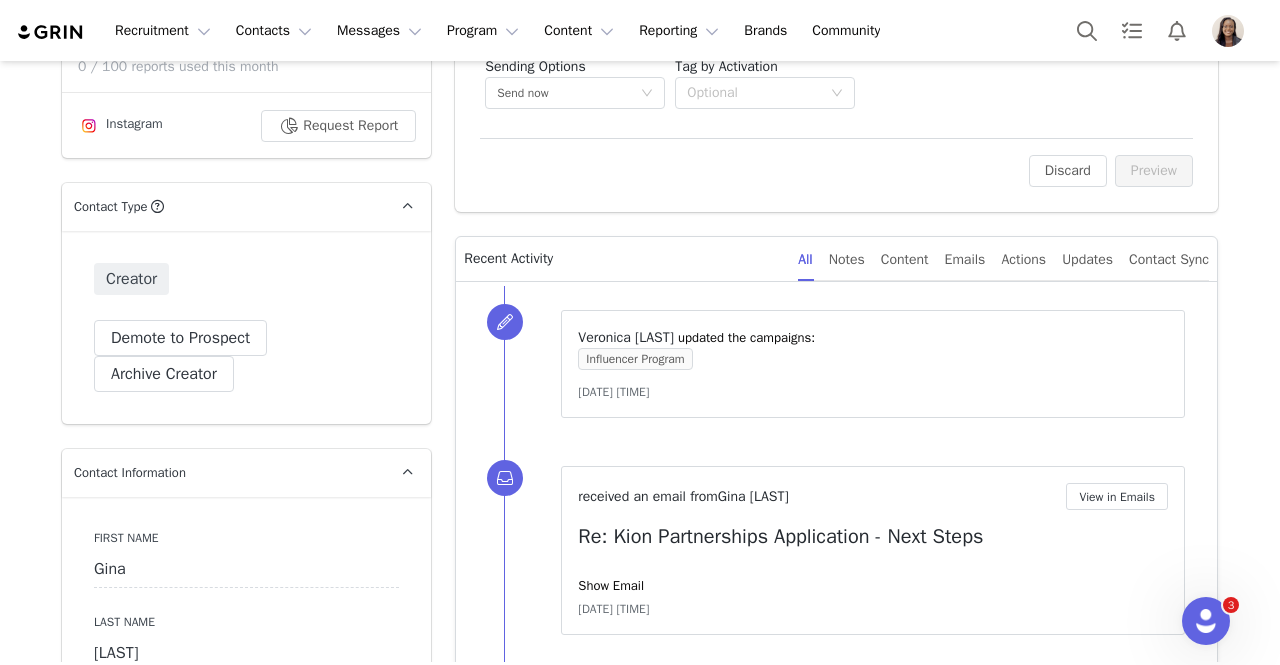 scroll, scrollTop: 570, scrollLeft: 0, axis: vertical 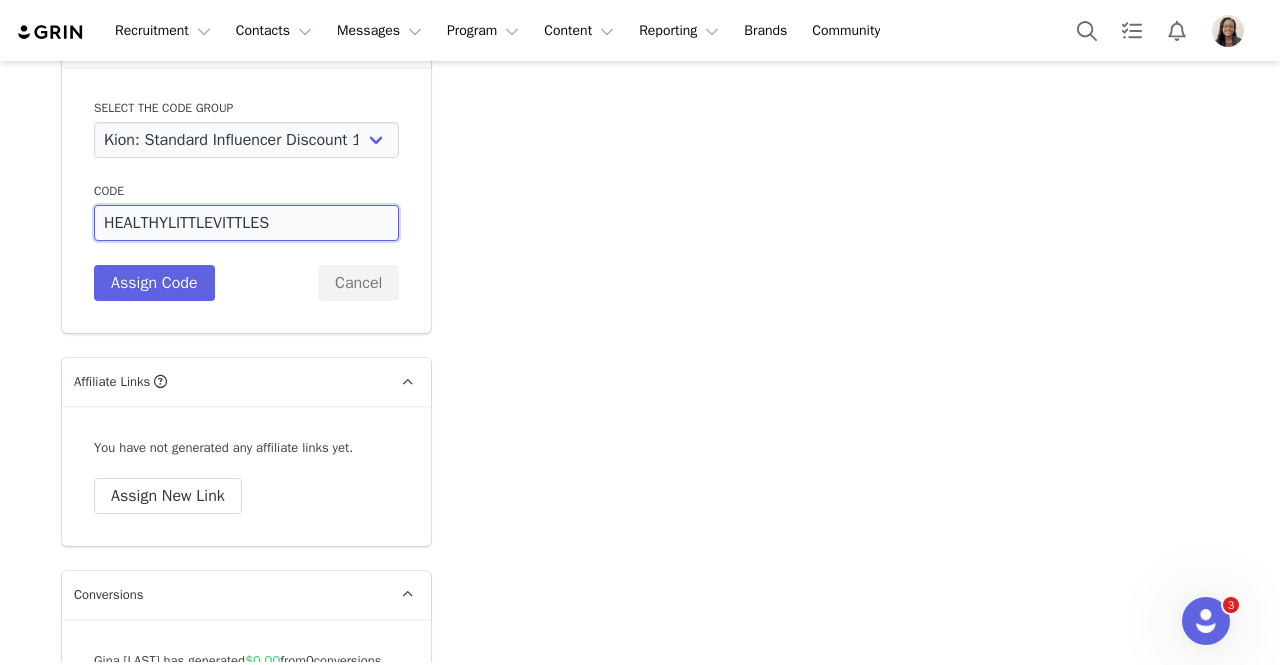 drag, startPoint x: 268, startPoint y: 217, endPoint x: 20, endPoint y: 205, distance: 248.29015 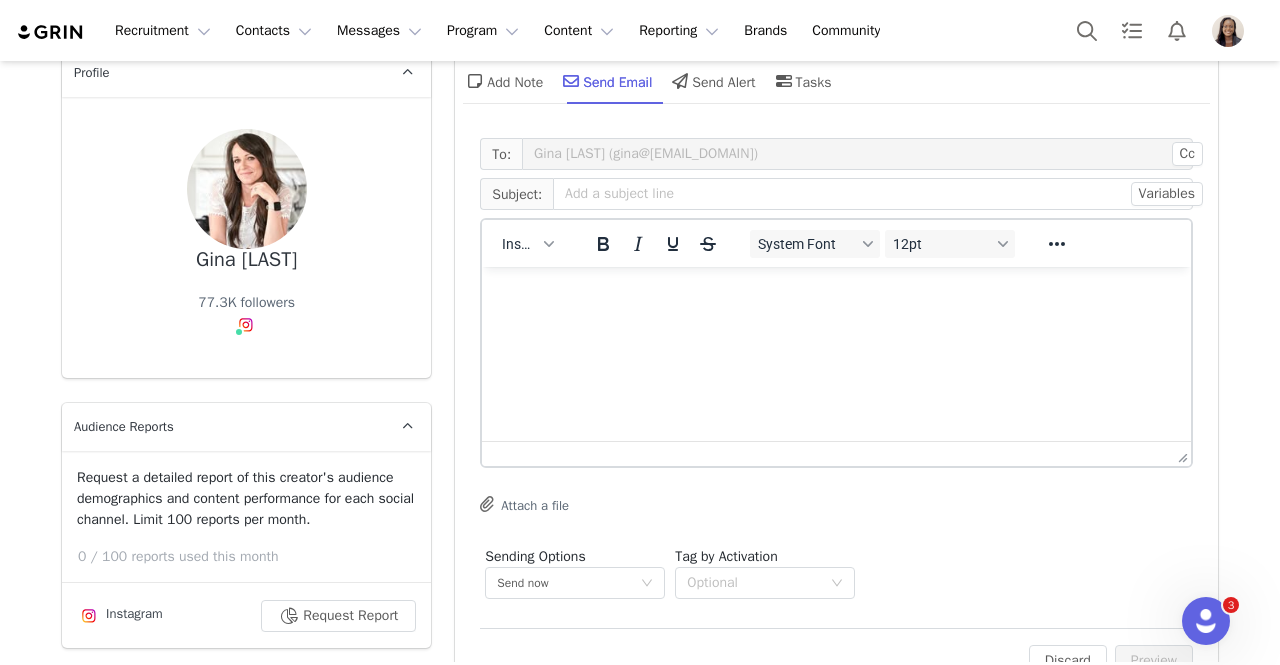 scroll, scrollTop: 94, scrollLeft: 0, axis: vertical 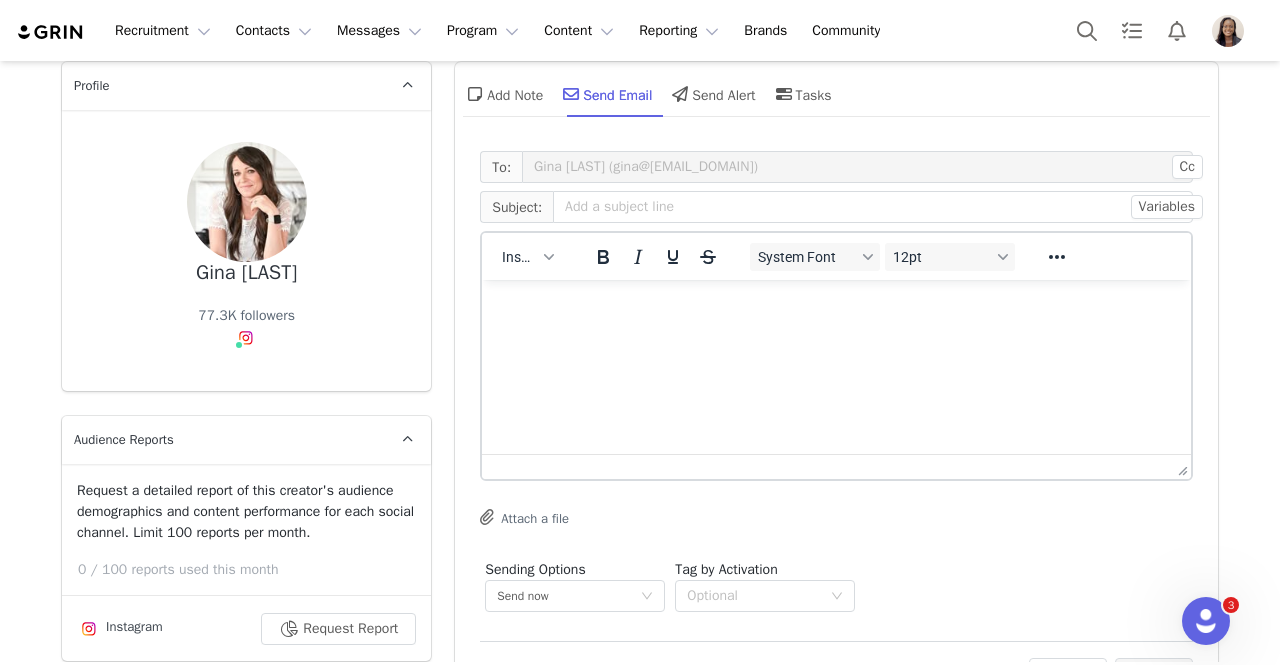 drag, startPoint x: 318, startPoint y: 273, endPoint x: 132, endPoint y: 263, distance: 186.26862 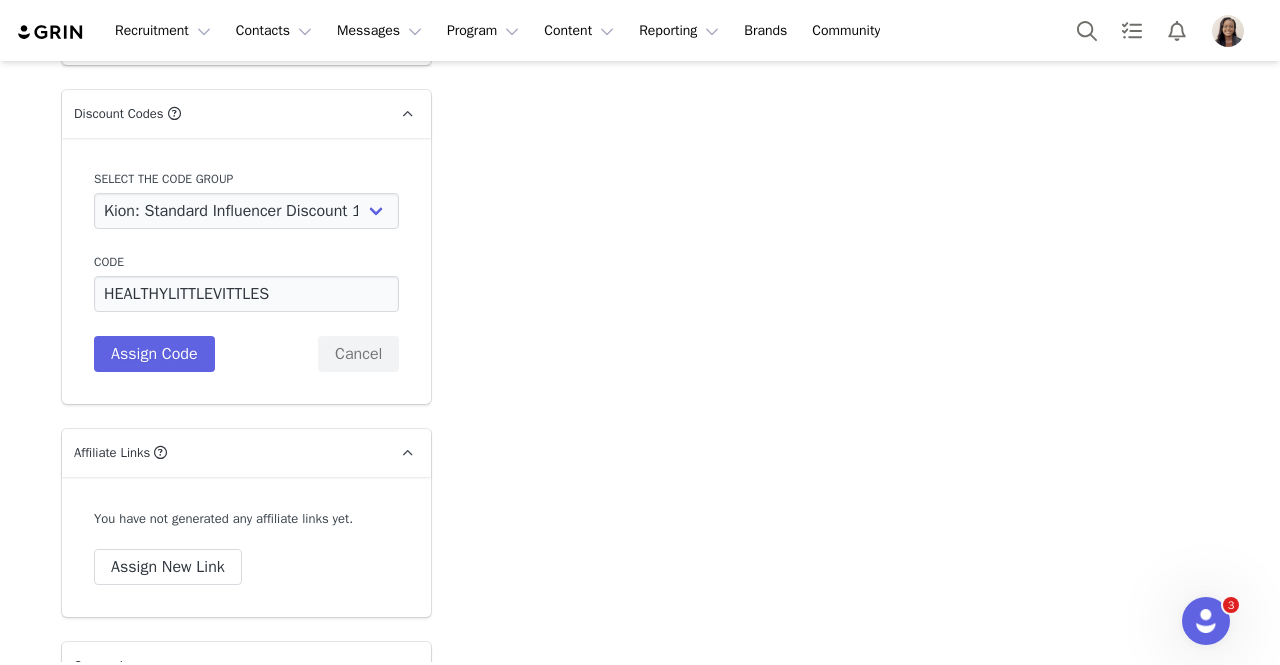 scroll, scrollTop: 3903, scrollLeft: 0, axis: vertical 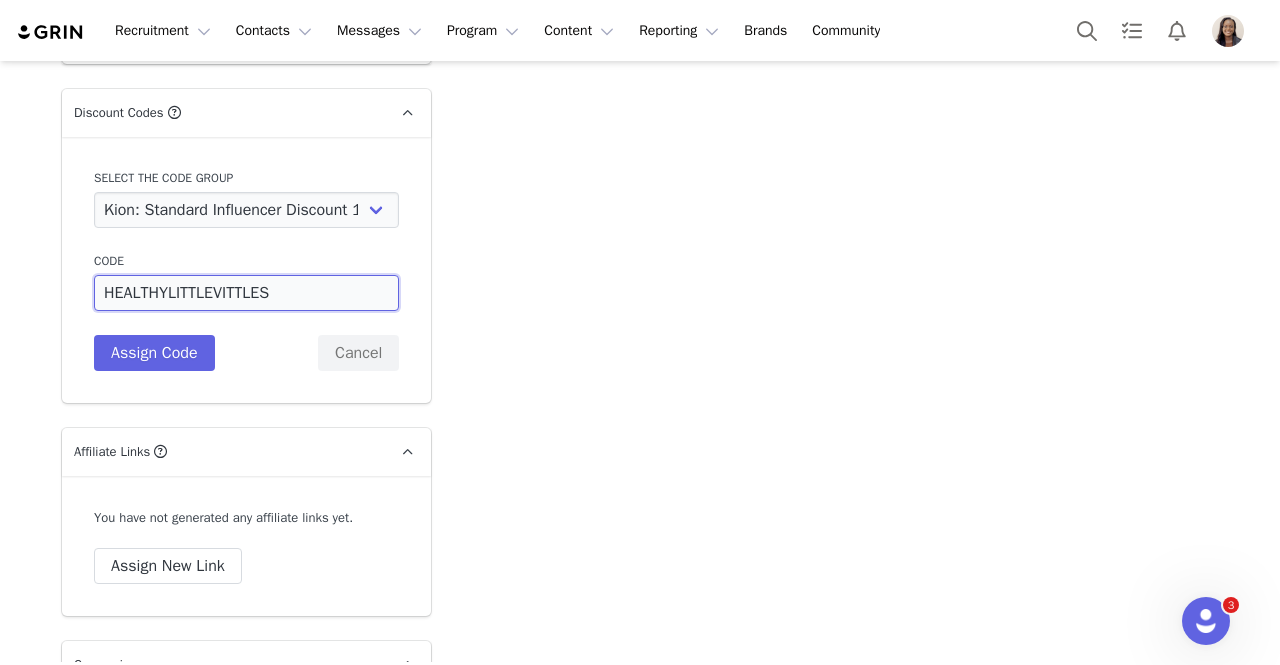drag, startPoint x: 275, startPoint y: 307, endPoint x: 38, endPoint y: 293, distance: 237.41315 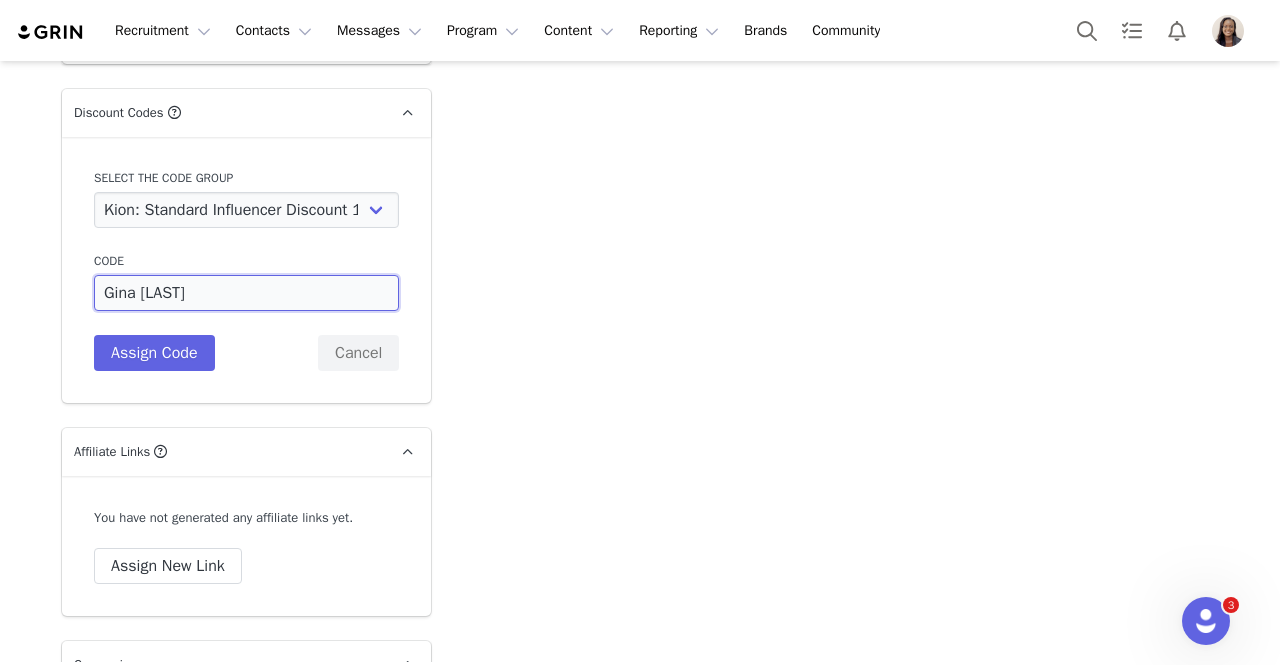 click on "Gina [LAST]" at bounding box center [246, 293] 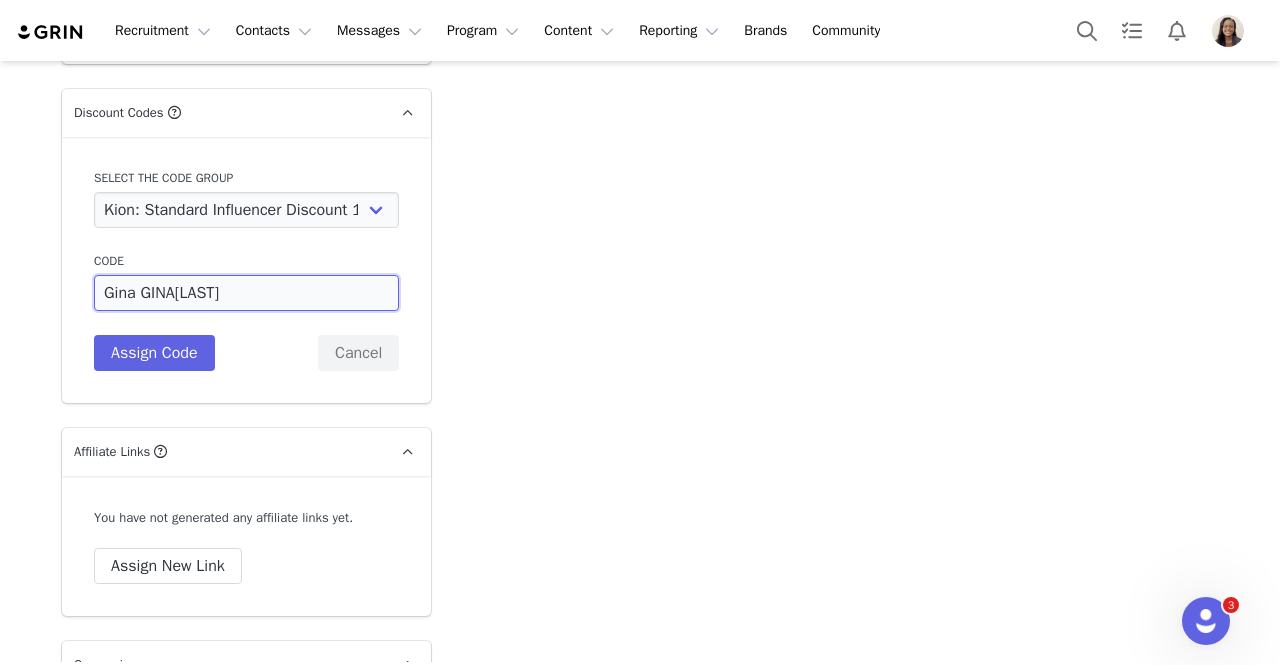 click on "Gina GINA[LAST]" at bounding box center (246, 293) 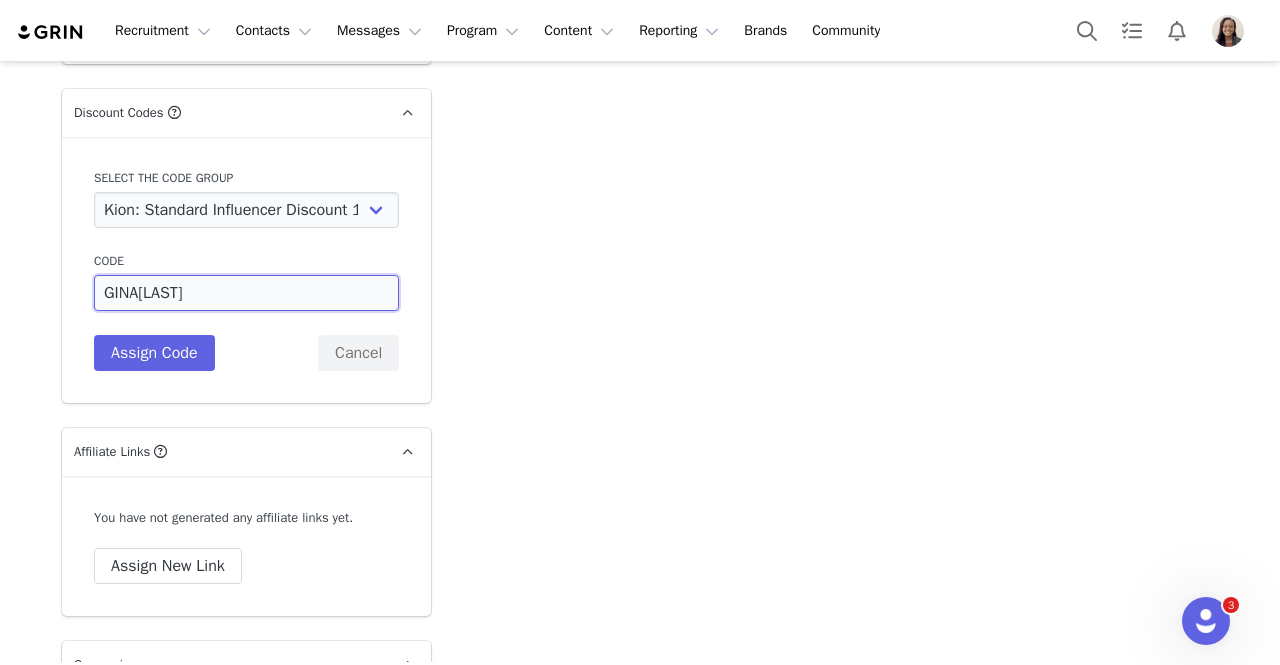 click on "GINA[LAST]" at bounding box center (246, 293) 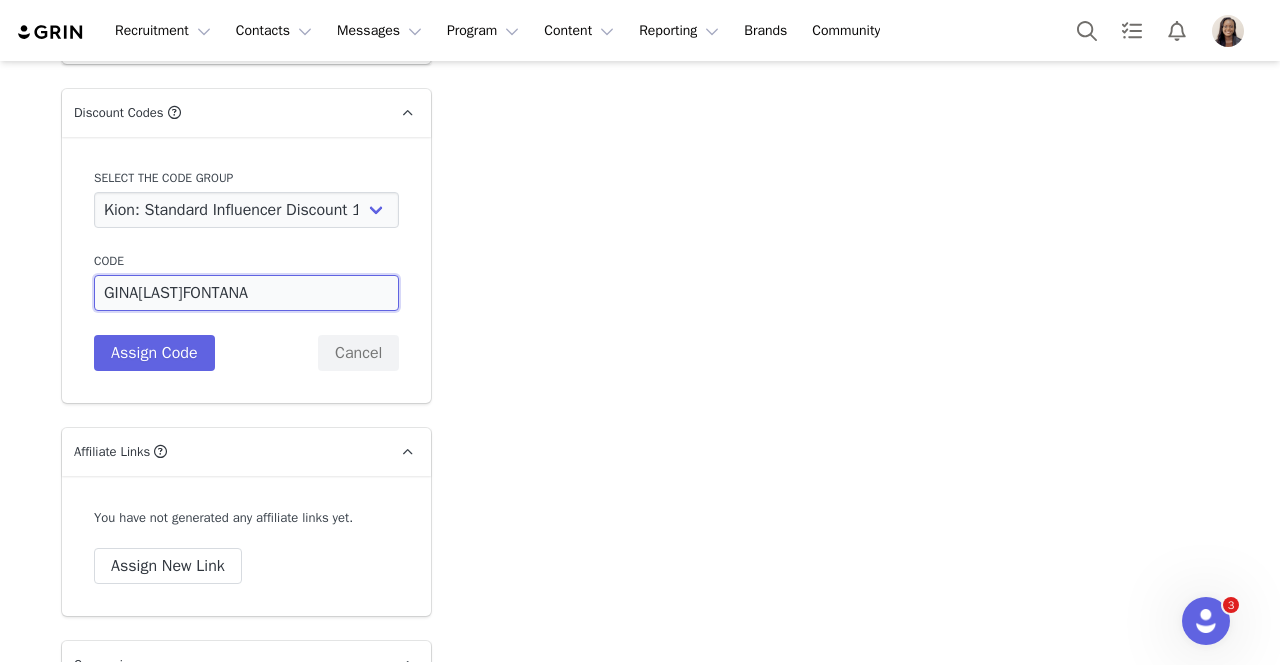 click on "GINA[LAST]FONTANA" at bounding box center (246, 293) 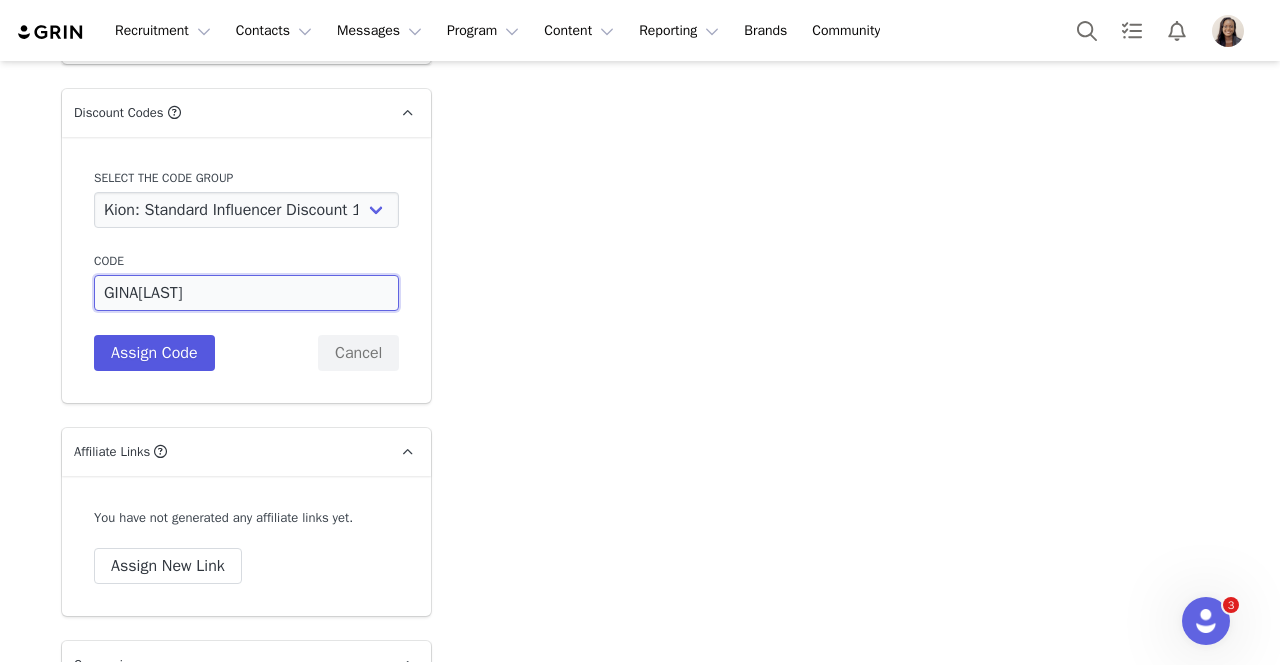 type on "GINA[LAST]" 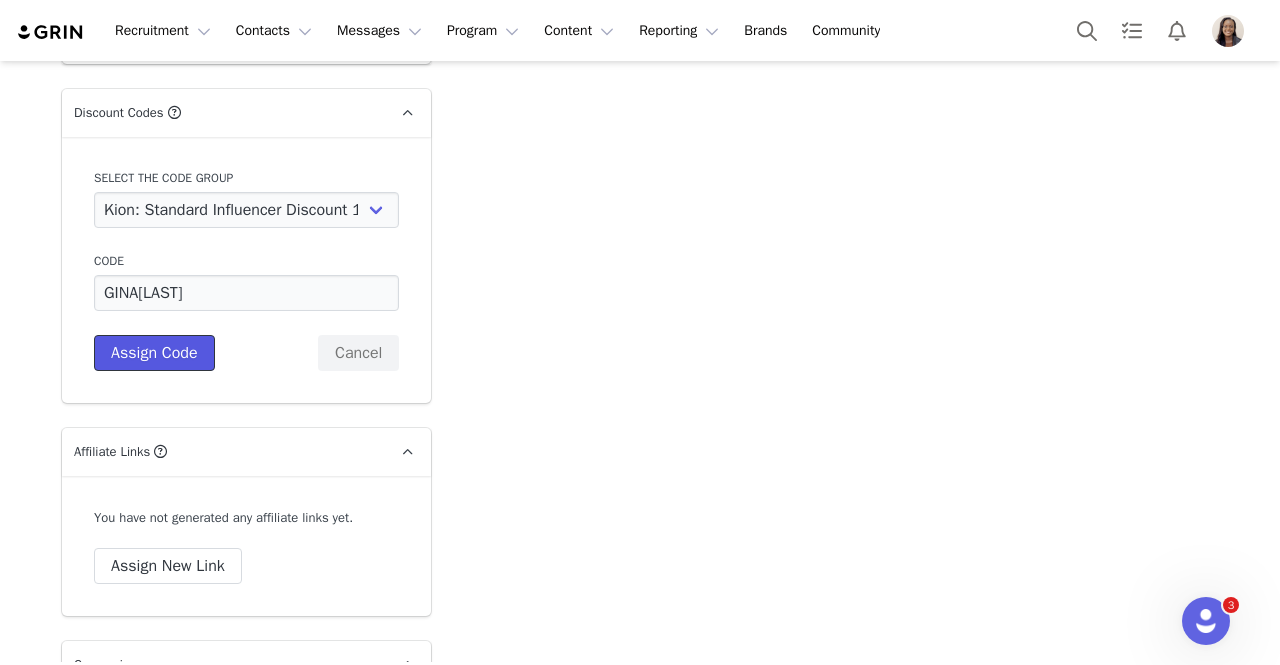 click on "Assign Code" at bounding box center [154, 353] 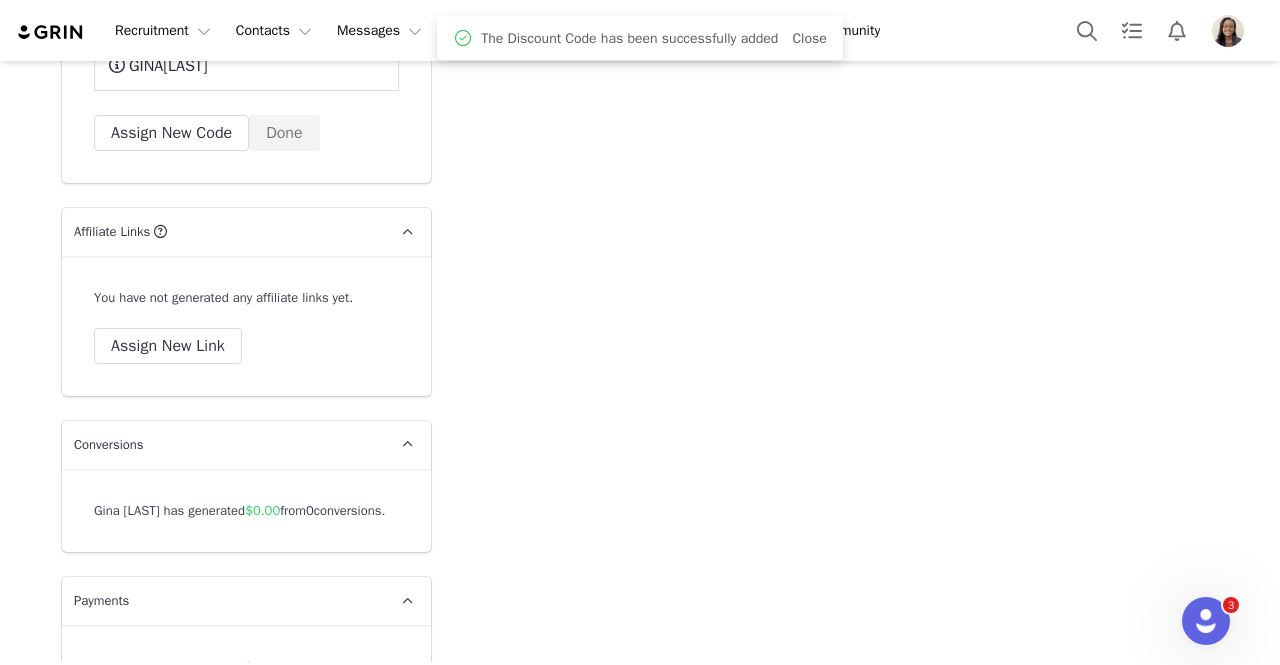 scroll, scrollTop: 4105, scrollLeft: 0, axis: vertical 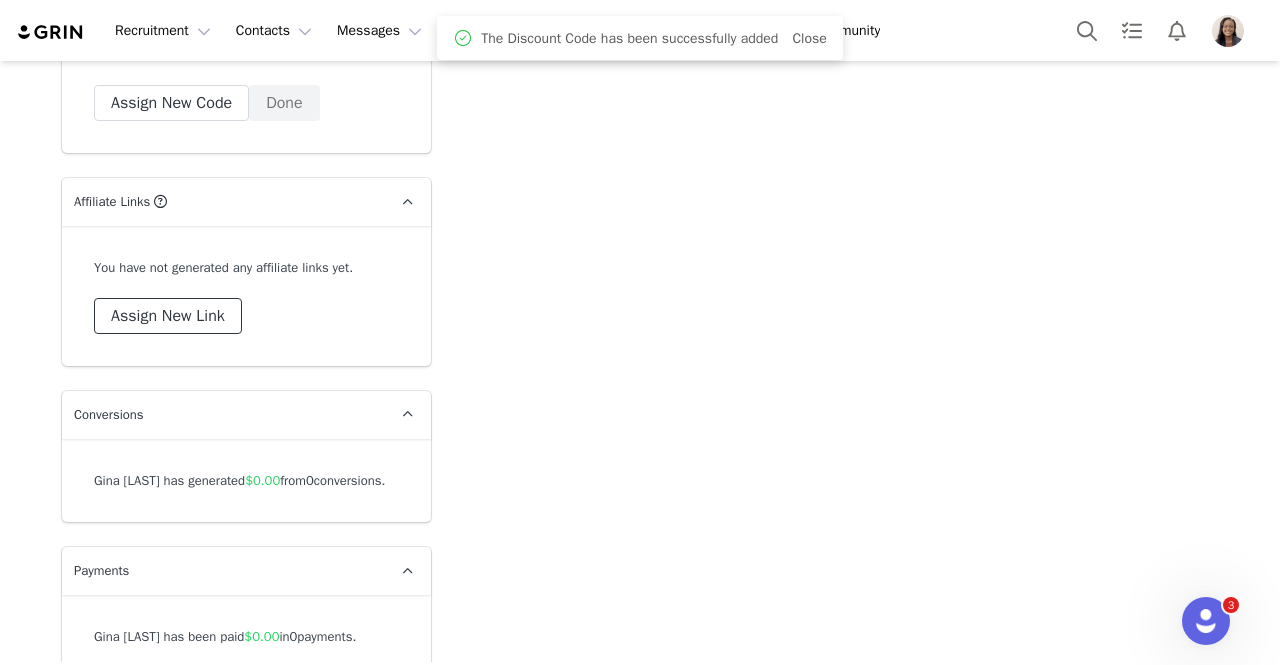 click on "Assign New Link" at bounding box center [168, 316] 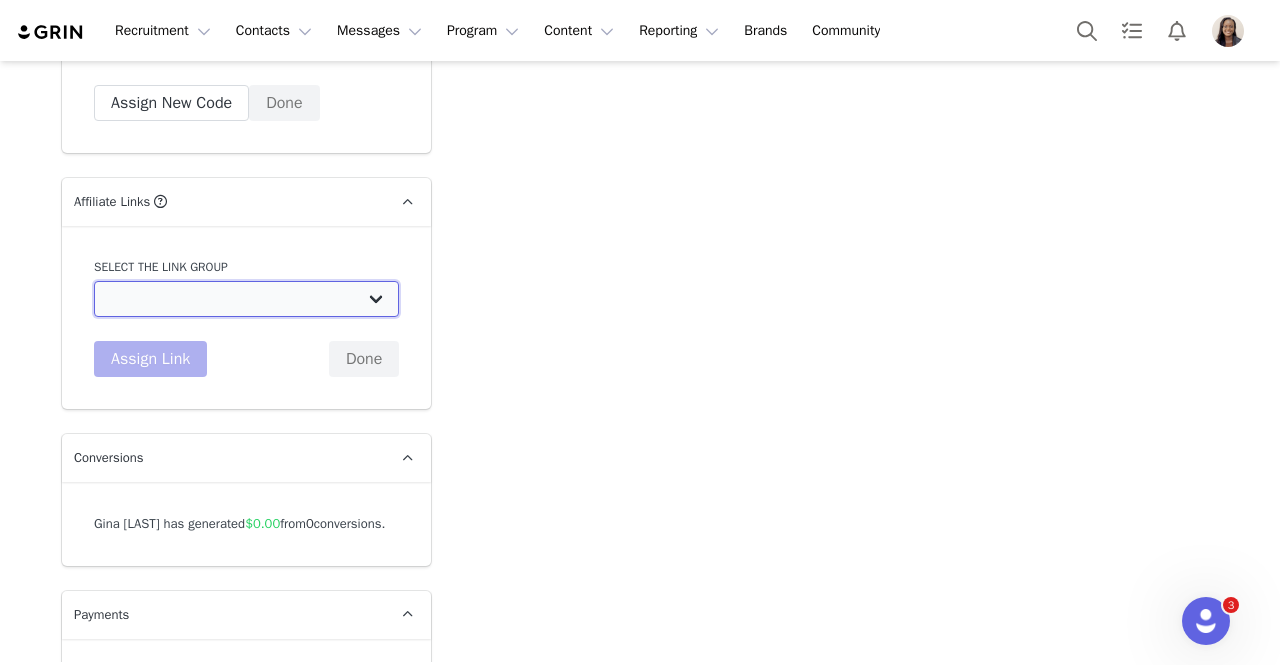 click on "Standard Influencer Affiliate Link: https://www.getkion.com/collections/see-all Aminos Powder PDP: https://www.getkion.com/collections/see-all/products/mens-t-shirt Aminos Capsules PDP: https://www.getkion.com/collections/see-all/products/womens-t-shirt Clean Protein PDP: https://getkion.com/products/clean-protein Flex PDP: https://getkion.com/products/flex Lean PDP: https://getkion.com/products/lean Omega PDP: https://getkion.com/products/omega Google Perks at Work: https://getkion.com/collections/googlepaw Ben's Collection Page: https://getkion.com/bengreenfield Coffee PDP: https://getkion.com/collections/coffee Decaf Coffee PDP: https://getkion.com/collections/coffee/products/decaf-coffee Colostrum PDP: https://getkion.com/collections/see-all/products/colostrum Coffee Bundle PDP: https://getkion.com/collections/bundle/products/medium-roast-coffee-bundle Creatine PDP: https://getkion.com/collections/see-all/products/creatine ReCharge: https://getkion.com" at bounding box center [246, 299] 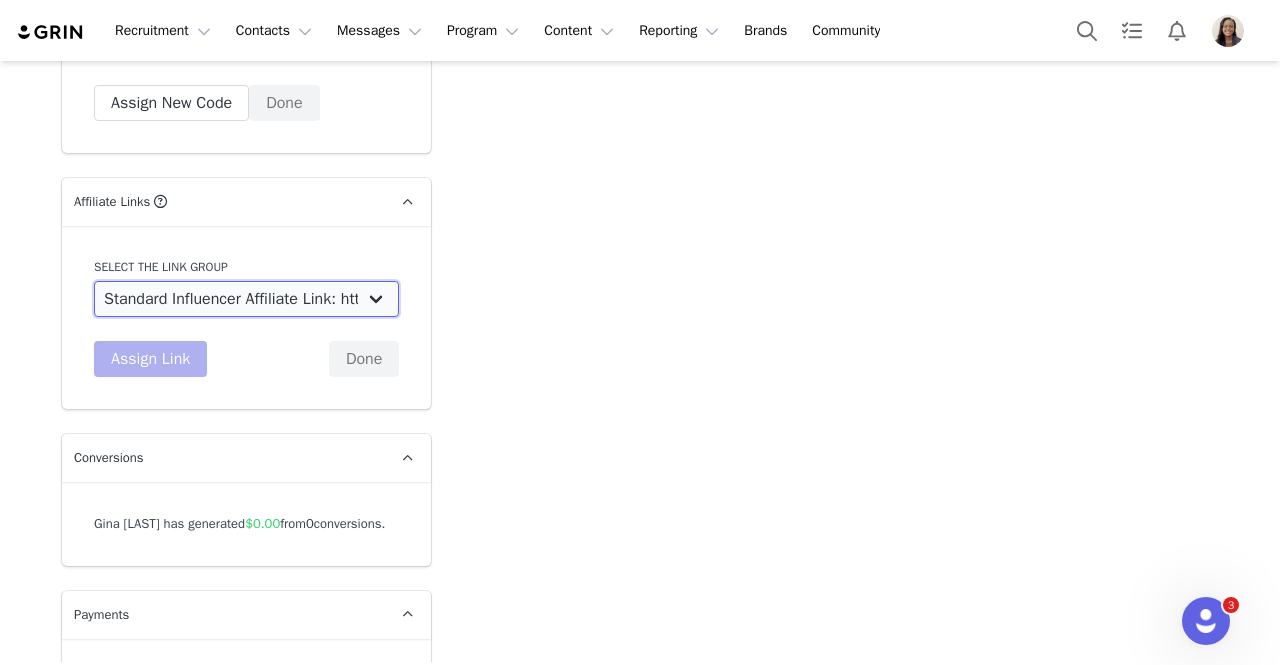 click on "Standard Influencer Affiliate Link: https://www.getkion.com/collections/see-all Aminos Powder PDP: https://www.getkion.com/collections/see-all/products/mens-t-shirt Aminos Capsules PDP: https://www.getkion.com/collections/see-all/products/womens-t-shirt Clean Protein PDP: https://getkion.com/products/clean-protein Flex PDP: https://getkion.com/products/flex Lean PDP: https://getkion.com/products/lean Omega PDP: https://getkion.com/products/omega Google Perks at Work: https://getkion.com/collections/googlepaw Ben's Collection Page: https://getkion.com/bengreenfield Coffee PDP: https://getkion.com/collections/coffee Decaf Coffee PDP: https://getkion.com/collections/coffee/products/decaf-coffee Colostrum PDP: https://getkion.com/collections/see-all/products/colostrum Coffee Bundle PDP: https://getkion.com/collections/bundle/products/medium-roast-coffee-bundle Creatine PDP: https://getkion.com/collections/see-all/products/creatine ReCharge: https://getkion.com" at bounding box center (246, 299) 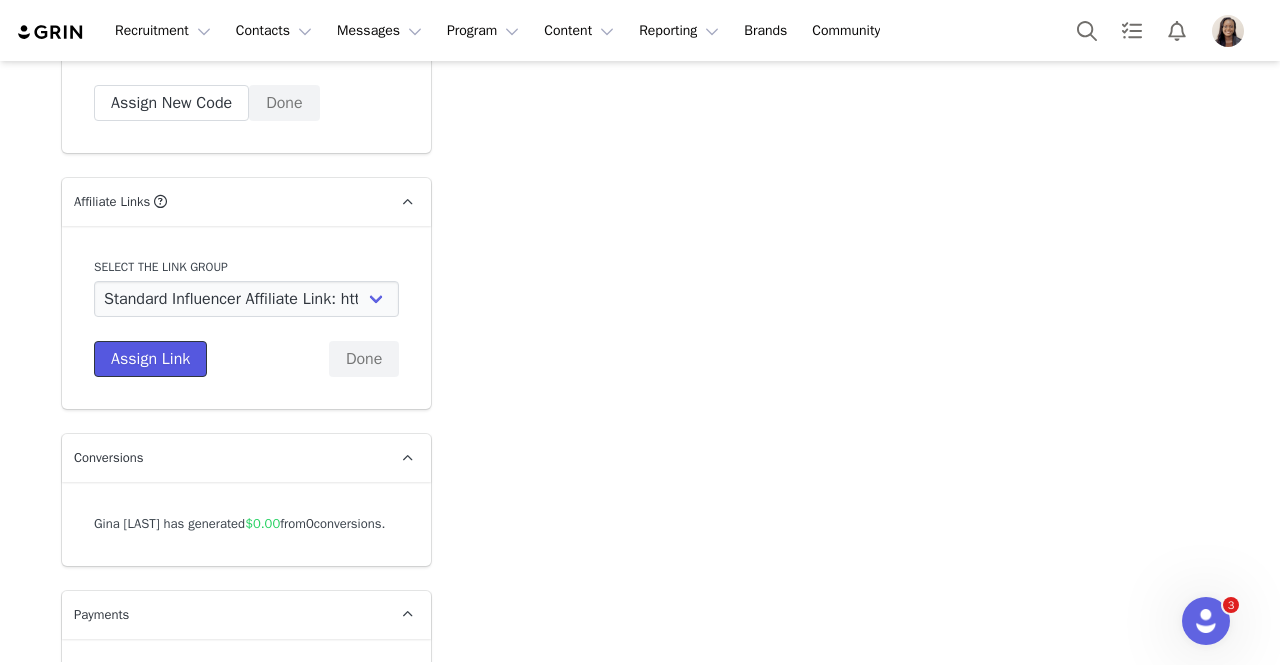 click on "Assign Link" at bounding box center [150, 359] 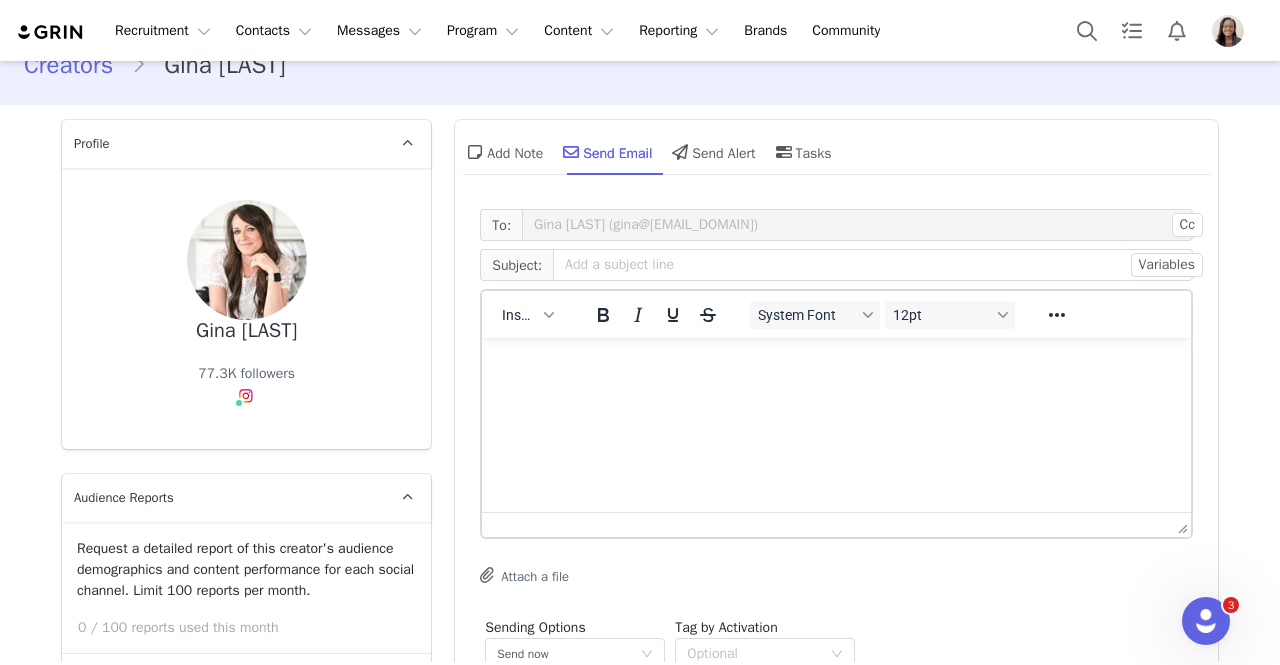 scroll, scrollTop: 13, scrollLeft: 0, axis: vertical 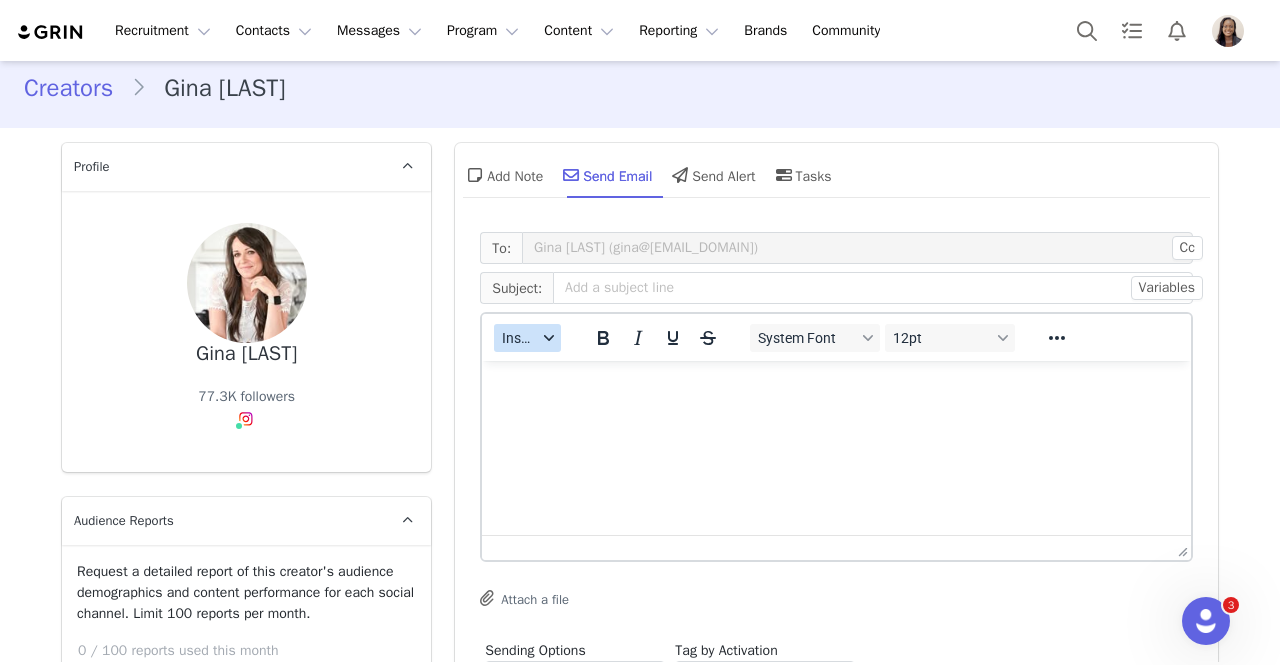 click on "Insert" at bounding box center (527, 338) 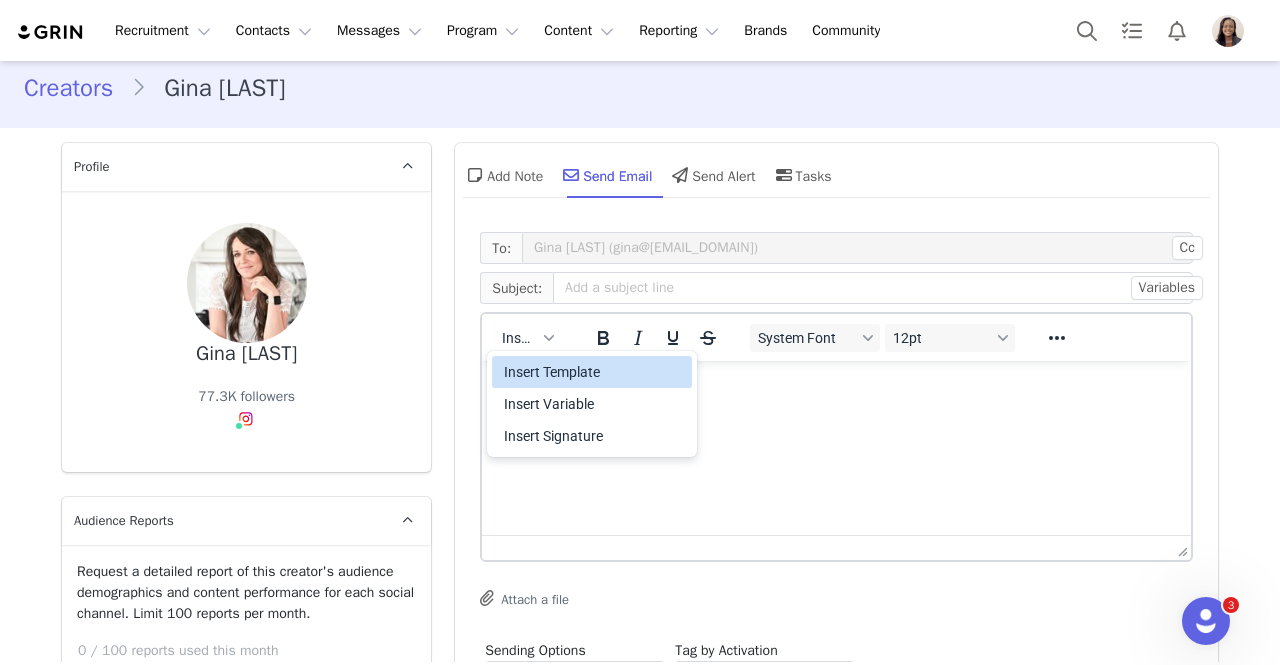 click on "Insert Template" at bounding box center (594, 372) 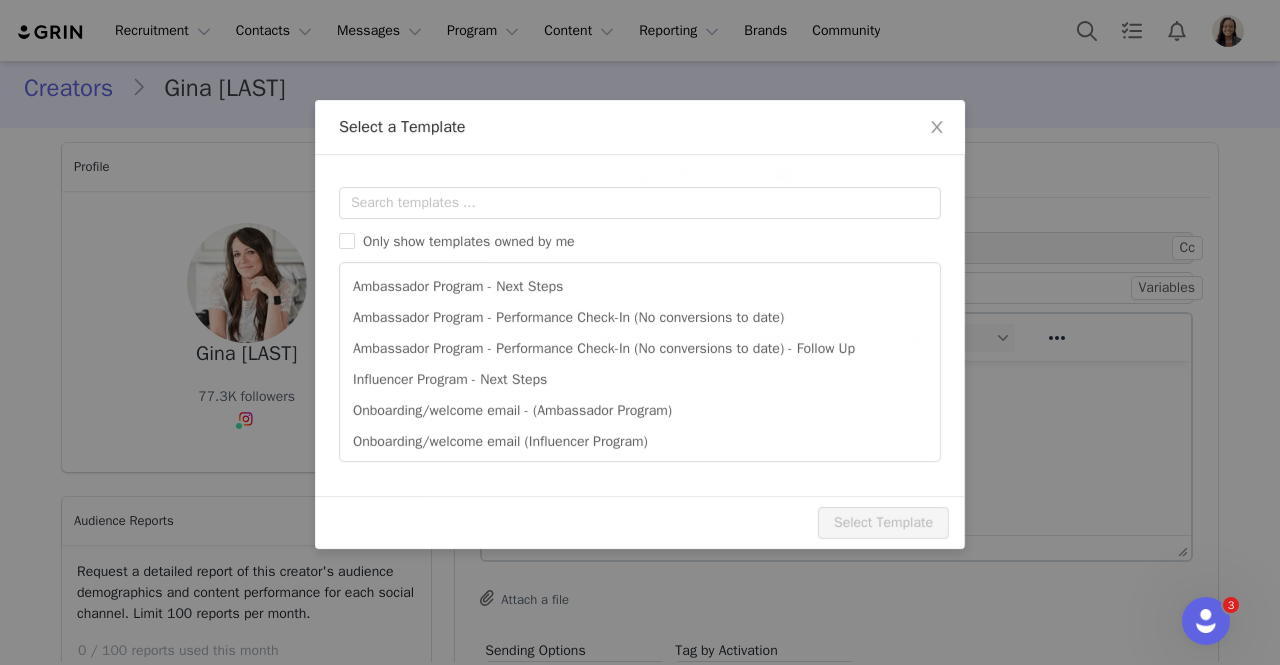 scroll, scrollTop: 0, scrollLeft: 0, axis: both 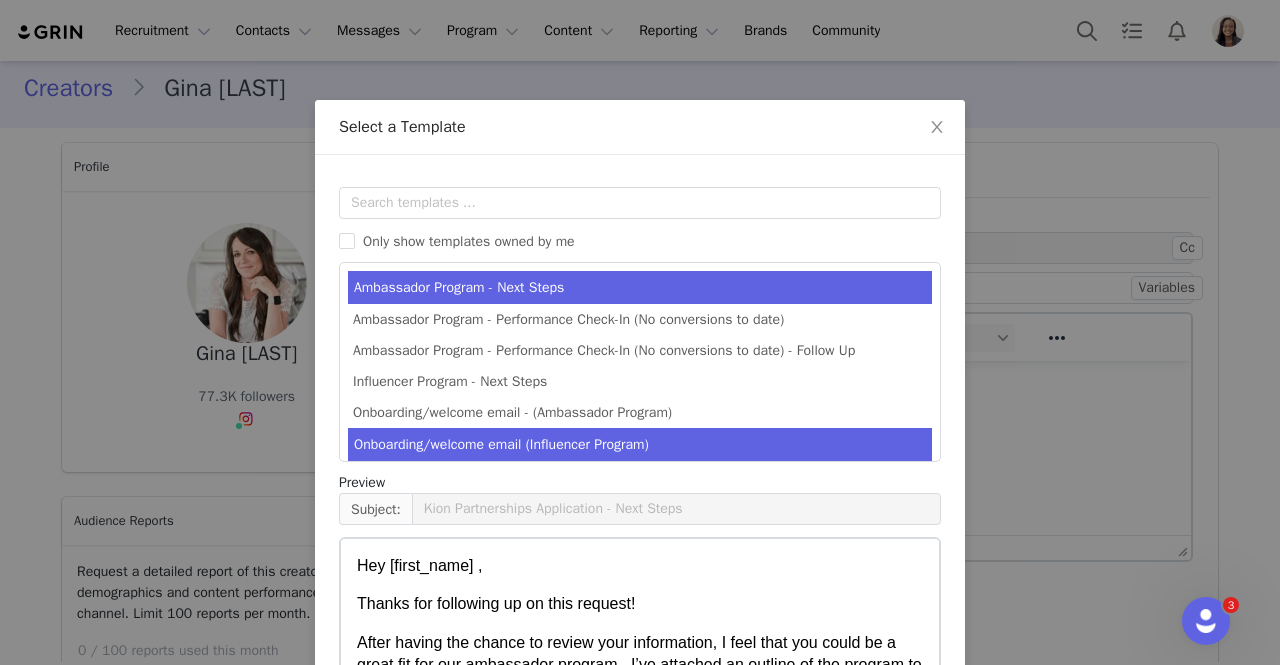 drag, startPoint x: 542, startPoint y: 427, endPoint x: 543, endPoint y: 446, distance: 19.026299 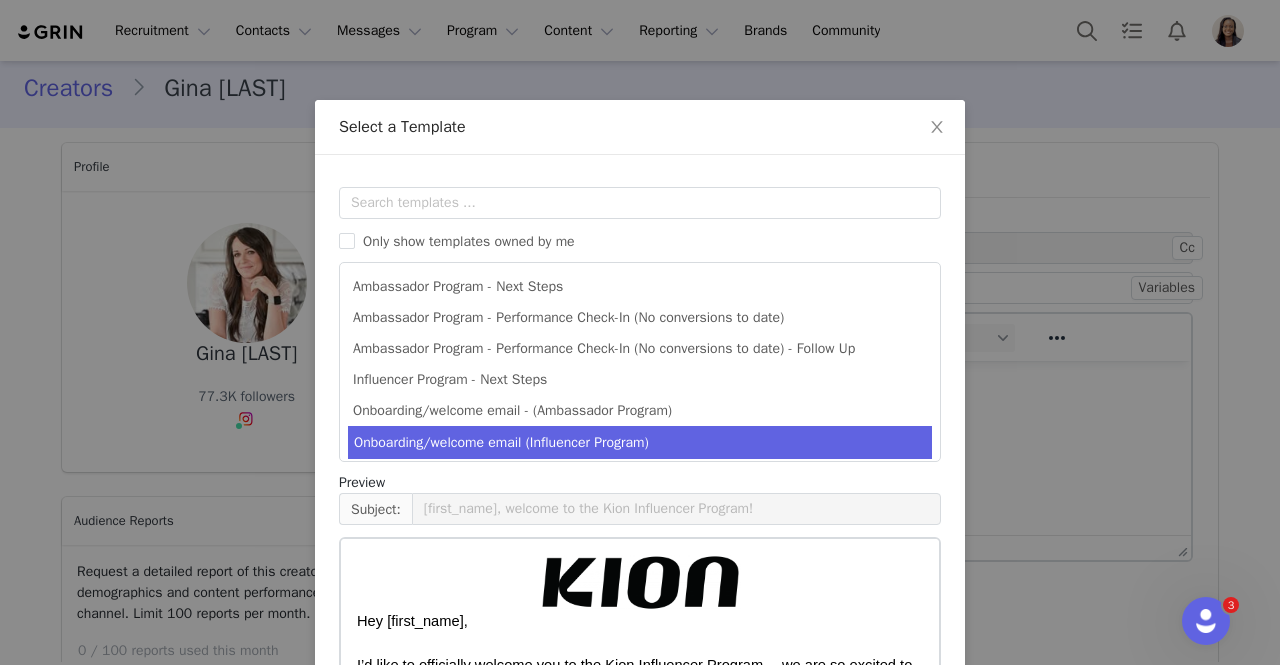 click on "Onboarding/welcome email (Influencer Program)" at bounding box center (640, 442) 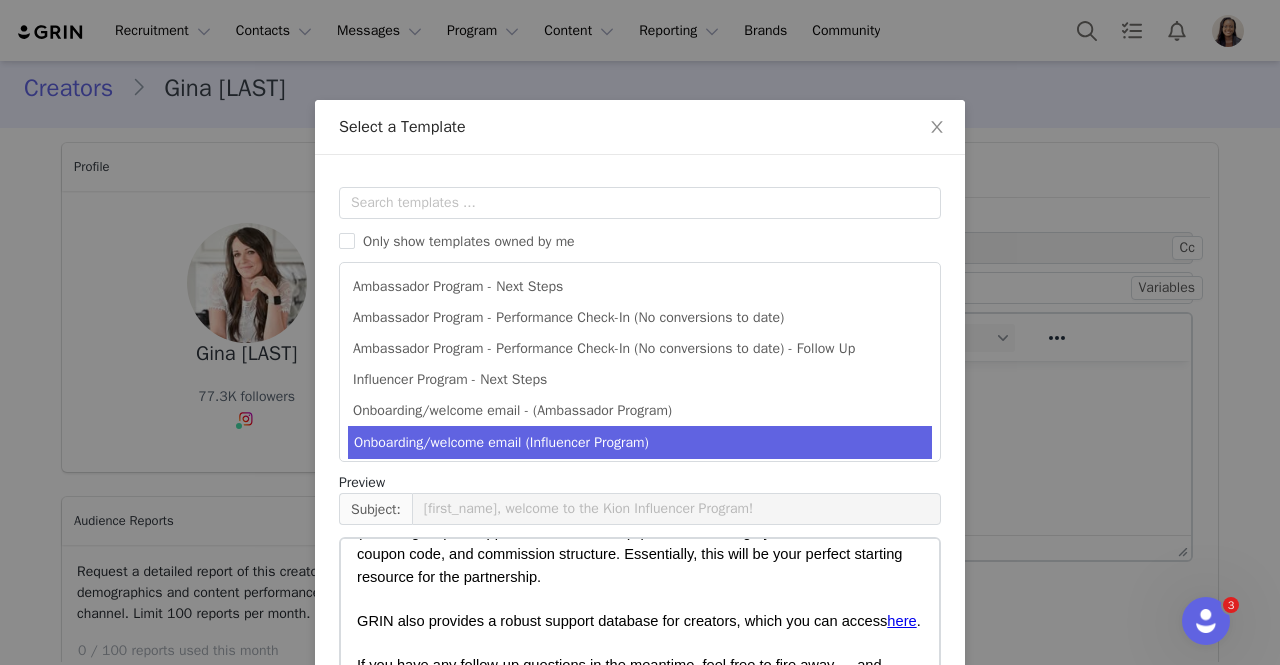 scroll, scrollTop: 958, scrollLeft: 0, axis: vertical 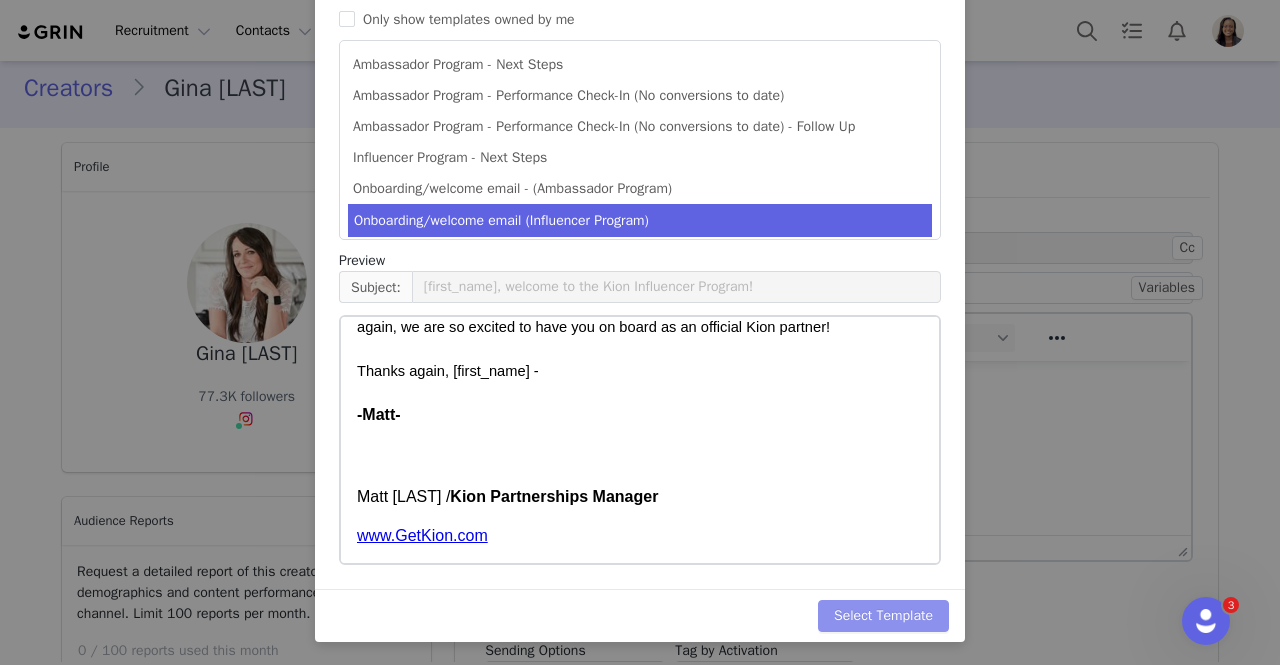 click on "Select Template" at bounding box center (883, 616) 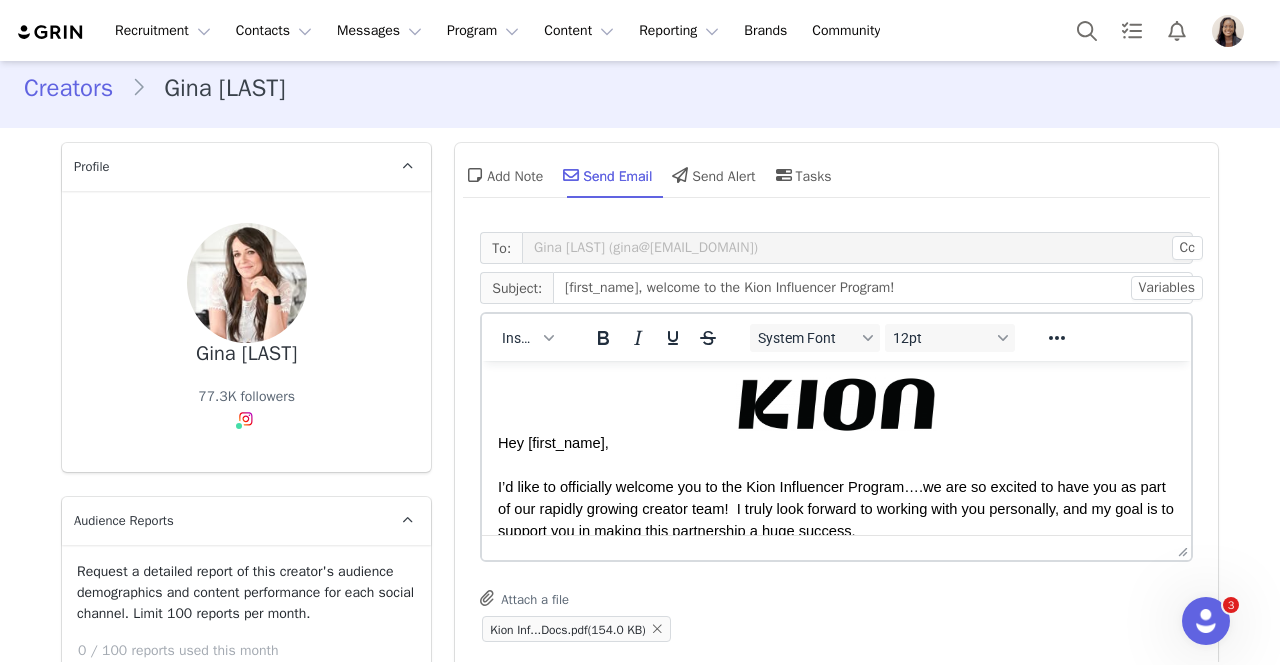 scroll, scrollTop: 0, scrollLeft: 0, axis: both 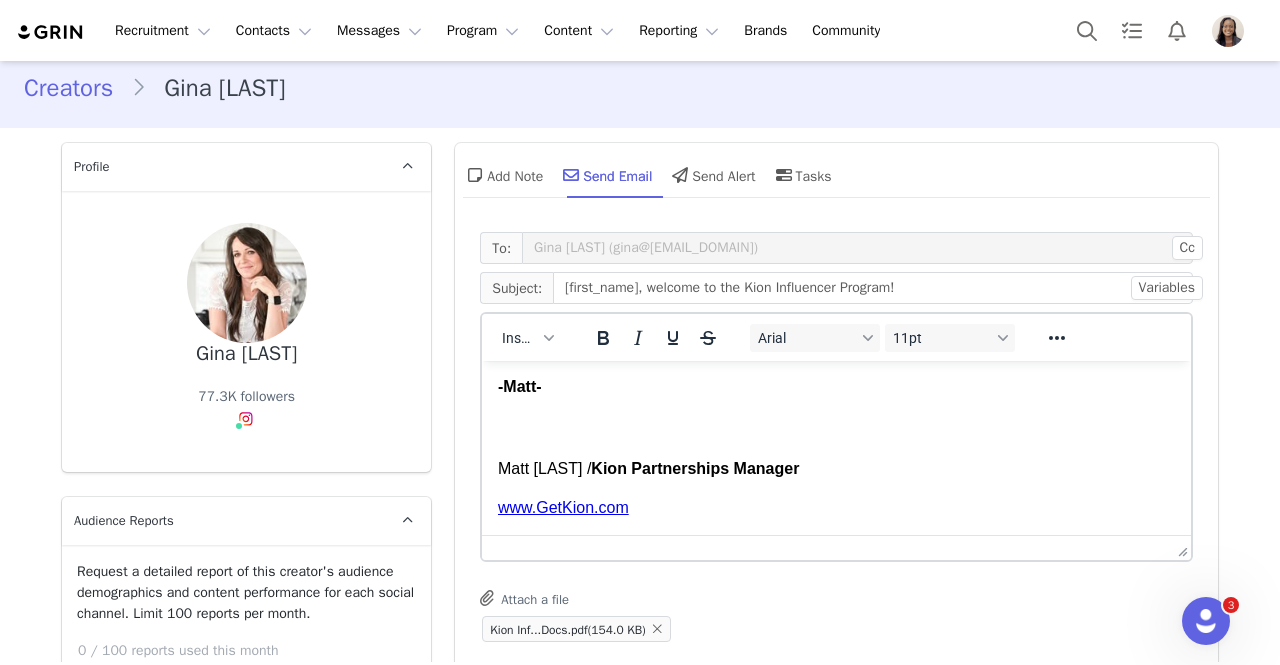 click on "-Matt-" at bounding box center (520, 386) 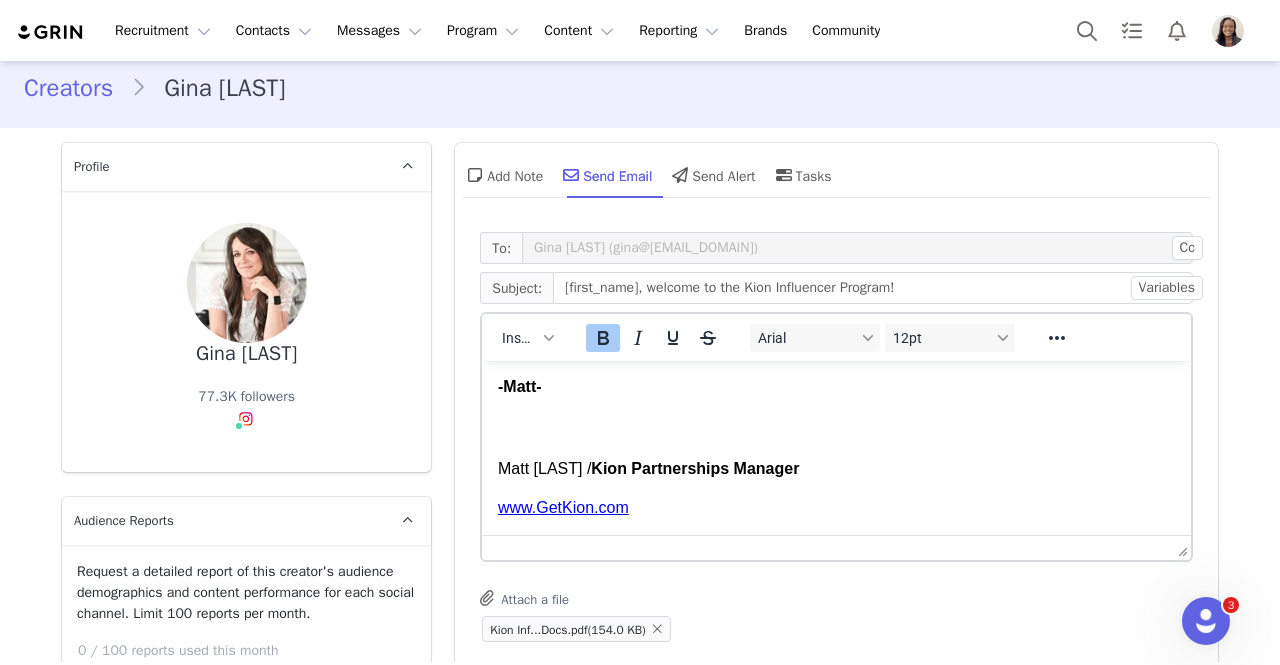 type 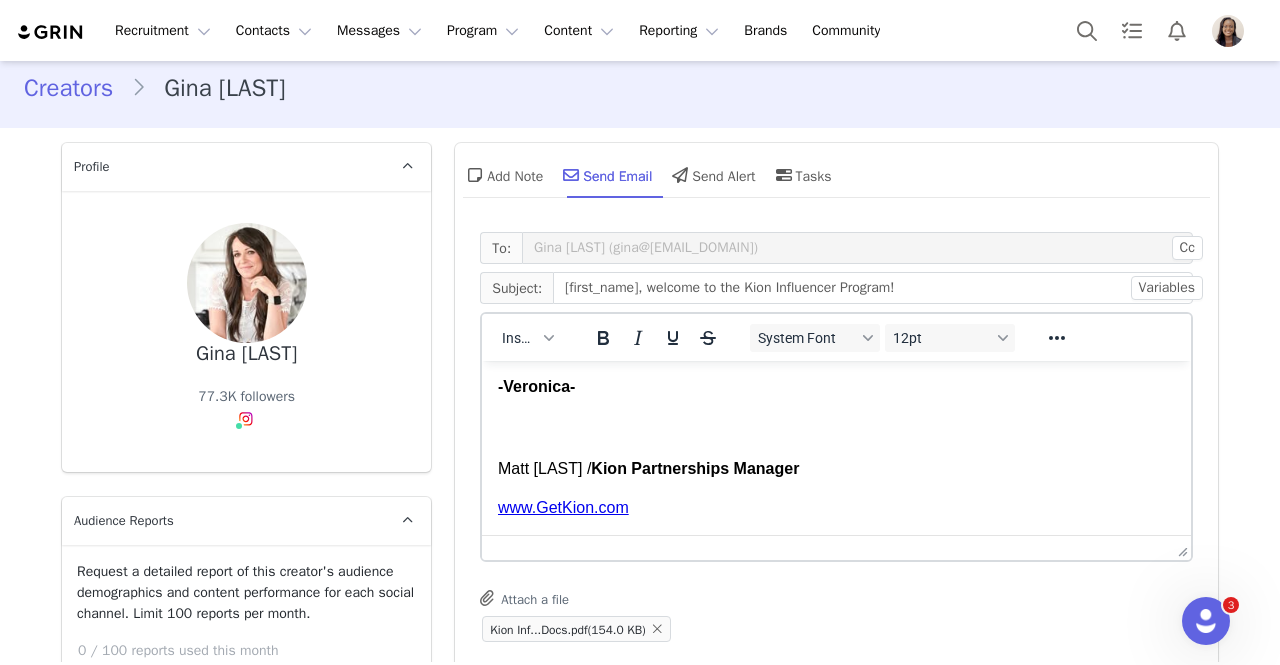 click on "Matt [LAST] / Kion Partnerships Manager" at bounding box center [836, 469] 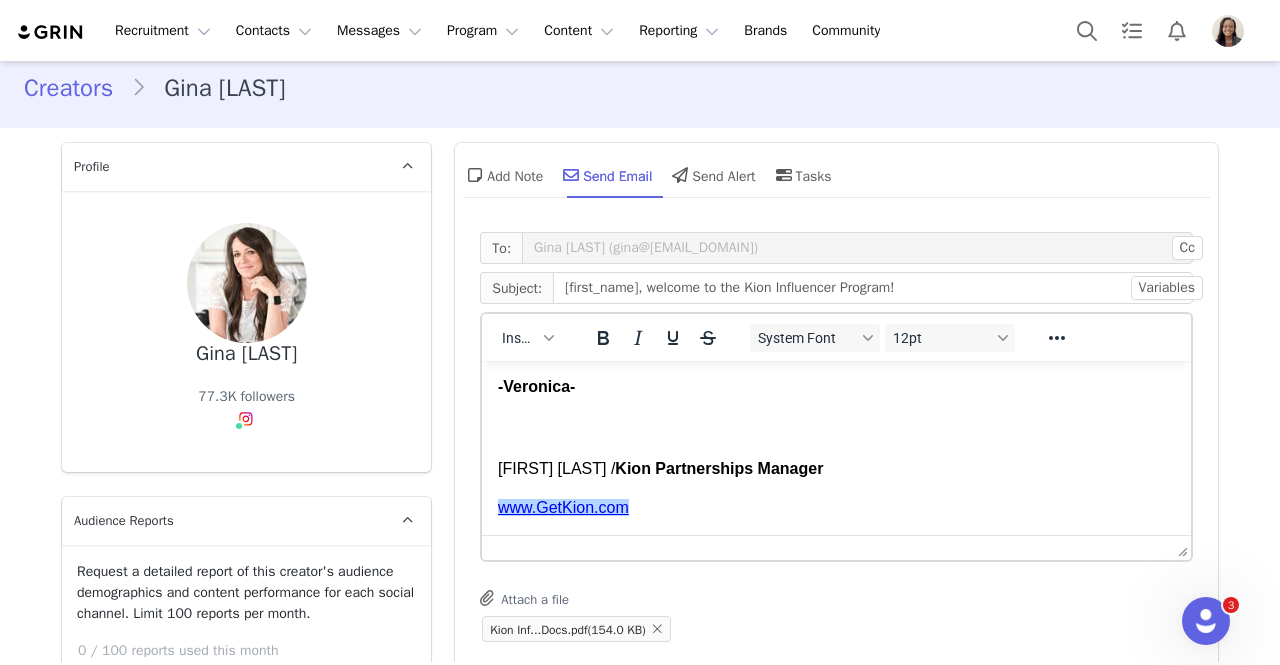 click on "Hey First Name , I’d like to officially welcome you to the Kion Influencer Program….we are so excited to have you as part of our rapidly growing creator team! I truly look forward to working with you personally, and my goal is to support you in making this partnership a huge success. You’ll be partnering with us through our Influencer Campaign, which will give you the opportunity to authentically share about Kion with your audience. We encourage you to flex your creative muscles....the primary goal here is to spark interest in trying/using our products! I'm sure that you are eager to get started, so you can finish up the registration process and select your first Kion product stipend through your GRIN portal link below: Live Url: kion.grin.live I also want to share 2 very important pieces of information with you...which are your personalized affiliate link and coupon code (these will be used to track your conversions). Just a note: these will always show up in your GRIN portal too:" at bounding box center [836, 0] 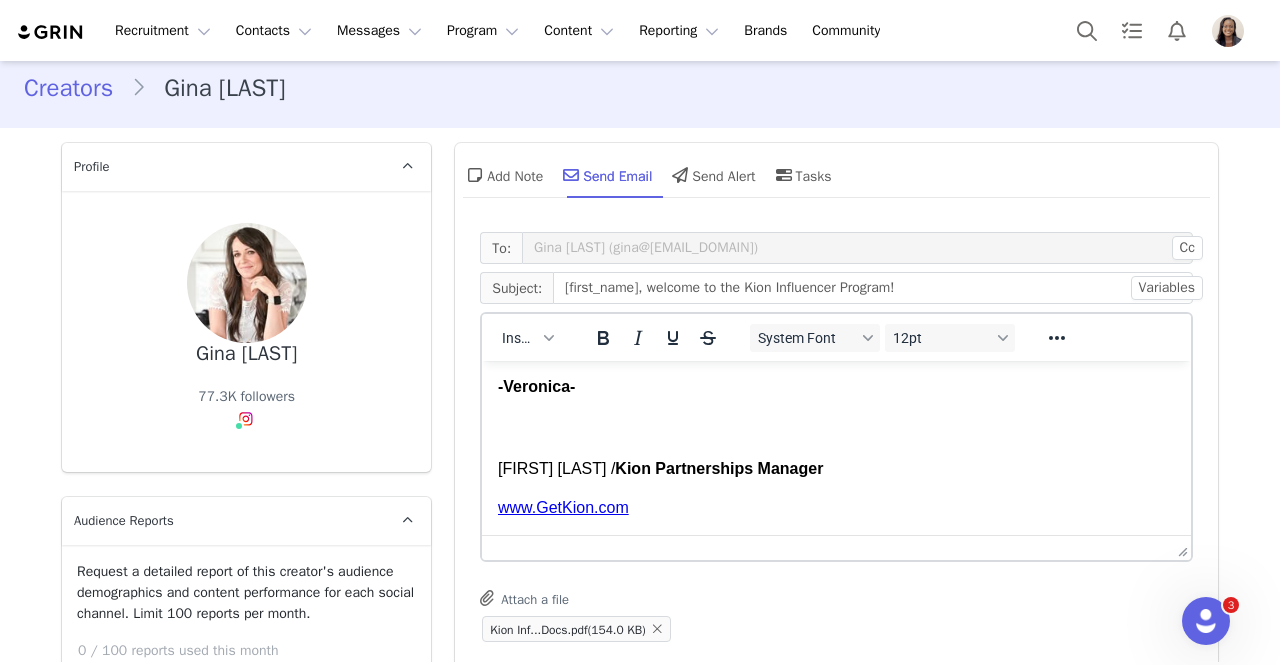 click on "Veronica [LAST] / Kion Partnerships Manager" at bounding box center [836, 469] 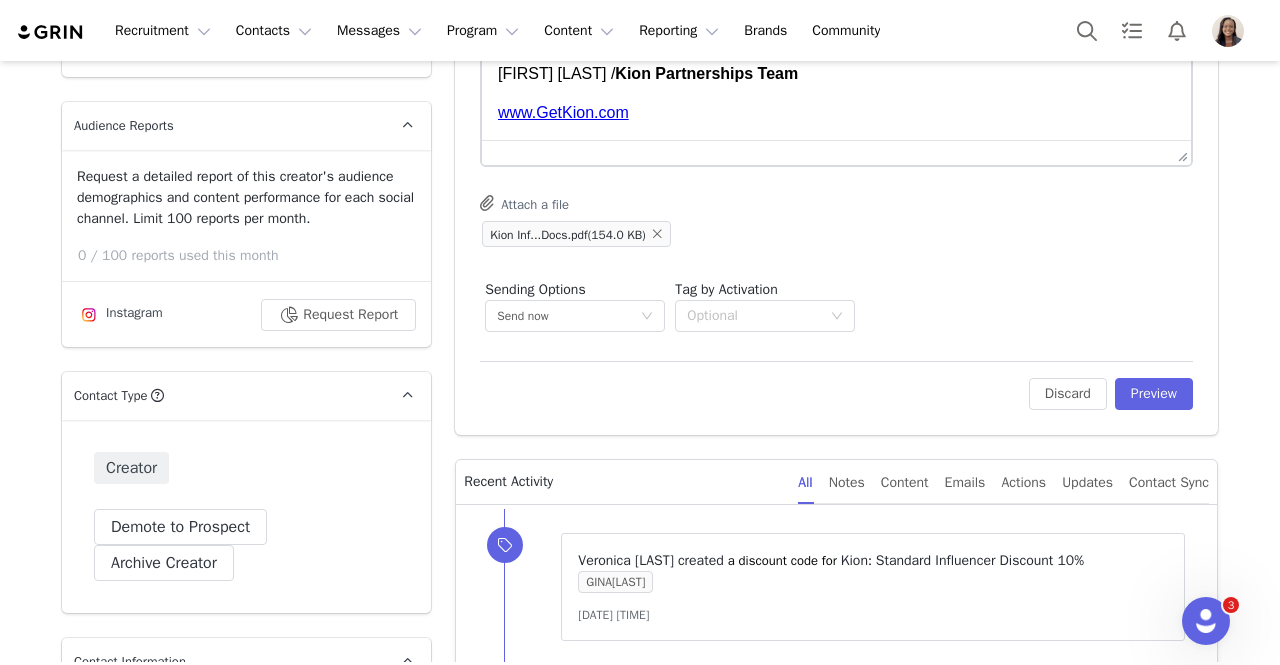 scroll, scrollTop: 447, scrollLeft: 0, axis: vertical 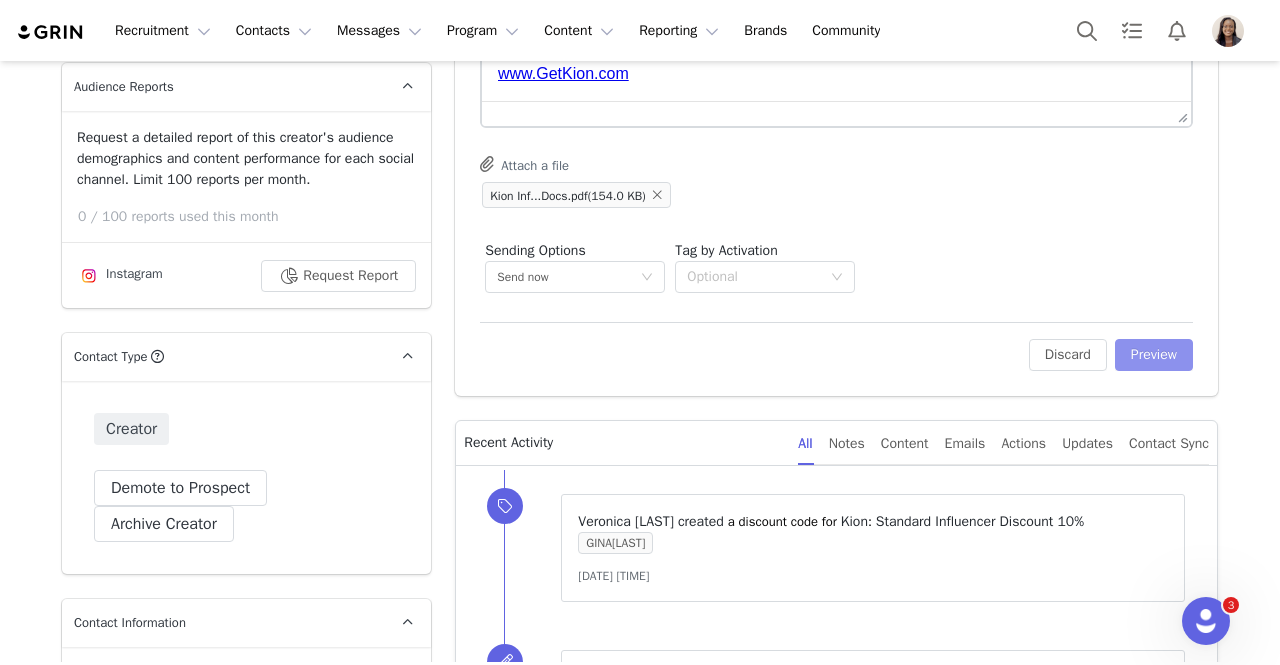 click on "Preview" at bounding box center (1154, 355) 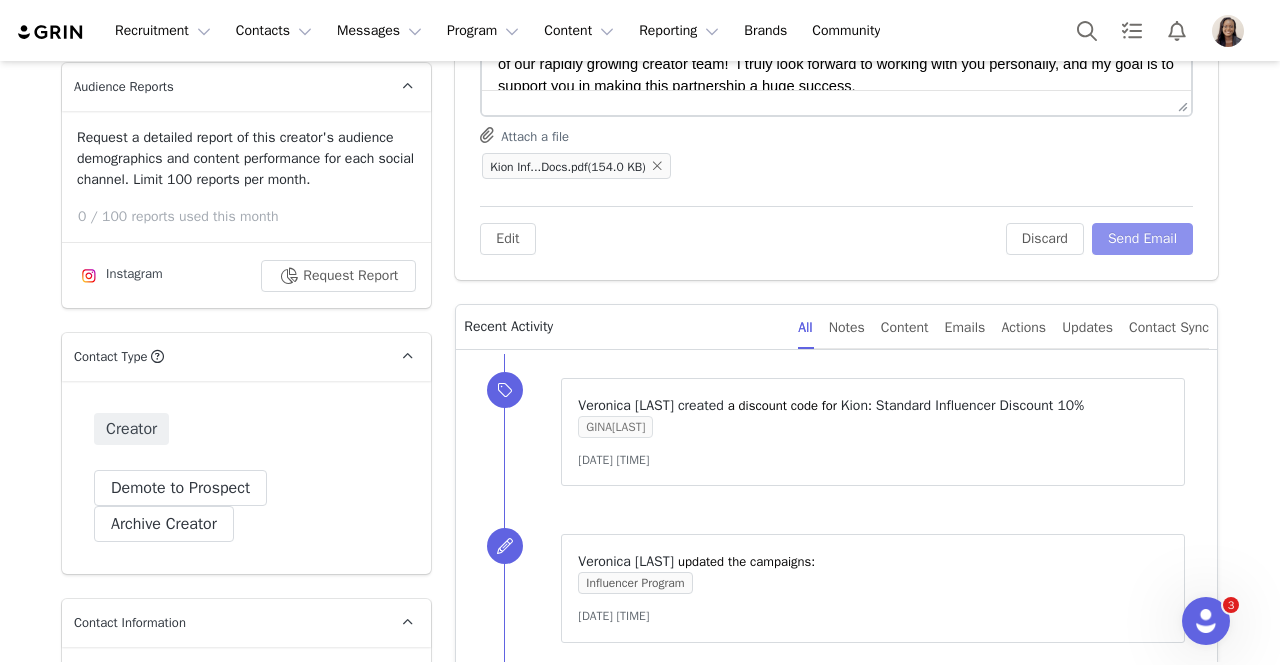 scroll, scrollTop: 0, scrollLeft: 0, axis: both 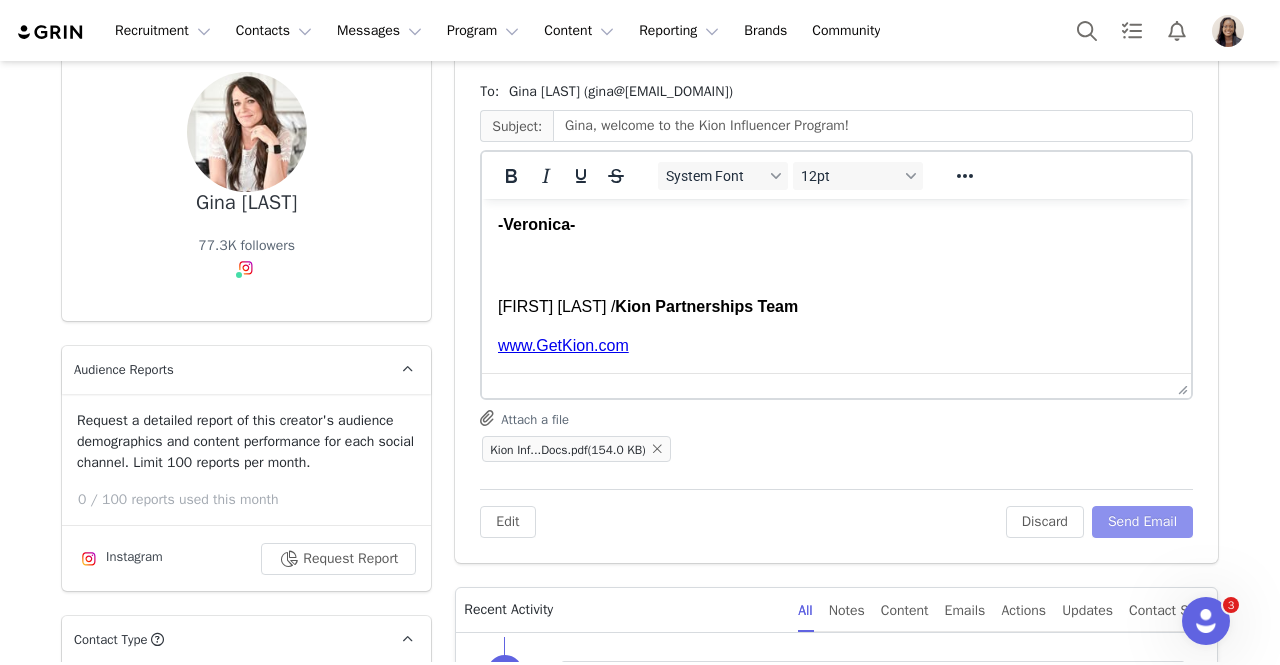 click on "Send Email" at bounding box center [1142, 522] 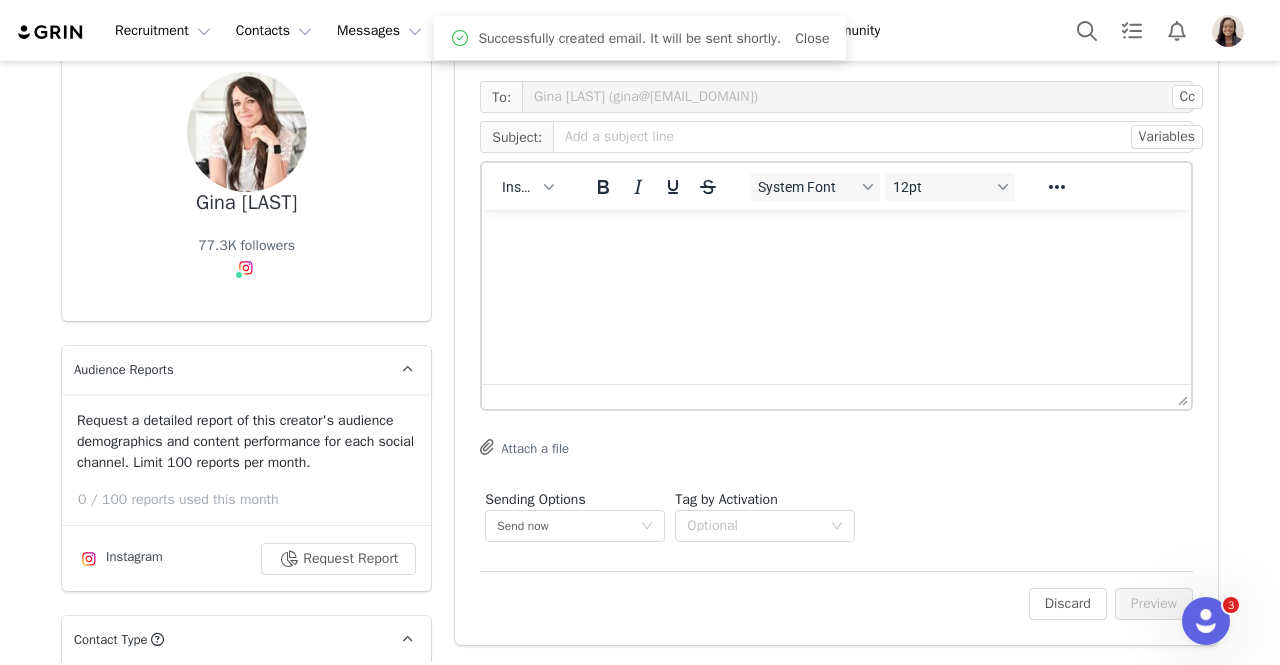 scroll, scrollTop: 0, scrollLeft: 0, axis: both 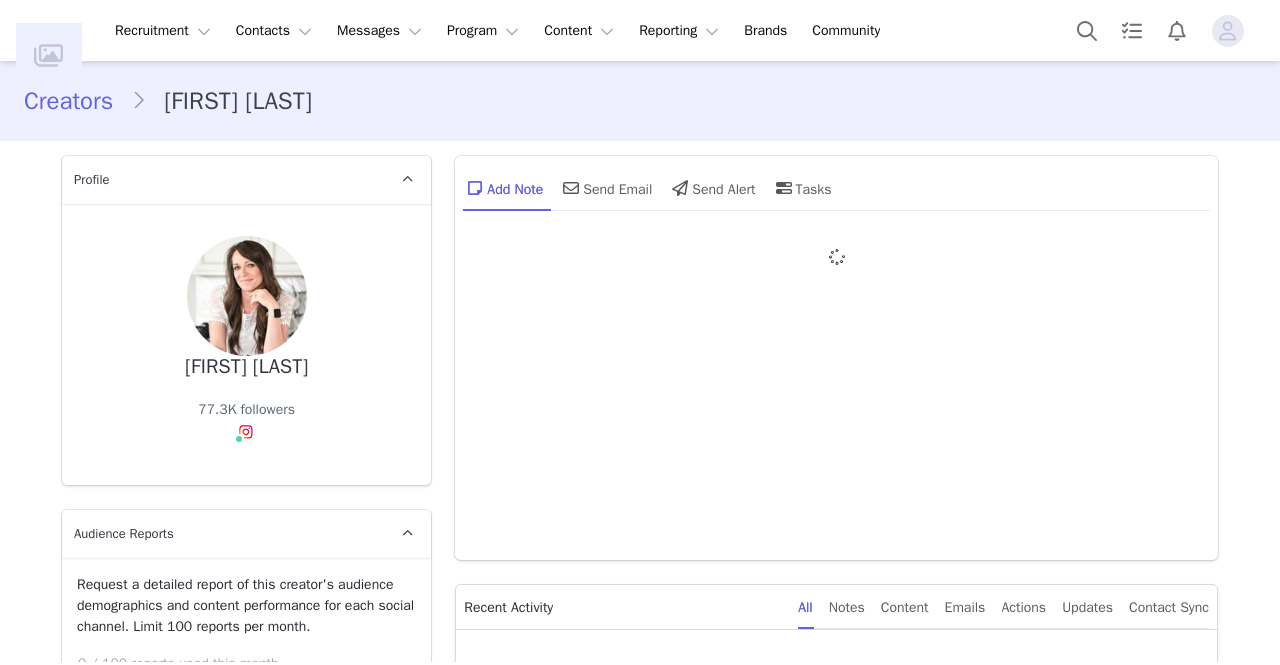 type on "+1 (United States)" 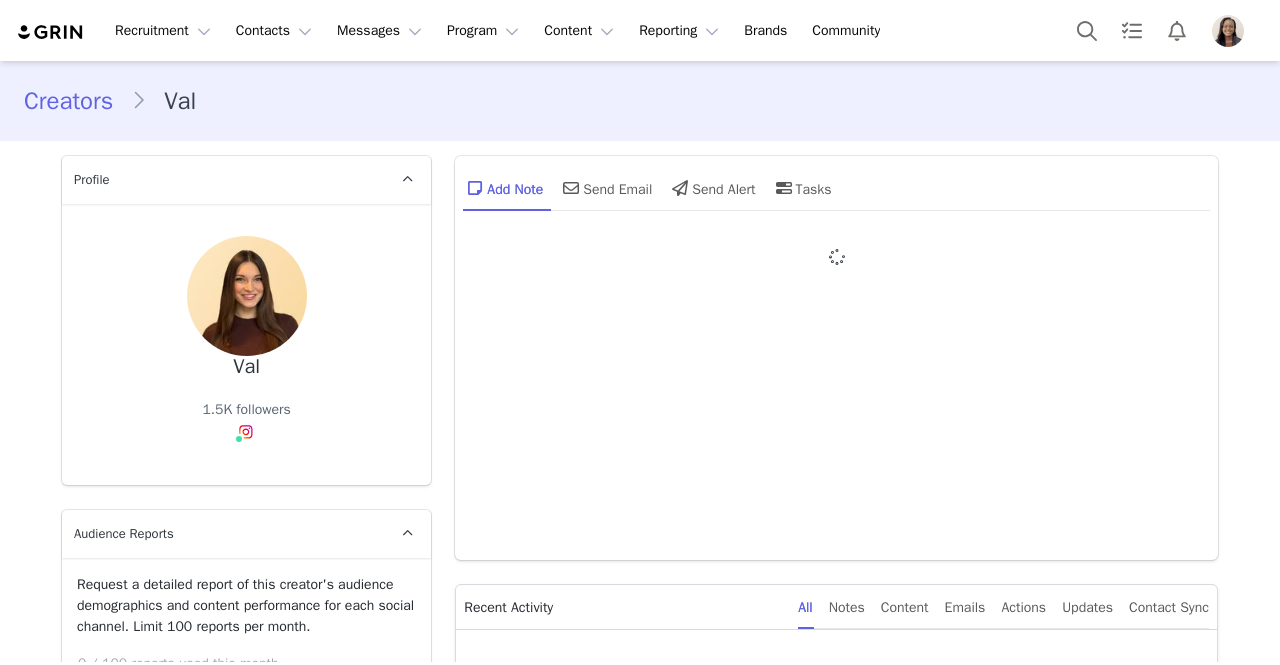 type on "+1 (United States)" 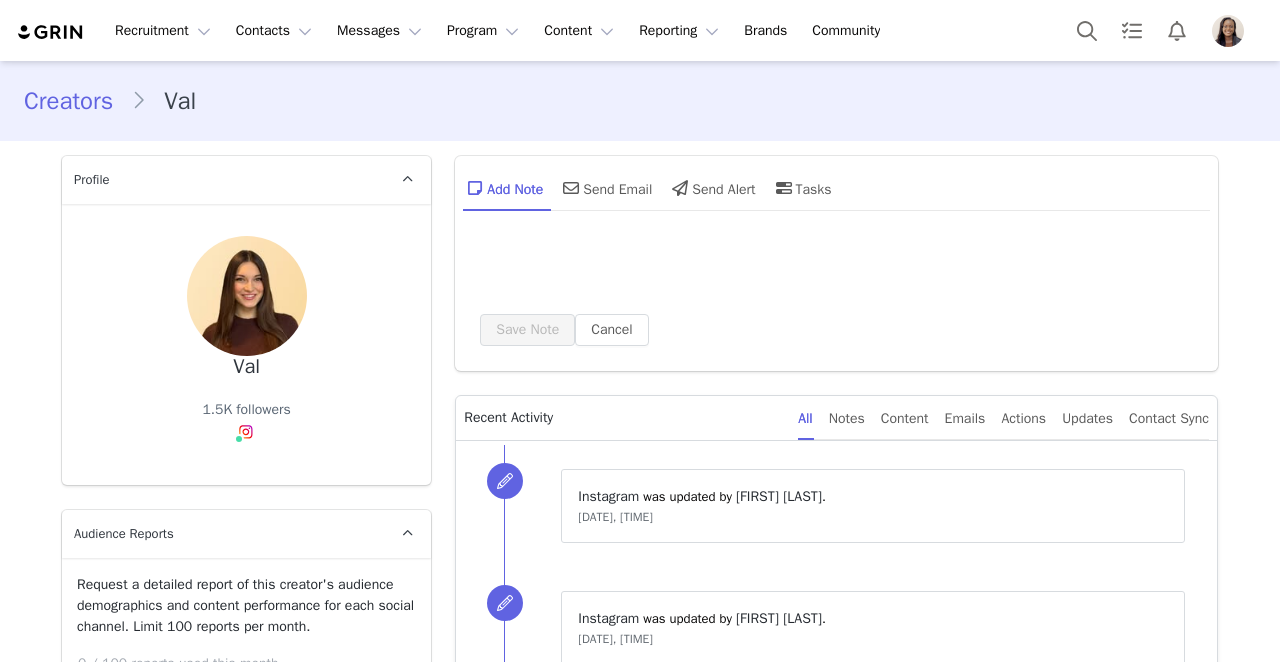 scroll, scrollTop: 0, scrollLeft: 0, axis: both 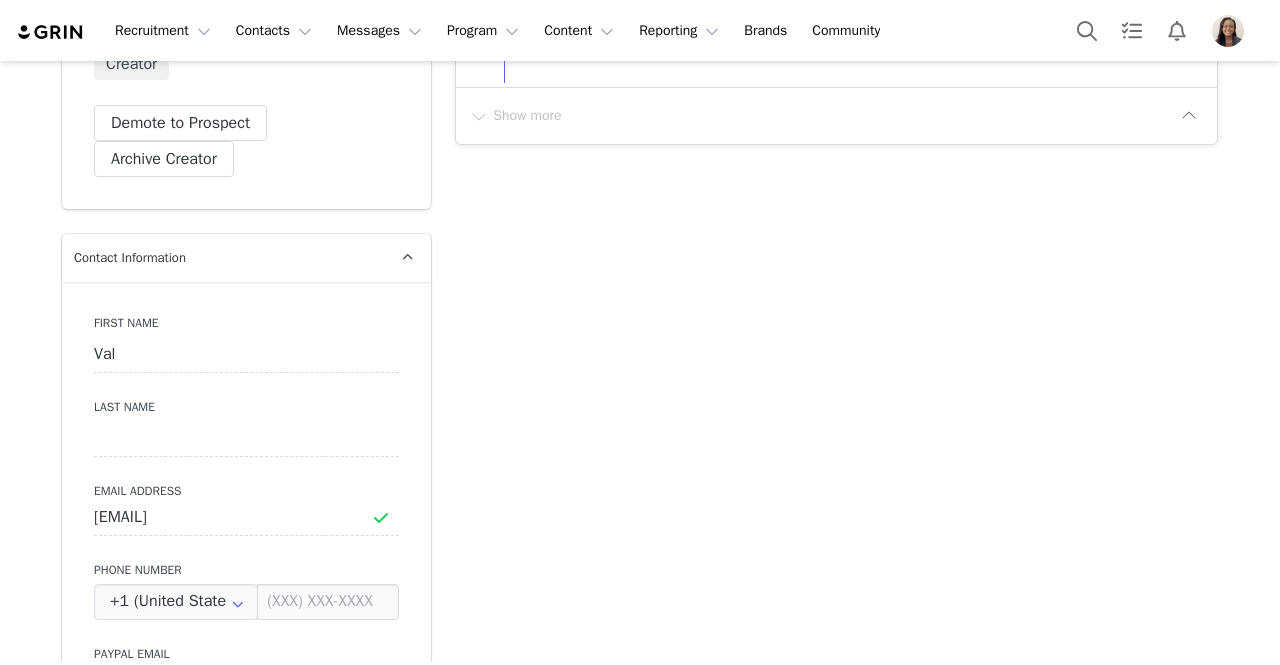 click on "First Name  Val  Last Name  Email Address val@valsprivatepractice.com  Phone Number  +1 (United States) +93 (Afghanistan) +358 (Aland Islands) +355 (Albania) +213 (Algeria) +376 (Andorra) +244 (Angola) +1264 (Anguilla) +1268 (Antigua And Barbuda) +54 (Argentina) +374 (Armenia) +297 (Aruba) +61 (Australia) +43 (Austria) +994 (Azerbaijan) +1242 (Bahamas) +973 (Bahrain) +880 (Bangladesh) +1246 (Barbados) +375 (Belarus) +32 (Belgium) +501 (Belize) +229 (Benin) +1441 (Bermuda) +975 (Bhutan) +591 (Bolivia) +599 (Bonaire, Sint Eustatius and Saba) +387 (Bosnia And Herzegovina) +267 (Botswana) +0 (Bouvet Island) +55 (Brazil) +673 (Brunei) +359 (Bulgaria) +226 (Burkina Faso) +257 (Burundi) +855 (Cambodia) +1 (Canada) +238 (Cape Verde) +1345 (Cayman Islands) +236 (Central African Republic) +235 (Chad) +56 (Chile) +86 (China) +61 (Christmas Island) +672 (Cocos (Keeling) Islands) +57 (Colombia) +269 (Comoros) +242 (Congo) +243 (Congo, The Democratic Republic Of The) +682 (Cook Islands) +506 (Costa Rica) +385 (Croatia)" at bounding box center [246, 647] 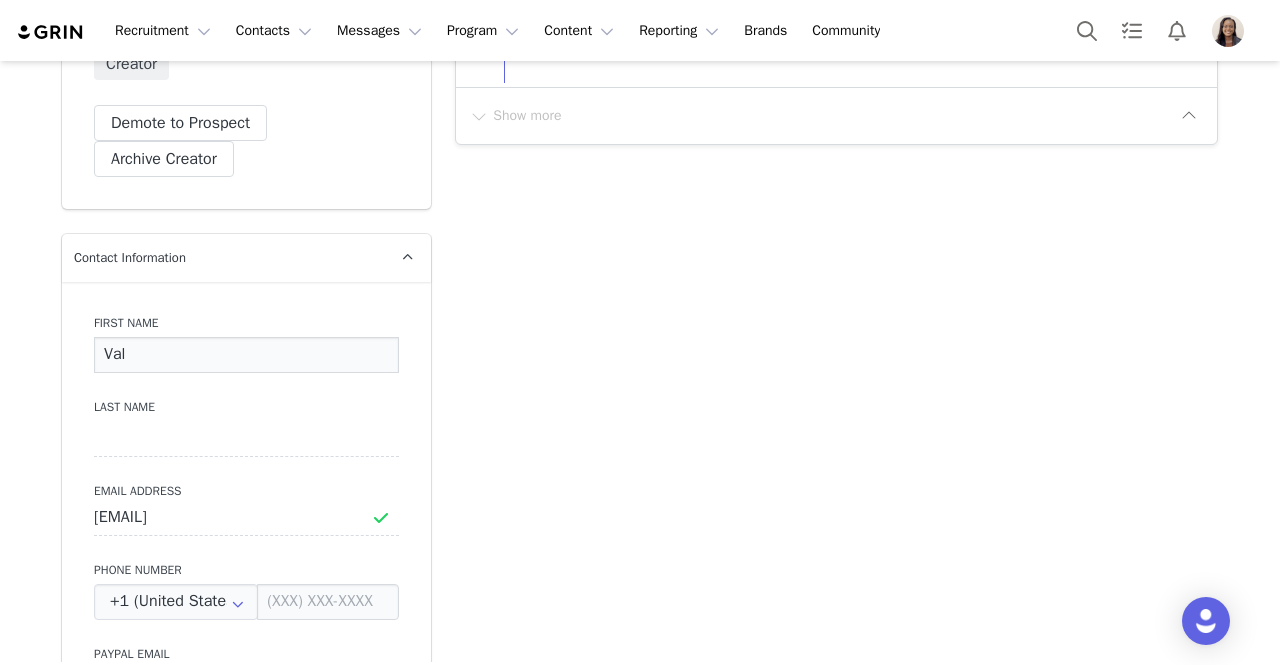 click on "Val" at bounding box center [246, 355] 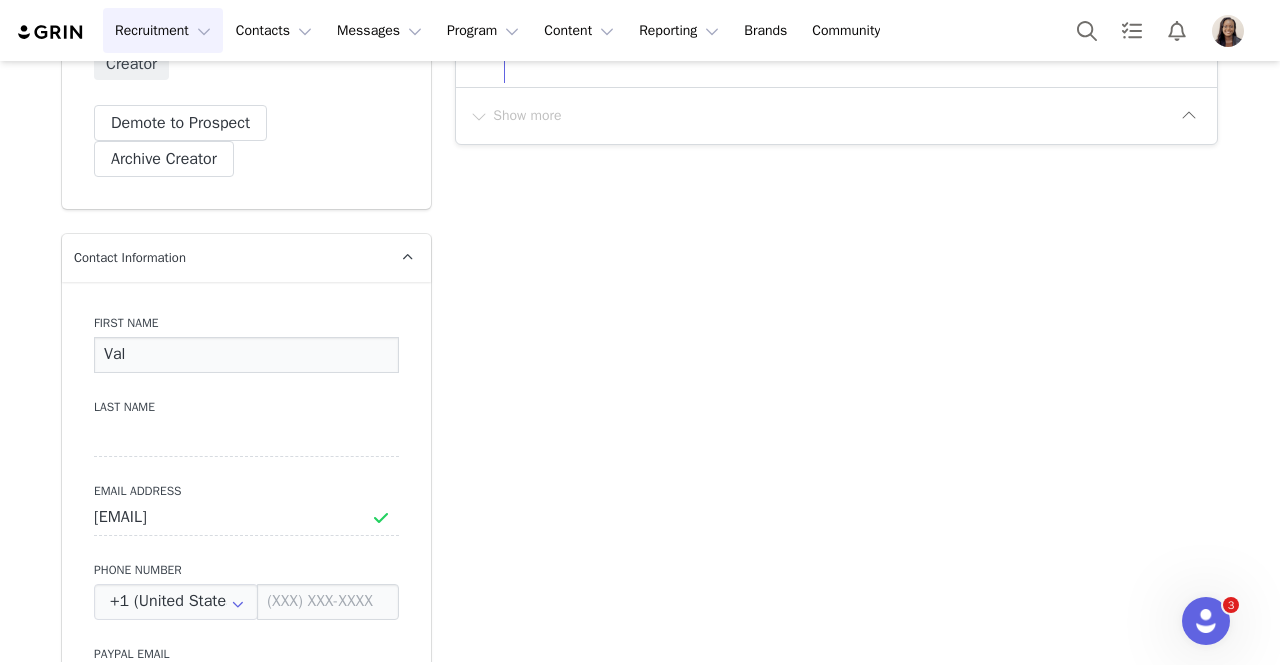 scroll, scrollTop: 0, scrollLeft: 0, axis: both 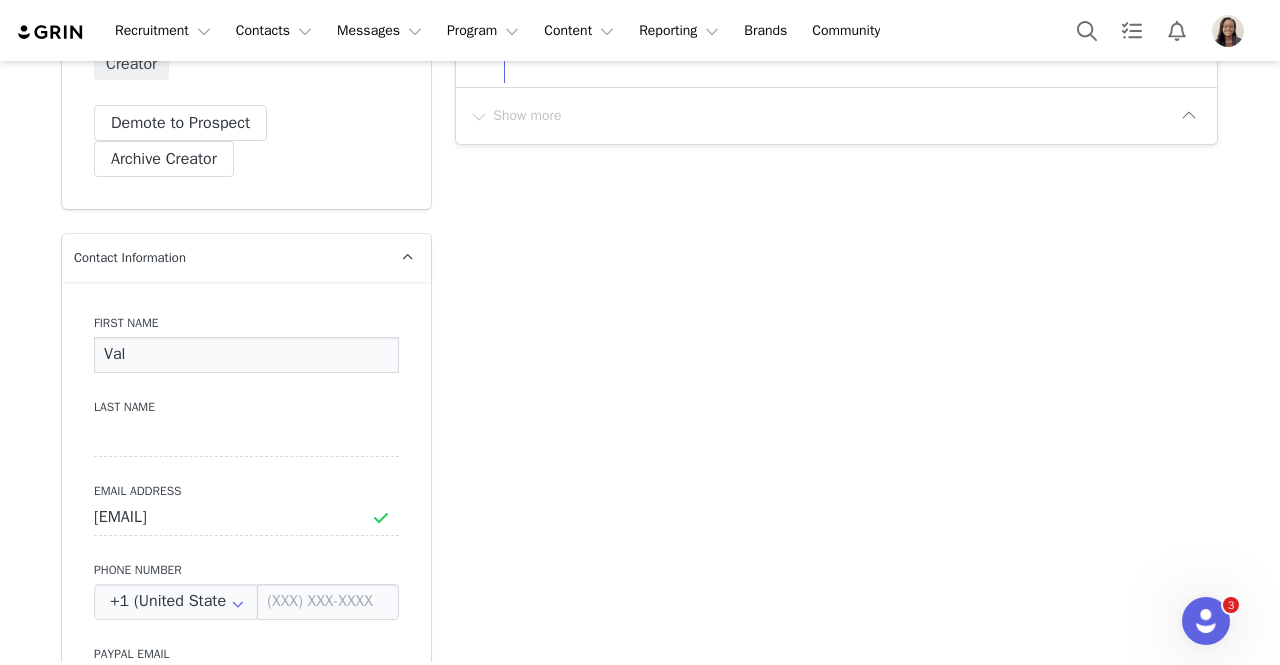 drag, startPoint x: 156, startPoint y: 339, endPoint x: 0, endPoint y: 355, distance: 156.81836 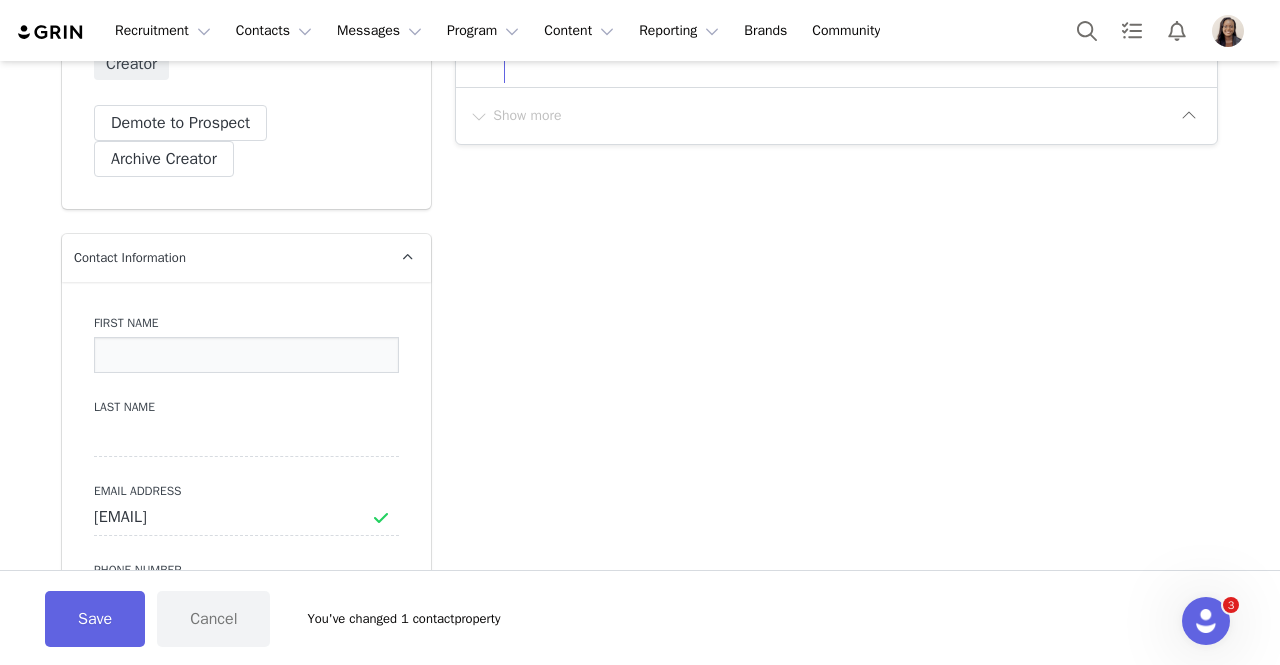 paste on "Valeriya Khodatovych" 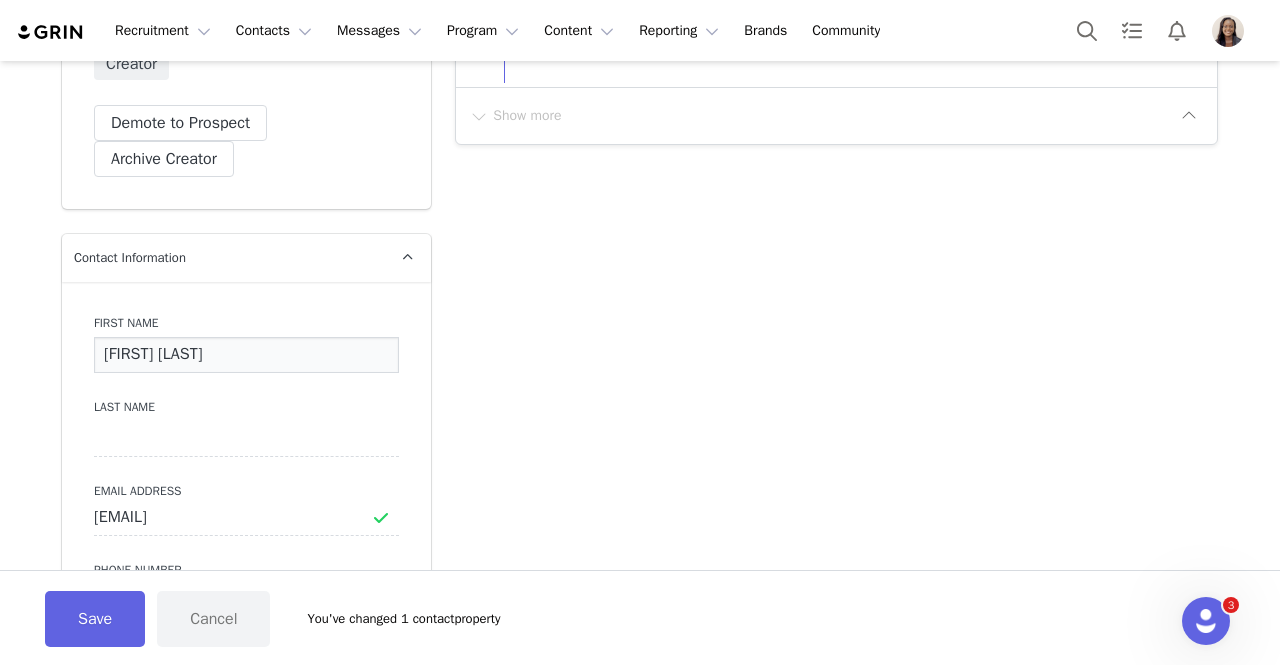 drag, startPoint x: 268, startPoint y: 341, endPoint x: 157, endPoint y: 347, distance: 111.16204 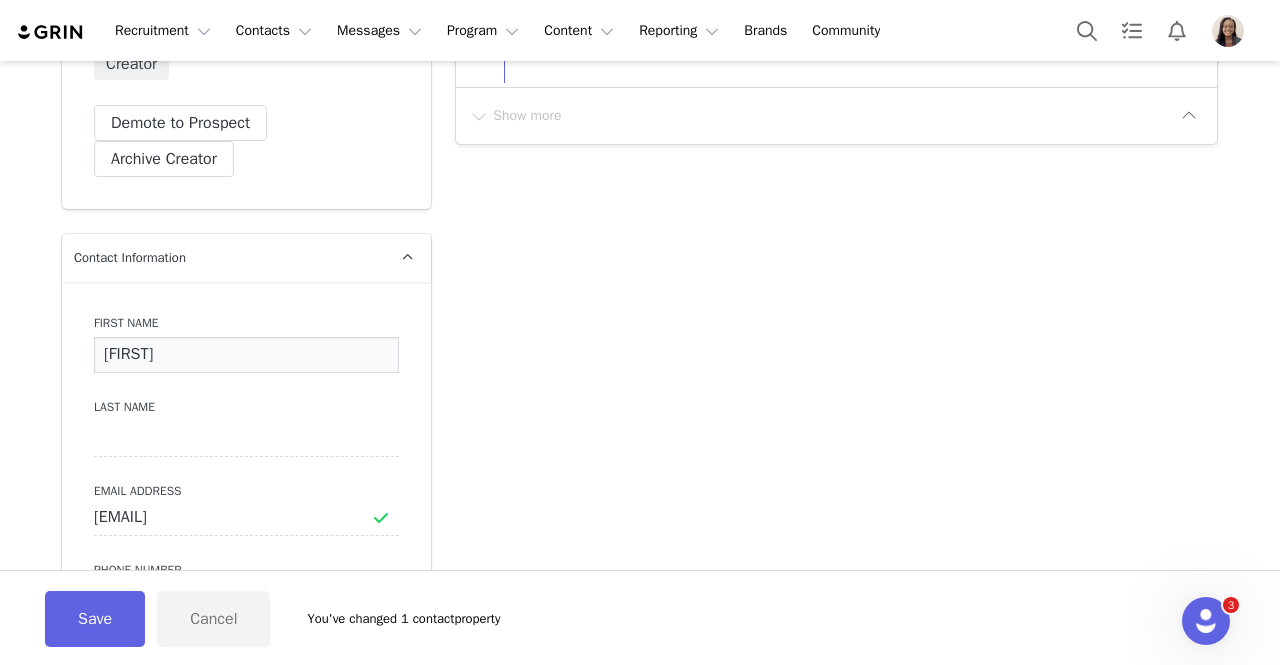 type on "Valeriya" 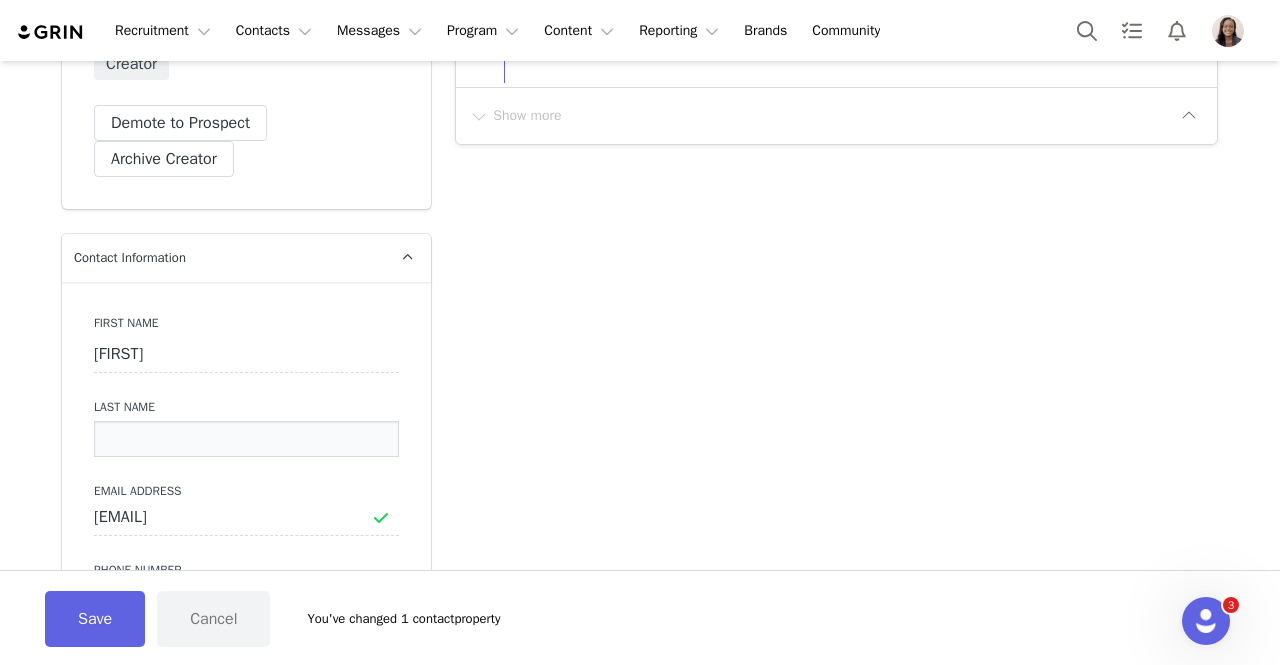 click at bounding box center [246, 439] 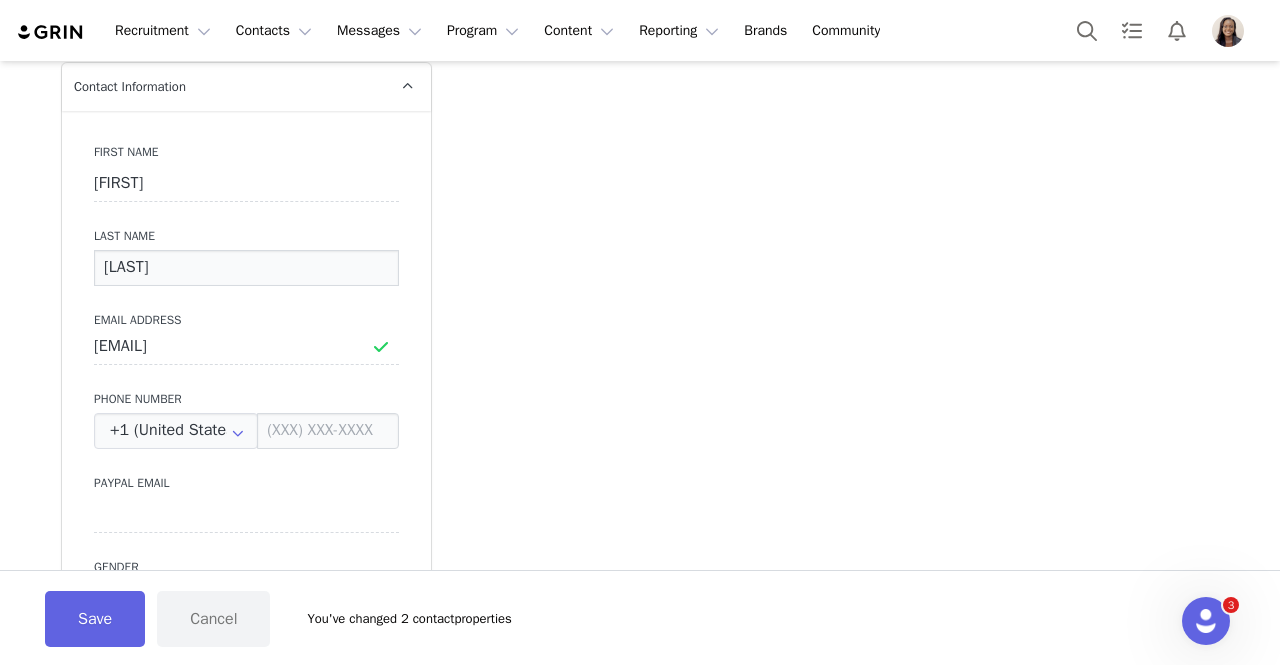 scroll, scrollTop: 986, scrollLeft: 0, axis: vertical 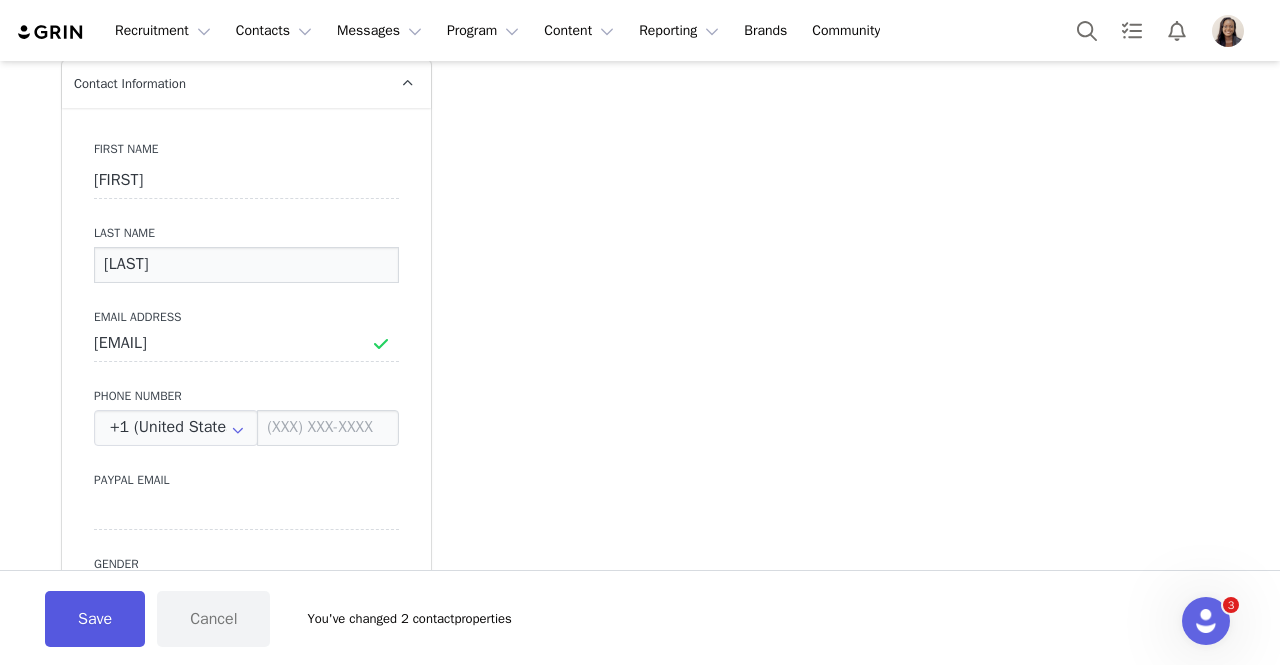 type on "Khodatovych" 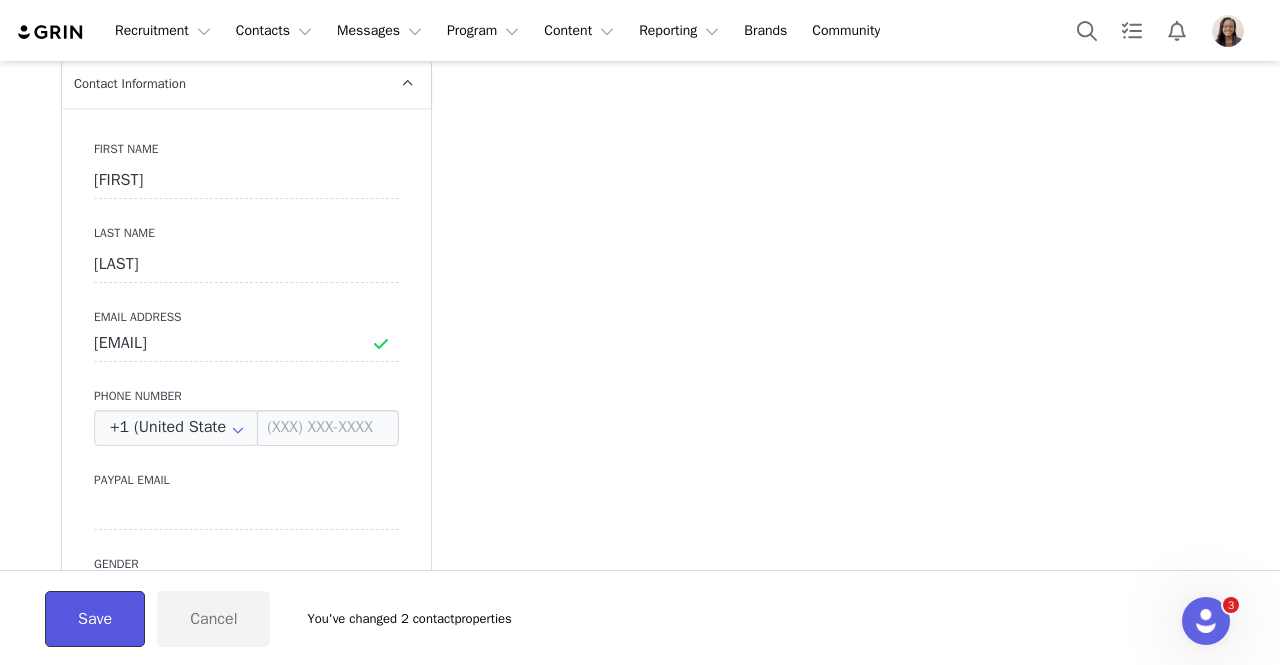 click on "Save" at bounding box center (95, 619) 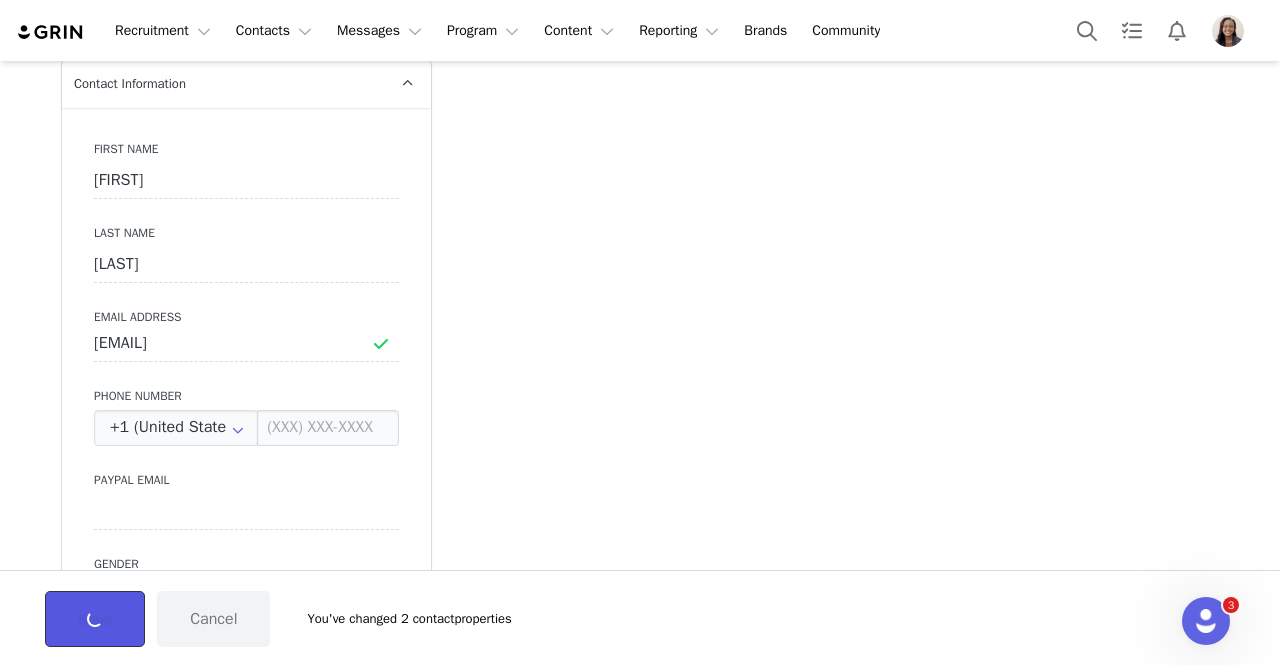 type on "Valeriya" 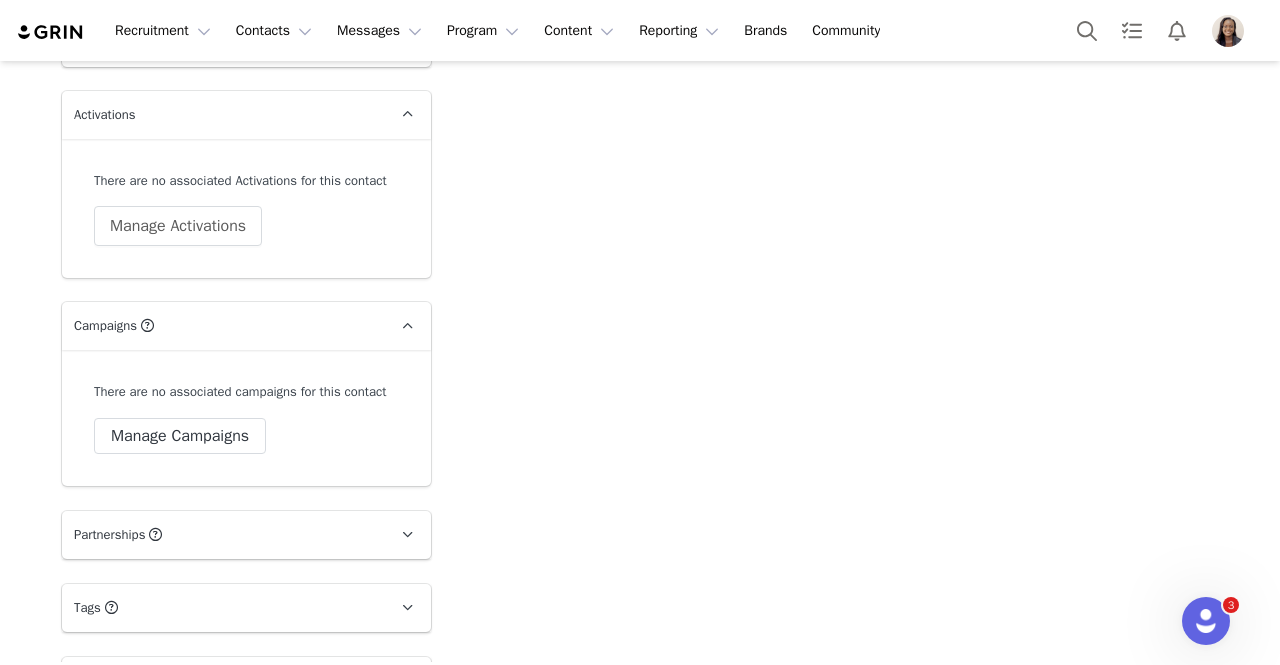 scroll, scrollTop: 3332, scrollLeft: 0, axis: vertical 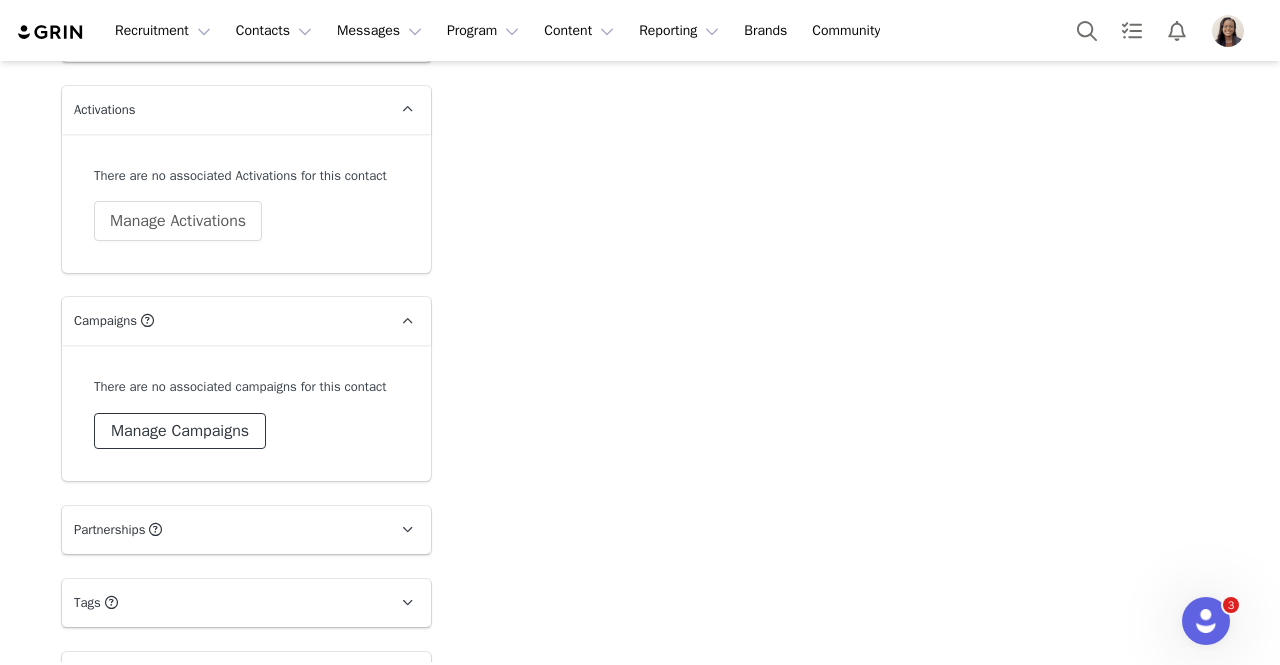 click on "Manage Campaigns" at bounding box center [180, 431] 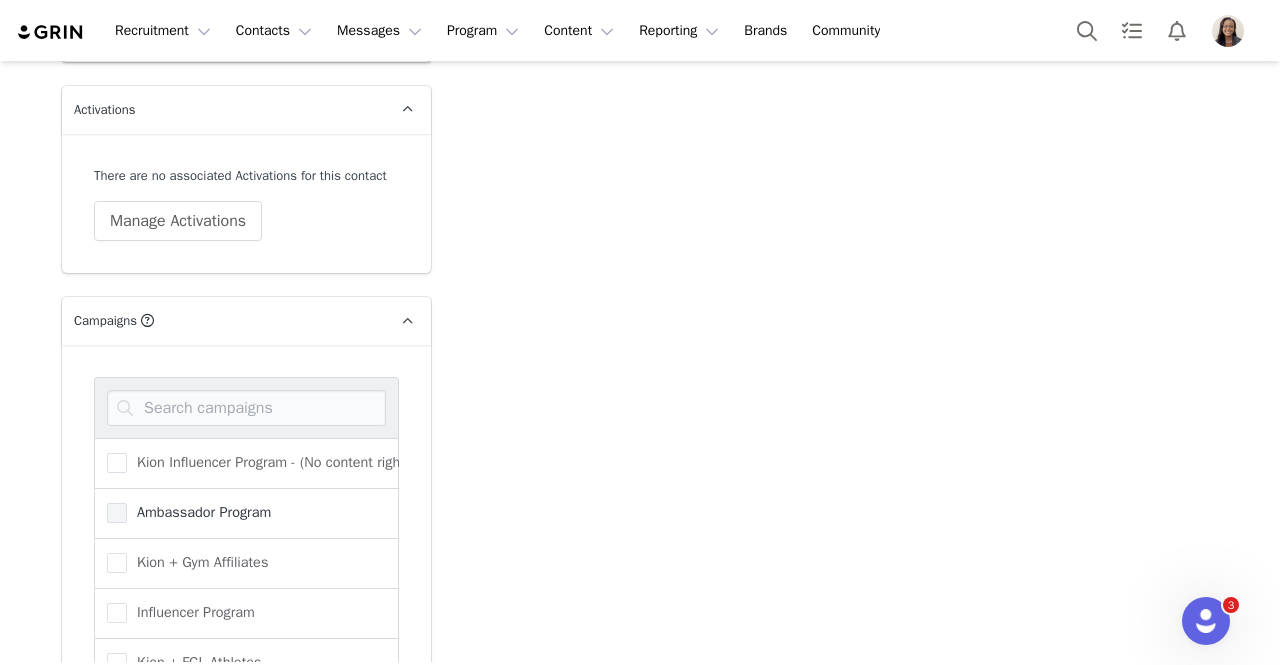 click on "Ambassador Program" at bounding box center [199, 512] 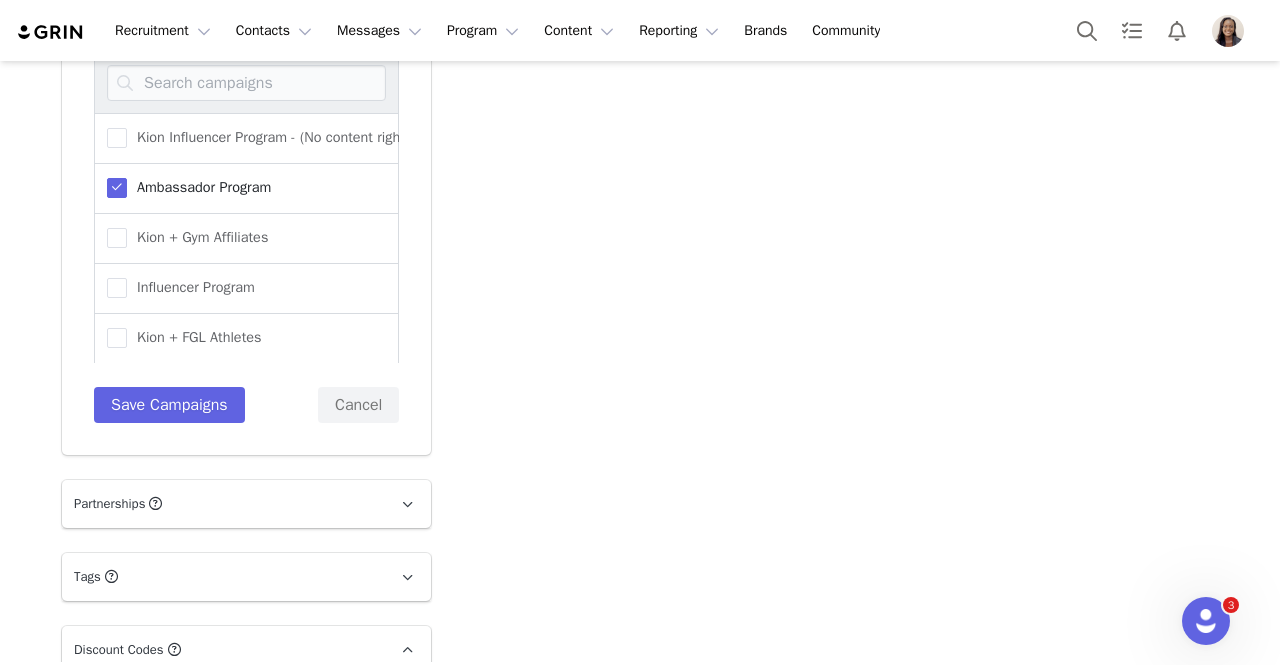 scroll, scrollTop: 3668, scrollLeft: 0, axis: vertical 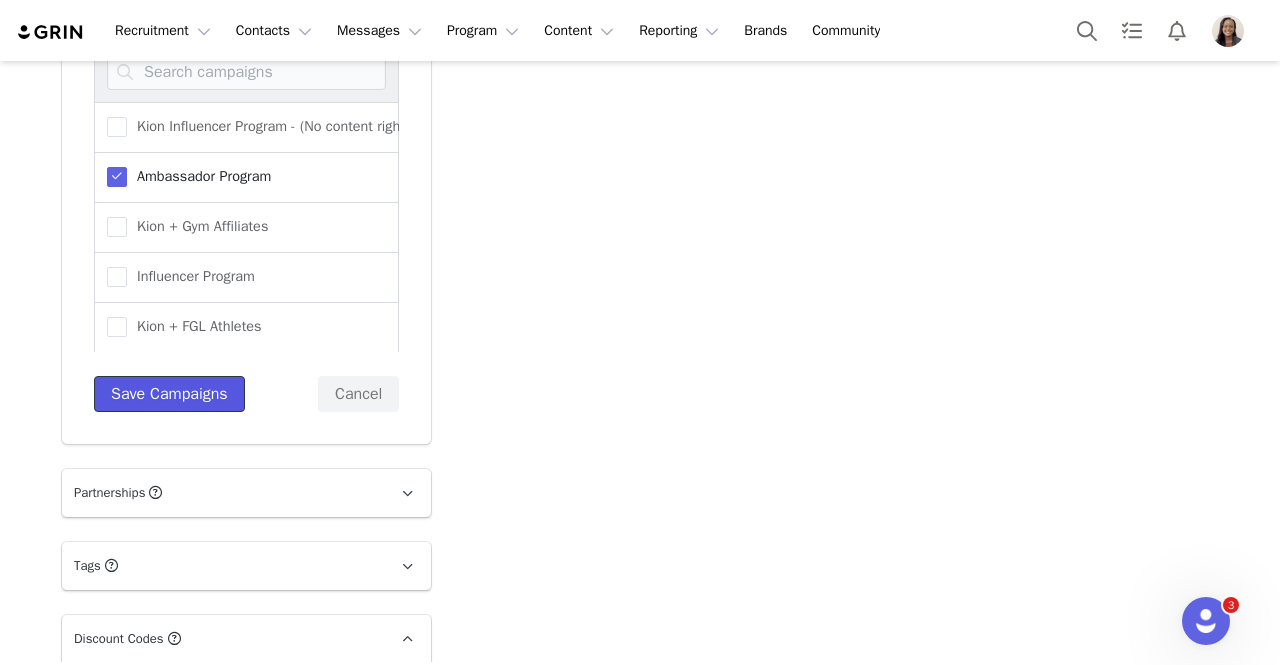 click on "Save Campaigns" at bounding box center (169, 394) 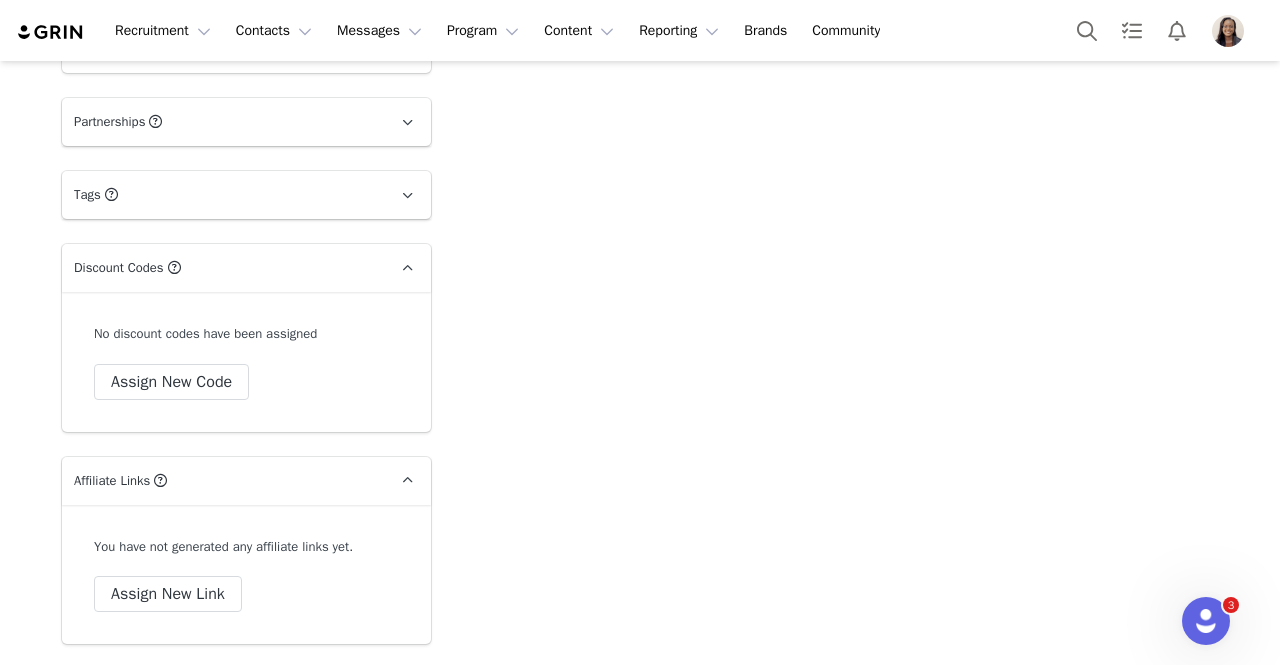 scroll, scrollTop: 3752, scrollLeft: 0, axis: vertical 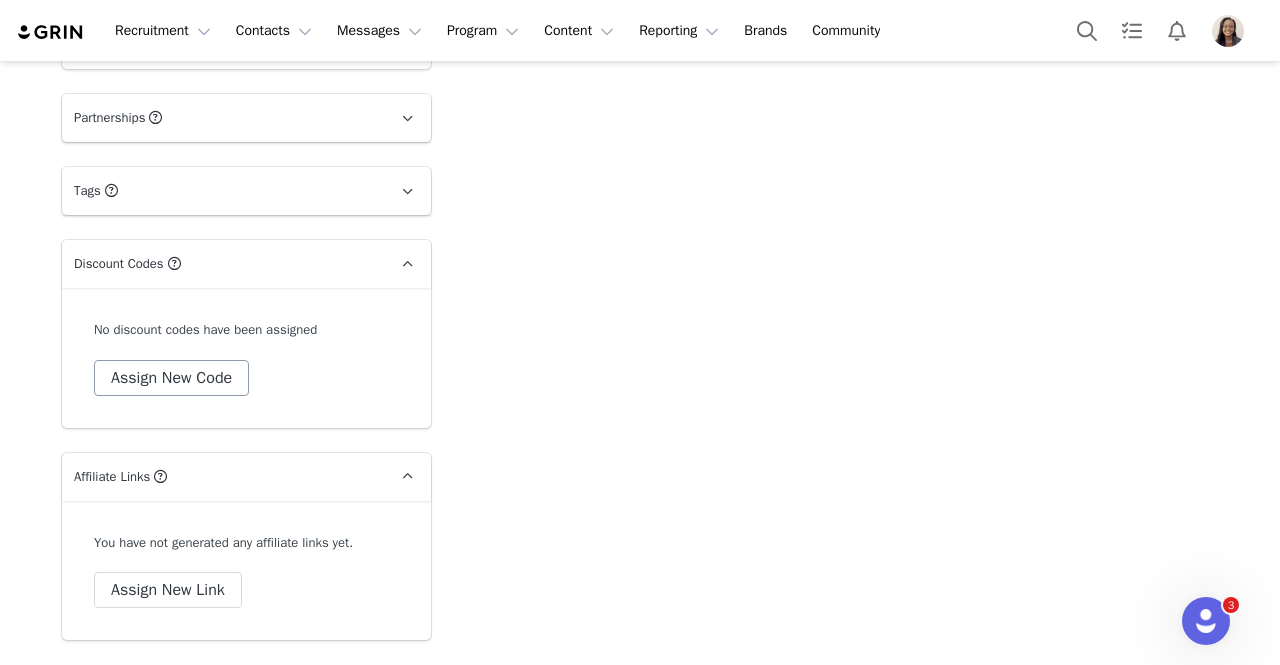 drag, startPoint x: 200, startPoint y: 351, endPoint x: 199, endPoint y: 385, distance: 34.0147 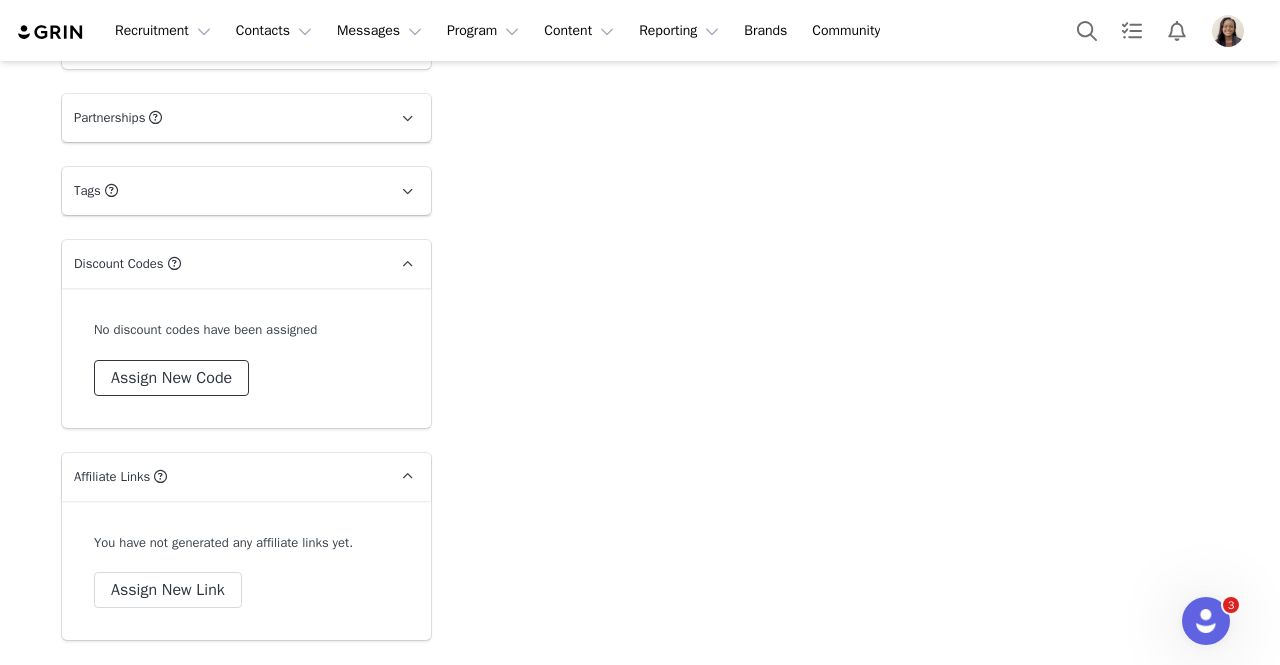 click on "Assign New Code" at bounding box center [171, 378] 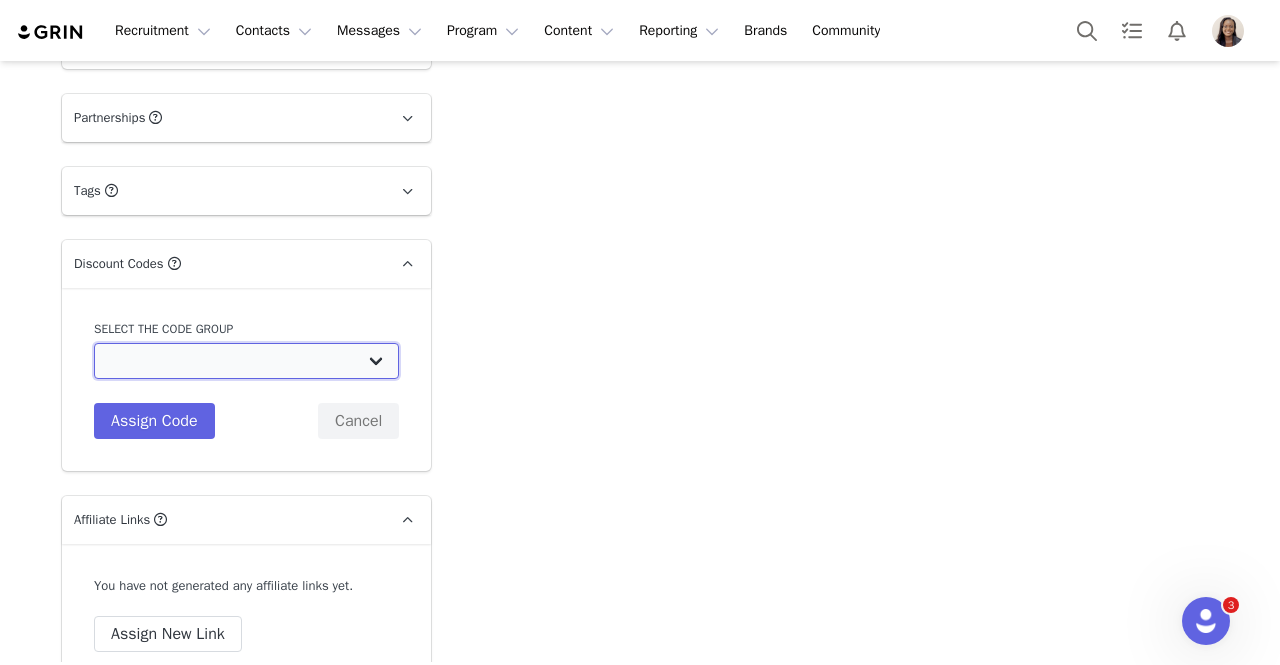 click on "Kion: Standard Influencer Discount 10%" at bounding box center [246, 361] 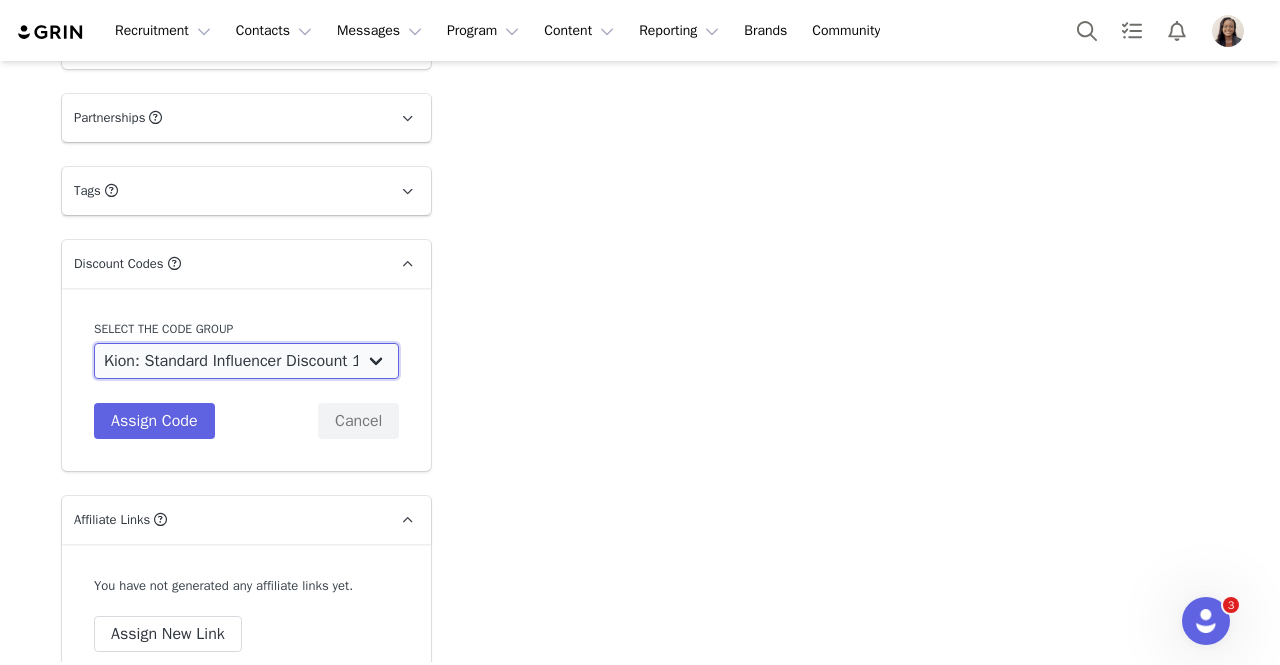 click on "Kion: Standard Influencer Discount 10%" at bounding box center [246, 361] 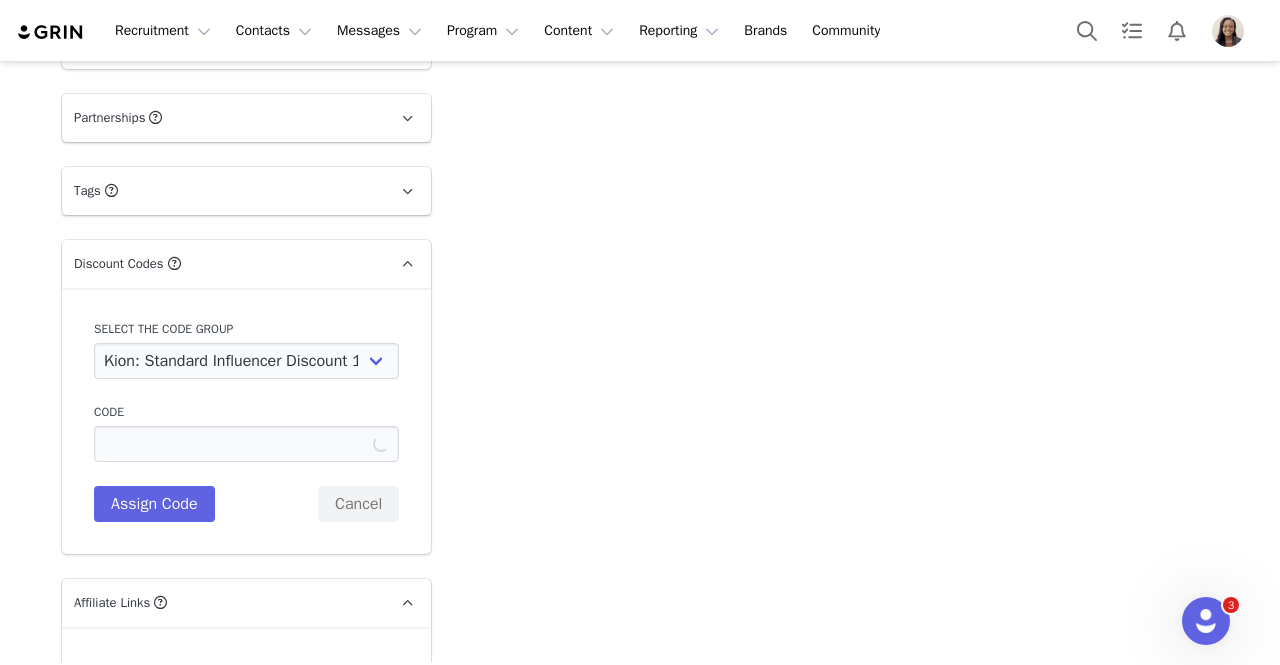 click on "Select the code group   Kion: Standard Influencer Discount 10%   Code   Description   Assign Code  Cancel" at bounding box center (246, 421) 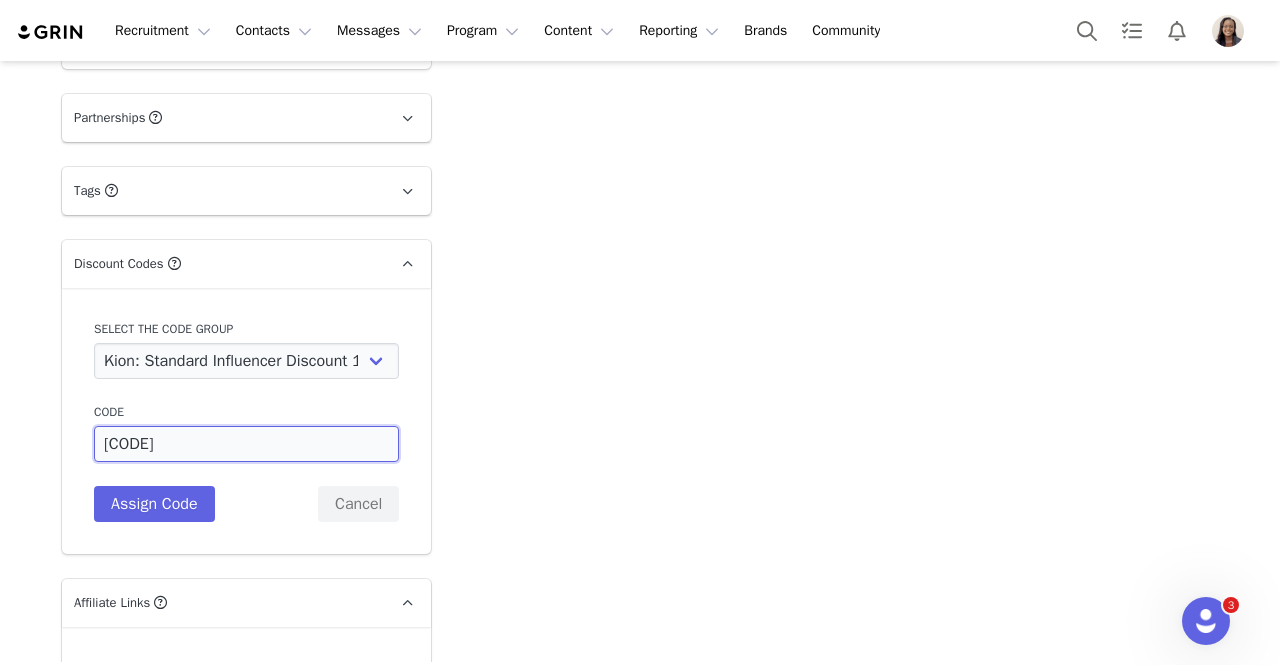 drag, startPoint x: 190, startPoint y: 445, endPoint x: 136, endPoint y: 441, distance: 54.147945 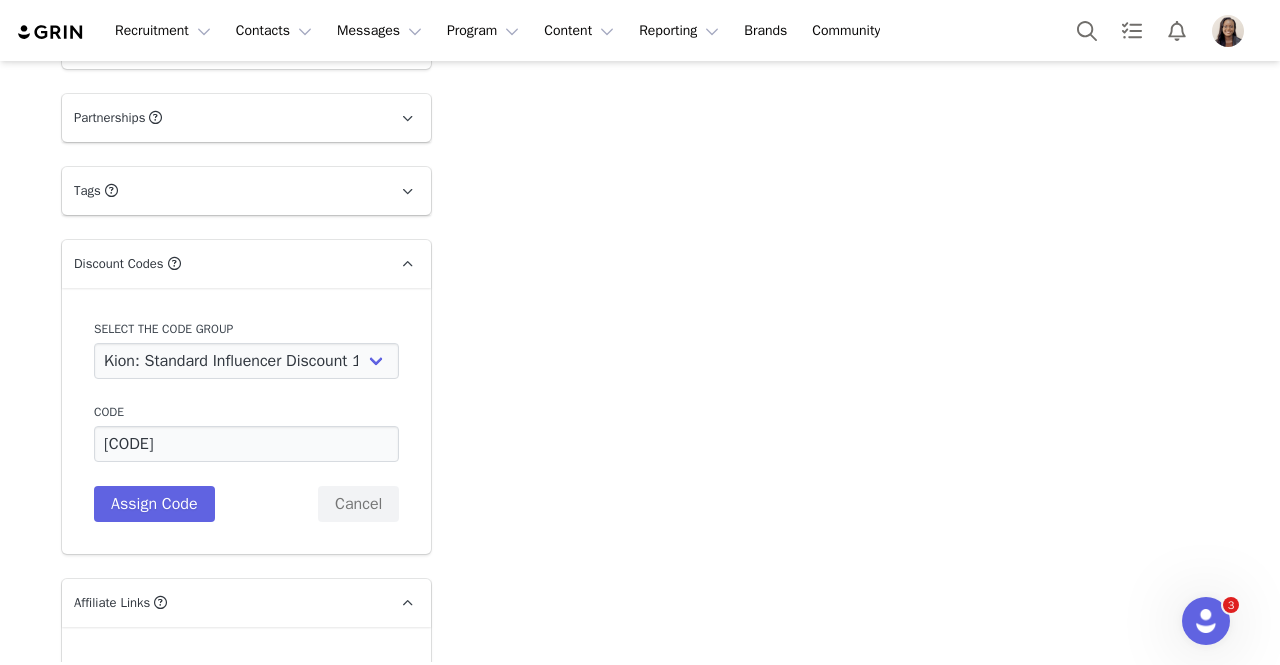 click on "Add Note   Send Email   Send Alert   Tasks  System Font 12pt To open the popup, press Shift+Enter To open the popup, press Shift+Enter To open the popup, press Shift+Enter To open the popup, press Shift+Enter Save Note Cancel Recent Activity All Notes Content Emails Actions Updates Contact Sync ⁨ Veronica Mwale ⁩ updated the campaigns: Ambassador Program Aug 1, 2025, 7:59 PM ⁨ Instagram ⁩ was updated by ⁨ Veronica Mwale ⁩. Aug 1, 2025, 7:58 PM ⁨ Instagram ⁩ was updated by ⁨ Veronica Mwale ⁩. Aug 1, 2025, 7:58 PM Show more" at bounding box center (836, -1228) 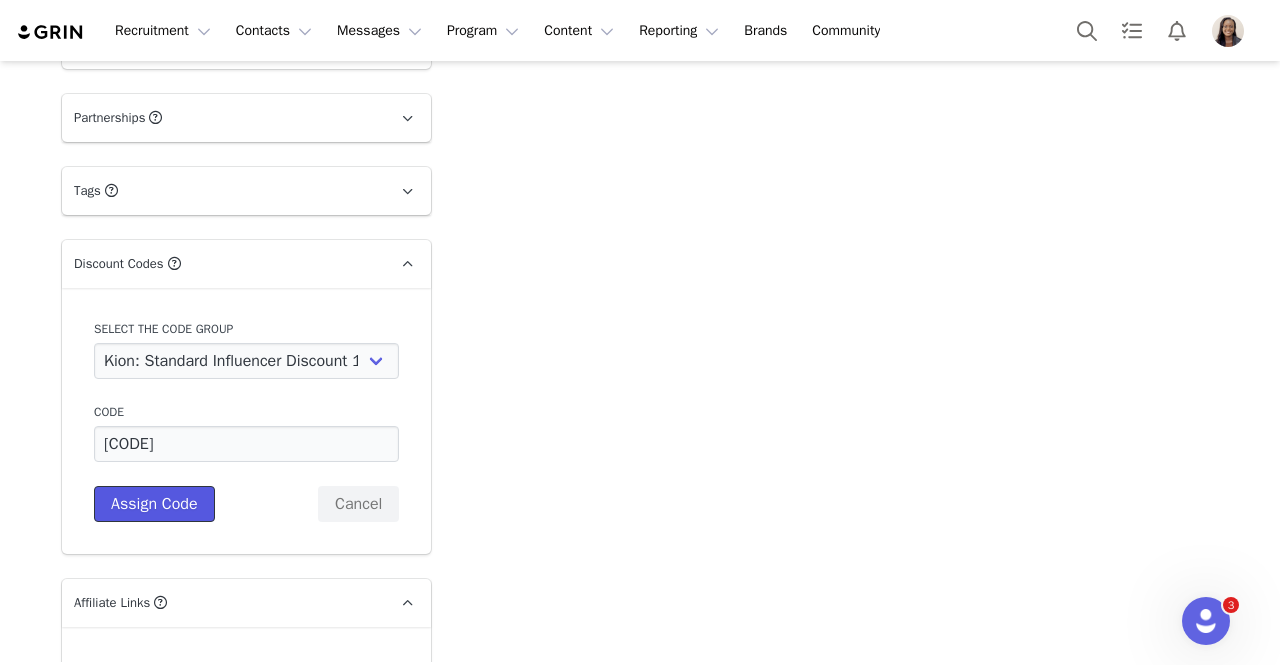 click on "Assign Code" at bounding box center (154, 504) 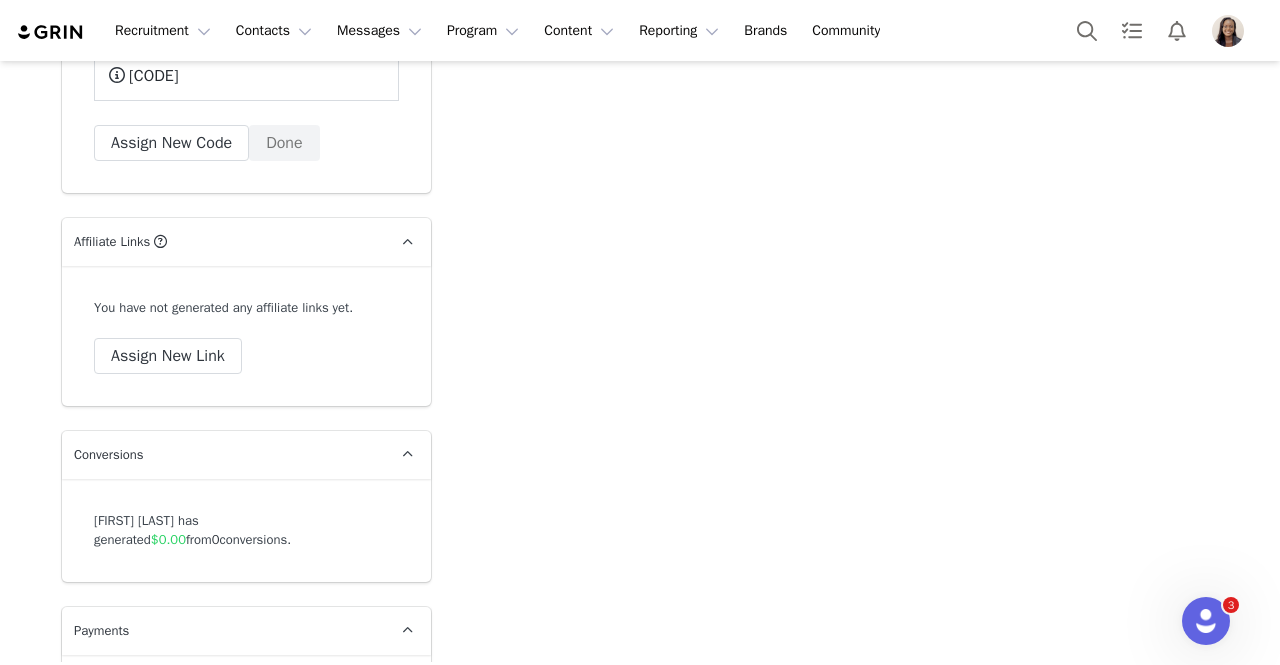 scroll, scrollTop: 4072, scrollLeft: 0, axis: vertical 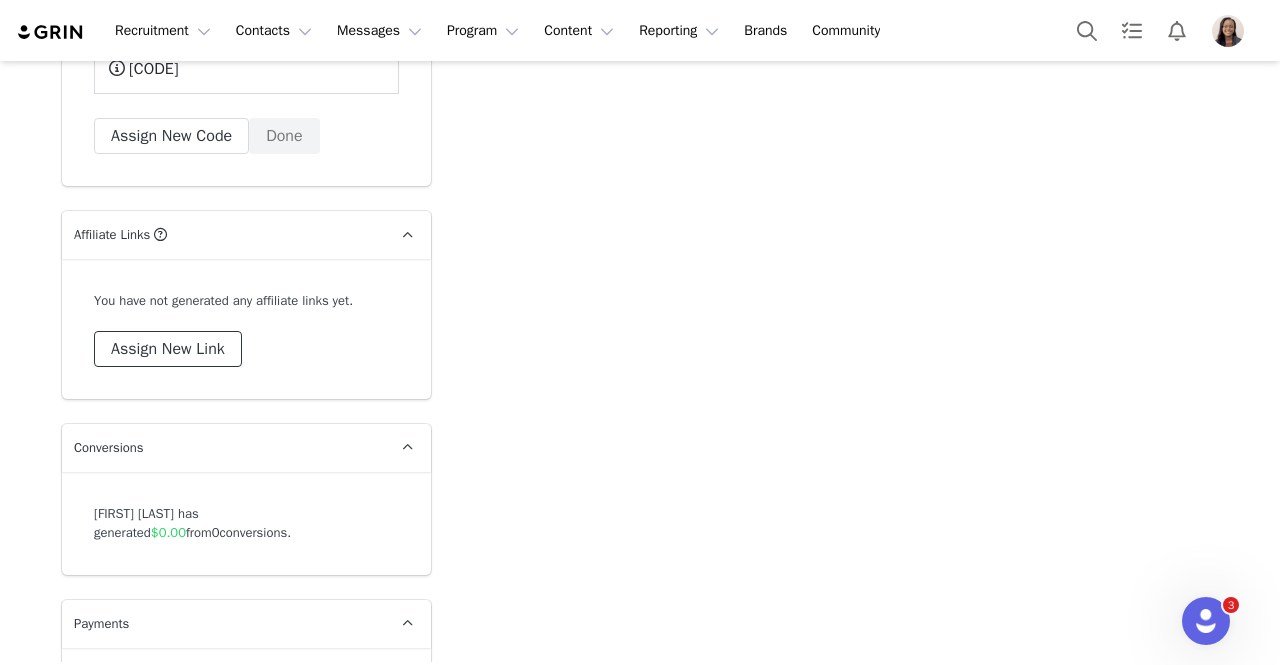 click on "Assign New Link" at bounding box center [168, 349] 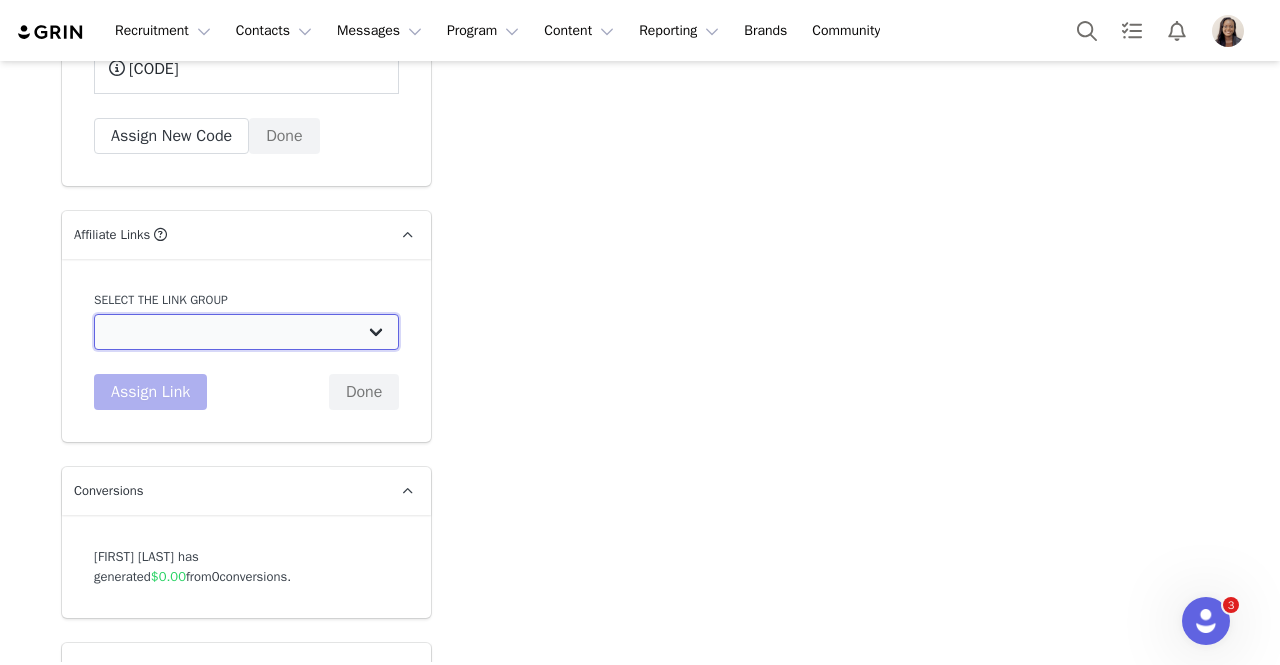 click on "Standard Influencer Affiliate Link: https://www.getkion.com/collections/see-all Aminos Powder PDP: https://www.getkion.com/collections/see-all/products/mens-t-shirt Aminos Capsules PDP: https://www.getkion.com/collections/see-all/products/womens-t-shirt Clean Protein PDP: https://getkion.com/products/clean-protein Flex PDP: https://getkion.com/products/flex Lean PDP: https://getkion.com/products/lean Omega PDP: https://getkion.com/products/omega Google Perks at Work: https://getkion.com/collections/googlepaw Ben's Collection Page: https://getkion.com/bengreenfield Coffee PDP: https://getkion.com/collections/coffee Decaf Coffee PDP: https://getkion.com/collections/coffee/products/decaf-coffee Colostrum PDP: https://getkion.com/collections/see-all/products/colostrum Coffee Bundle PDP: https://getkion.com/collections/bundle/products/medium-roast-coffee-bundle Creatine PDP: https://getkion.com/collections/see-all/products/creatine ReCharge: https://getkion.com" at bounding box center (246, 332) 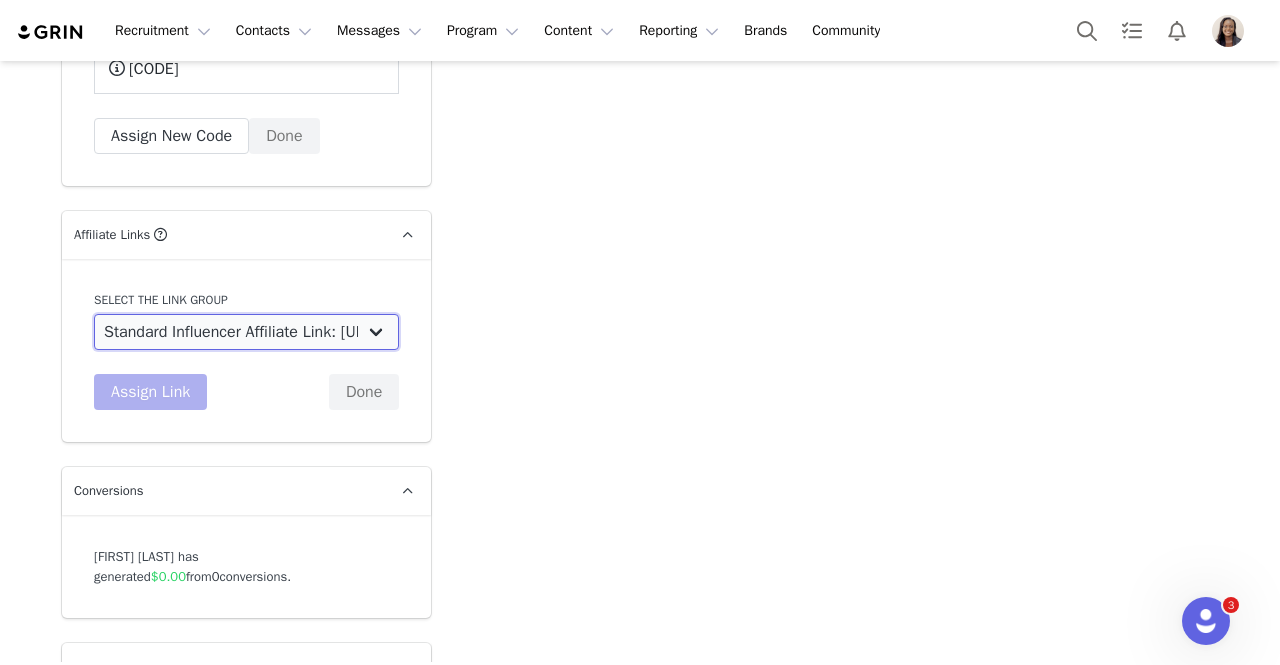 click on "Standard Influencer Affiliate Link: https://www.getkion.com/collections/see-all Aminos Powder PDP: https://www.getkion.com/collections/see-all/products/mens-t-shirt Aminos Capsules PDP: https://www.getkion.com/collections/see-all/products/womens-t-shirt Clean Protein PDP: https://getkion.com/products/clean-protein Flex PDP: https://getkion.com/products/flex Lean PDP: https://getkion.com/products/lean Omega PDP: https://getkion.com/products/omega Google Perks at Work: https://getkion.com/collections/googlepaw Ben's Collection Page: https://getkion.com/bengreenfield Coffee PDP: https://getkion.com/collections/coffee Decaf Coffee PDP: https://getkion.com/collections/coffee/products/decaf-coffee Colostrum PDP: https://getkion.com/collections/see-all/products/colostrum Coffee Bundle PDP: https://getkion.com/collections/bundle/products/medium-roast-coffee-bundle Creatine PDP: https://getkion.com/collections/see-all/products/creatine ReCharge: https://getkion.com" at bounding box center (246, 332) 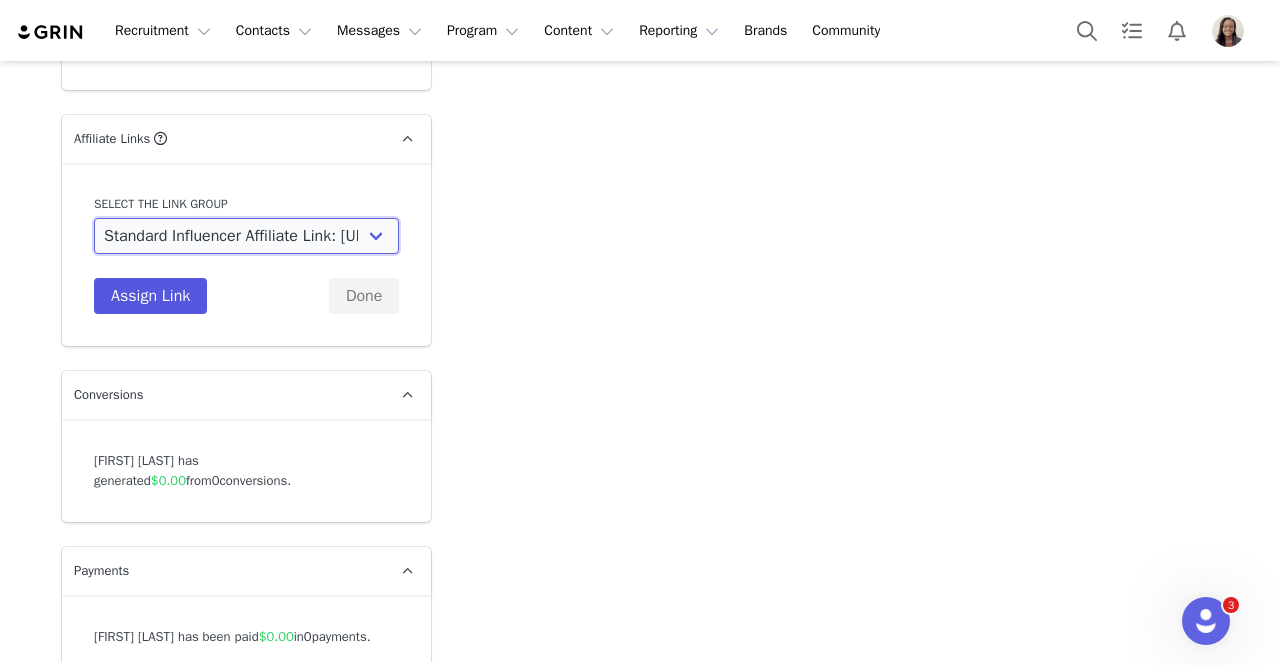 scroll, scrollTop: 4170, scrollLeft: 0, axis: vertical 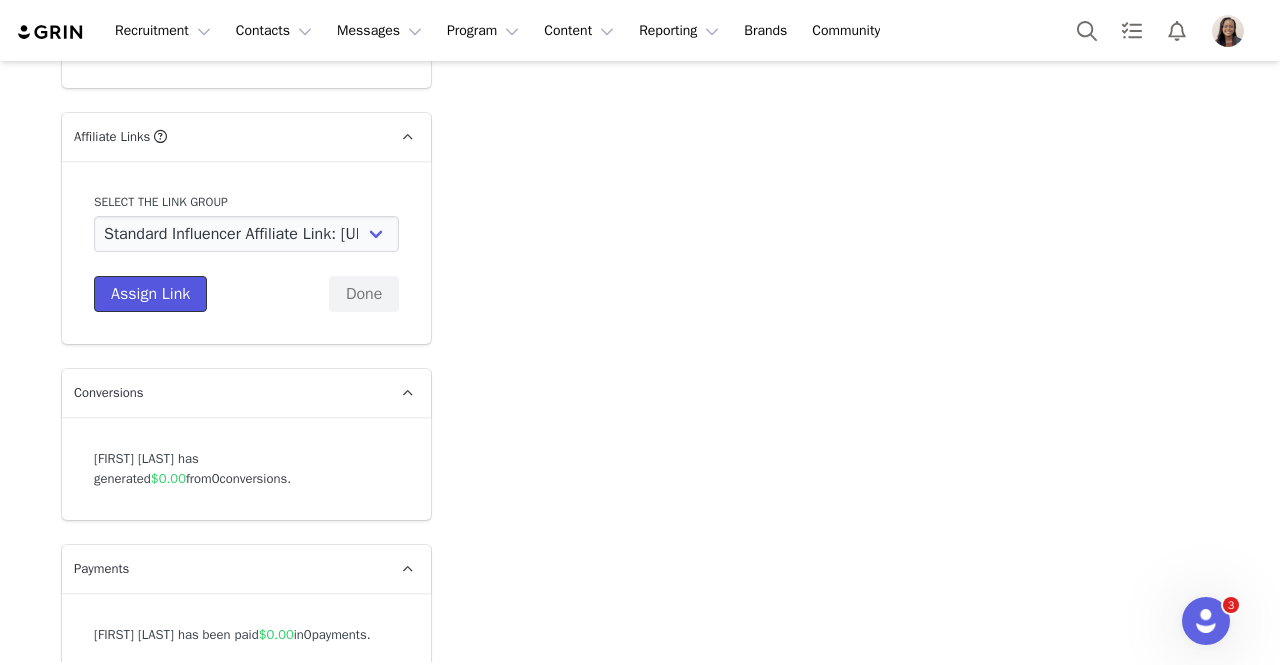 click on "Assign Link" at bounding box center (150, 294) 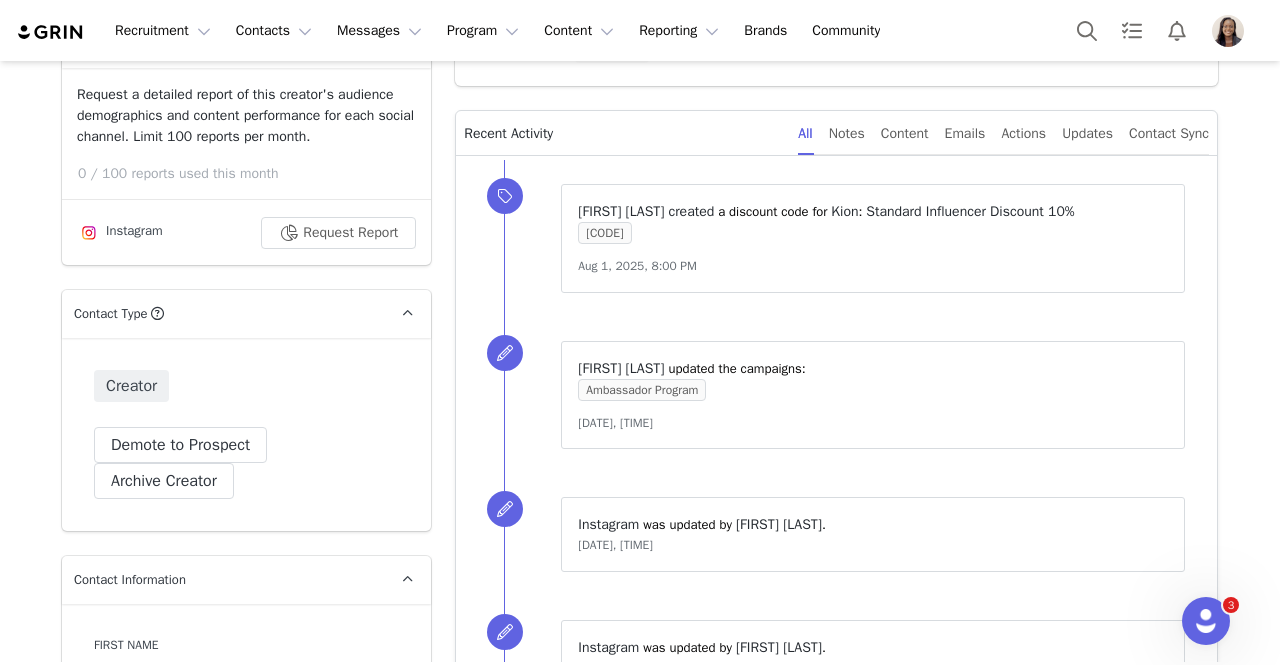 scroll, scrollTop: 0, scrollLeft: 0, axis: both 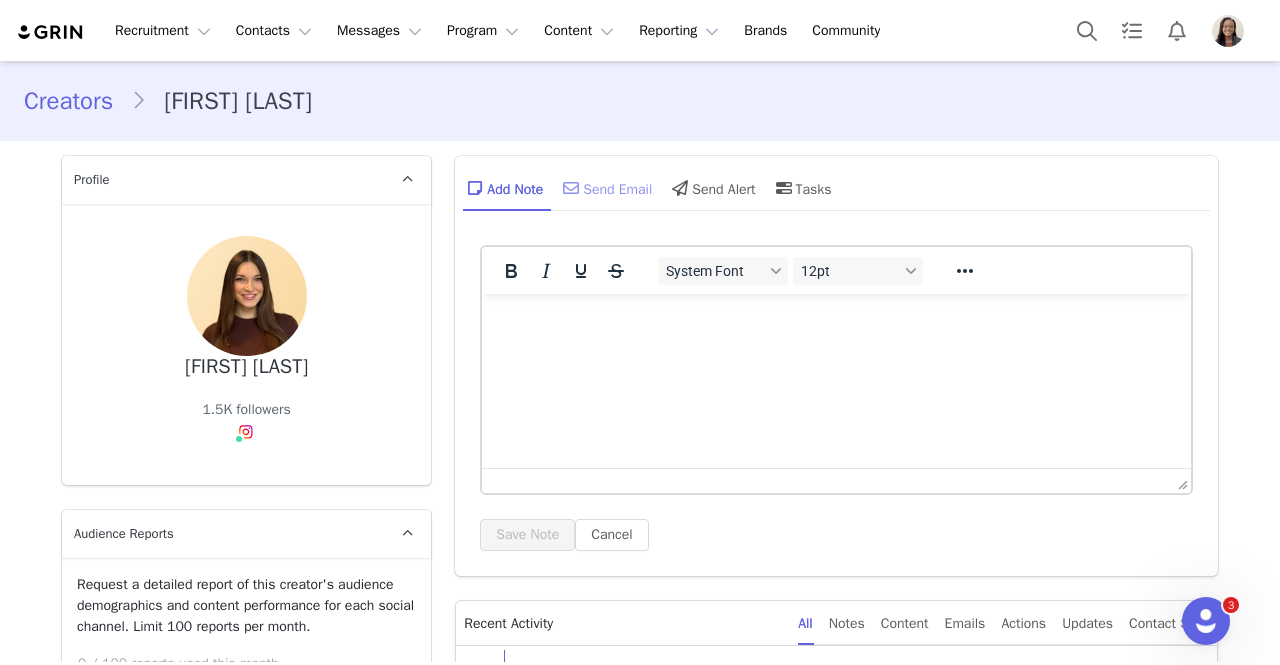 click on "Send Email" at bounding box center [605, 188] 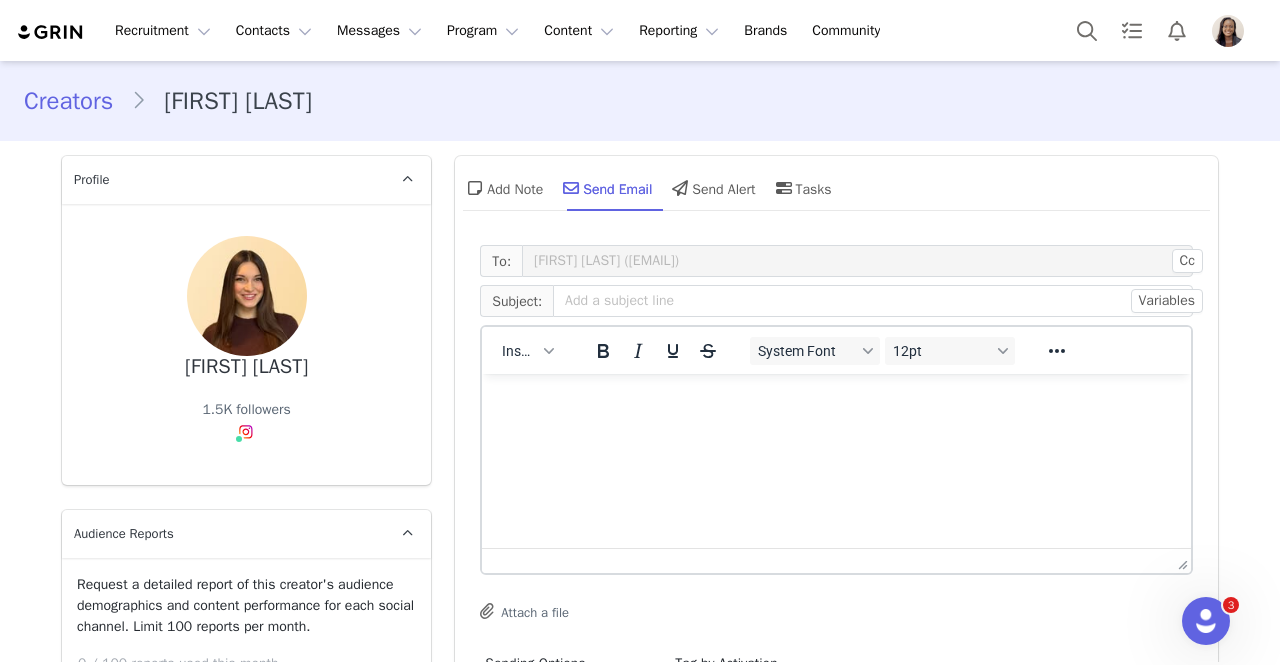 scroll, scrollTop: 0, scrollLeft: 0, axis: both 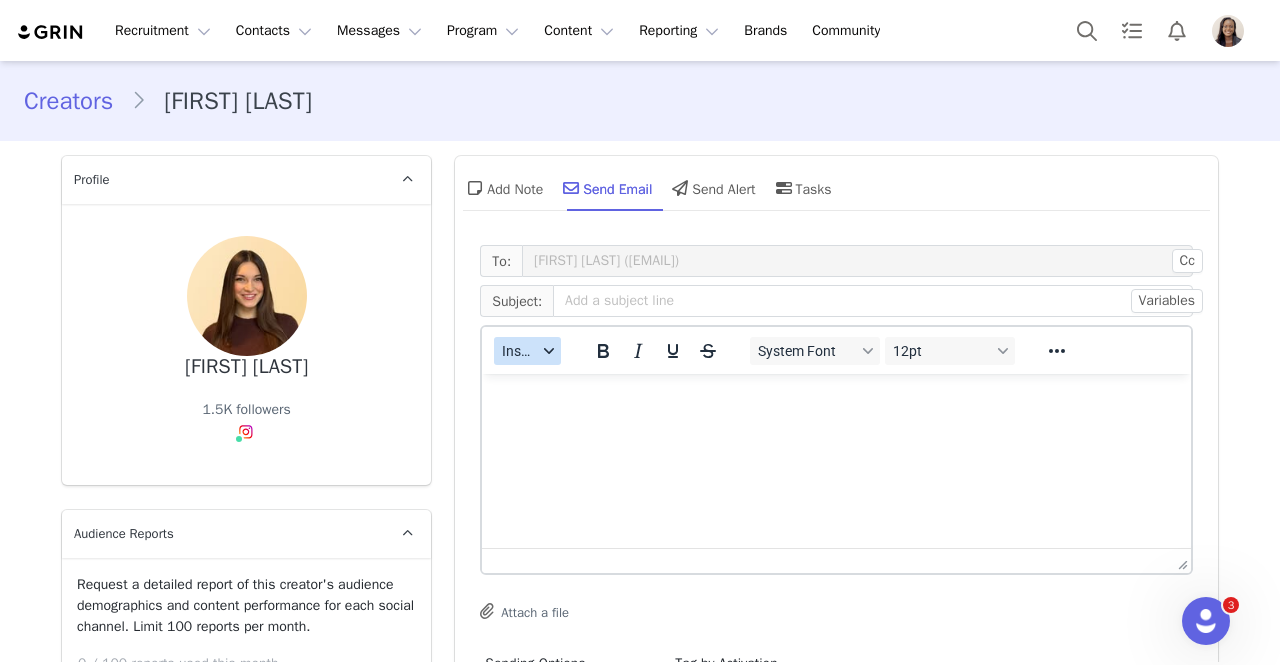 click on "Insert" at bounding box center (527, 351) 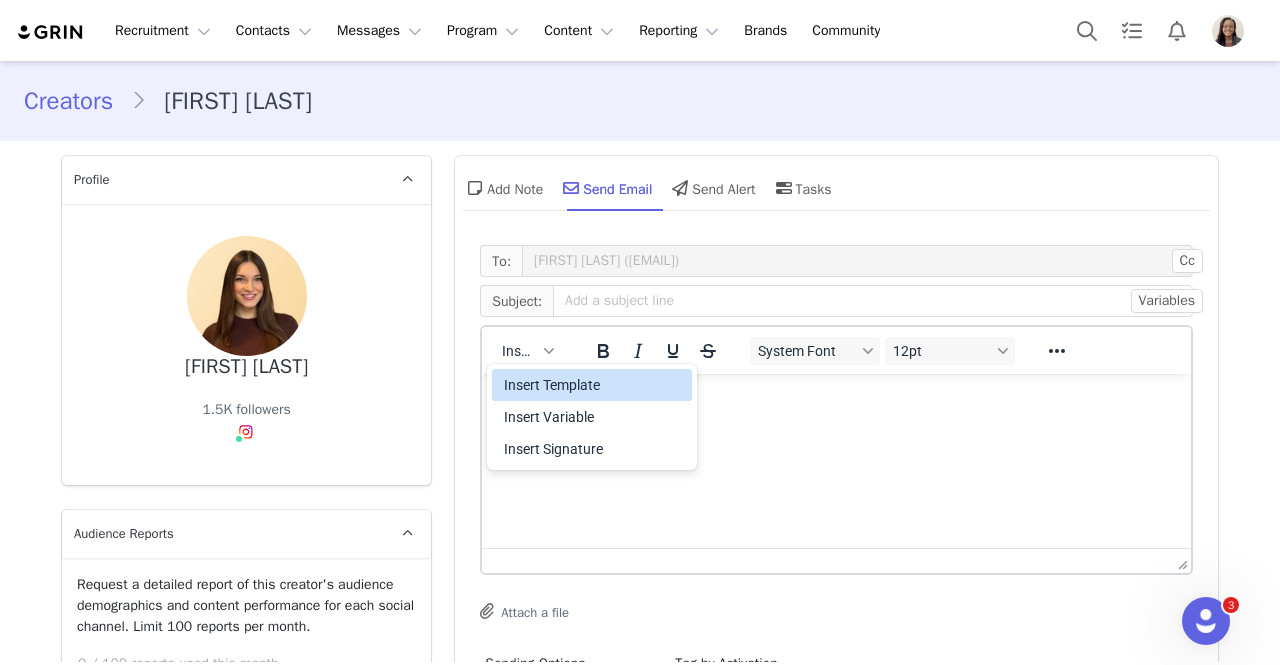 click on "Insert Template" at bounding box center [594, 385] 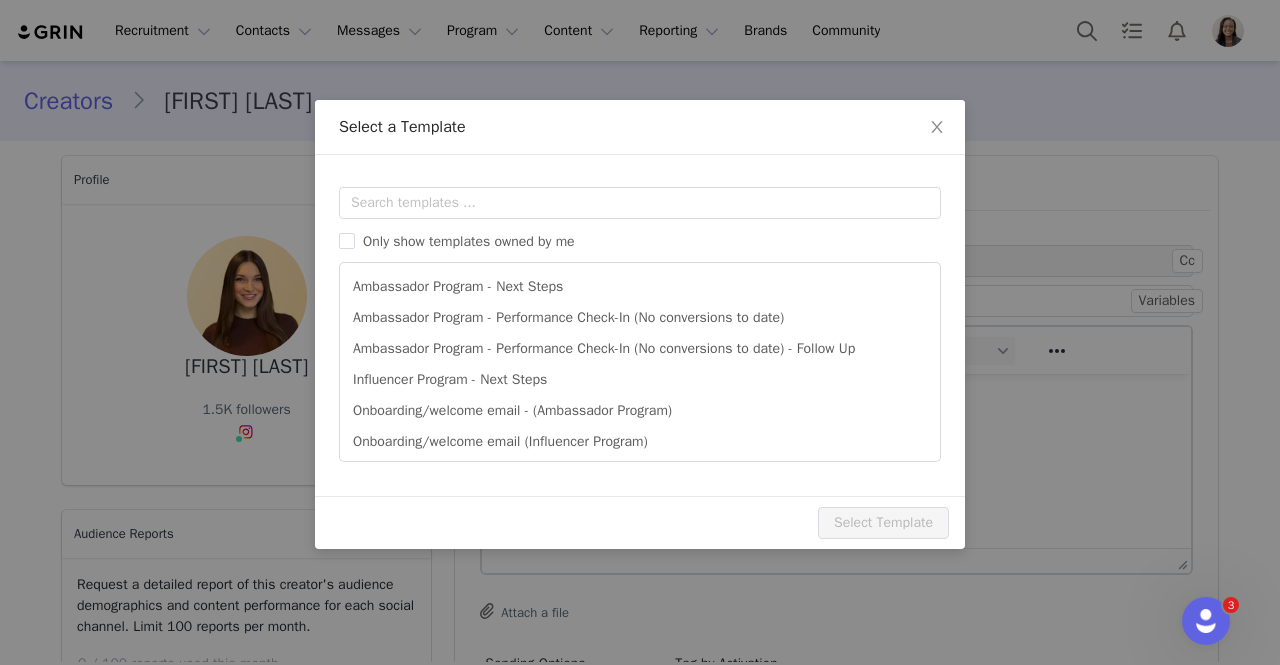 scroll, scrollTop: 0, scrollLeft: 0, axis: both 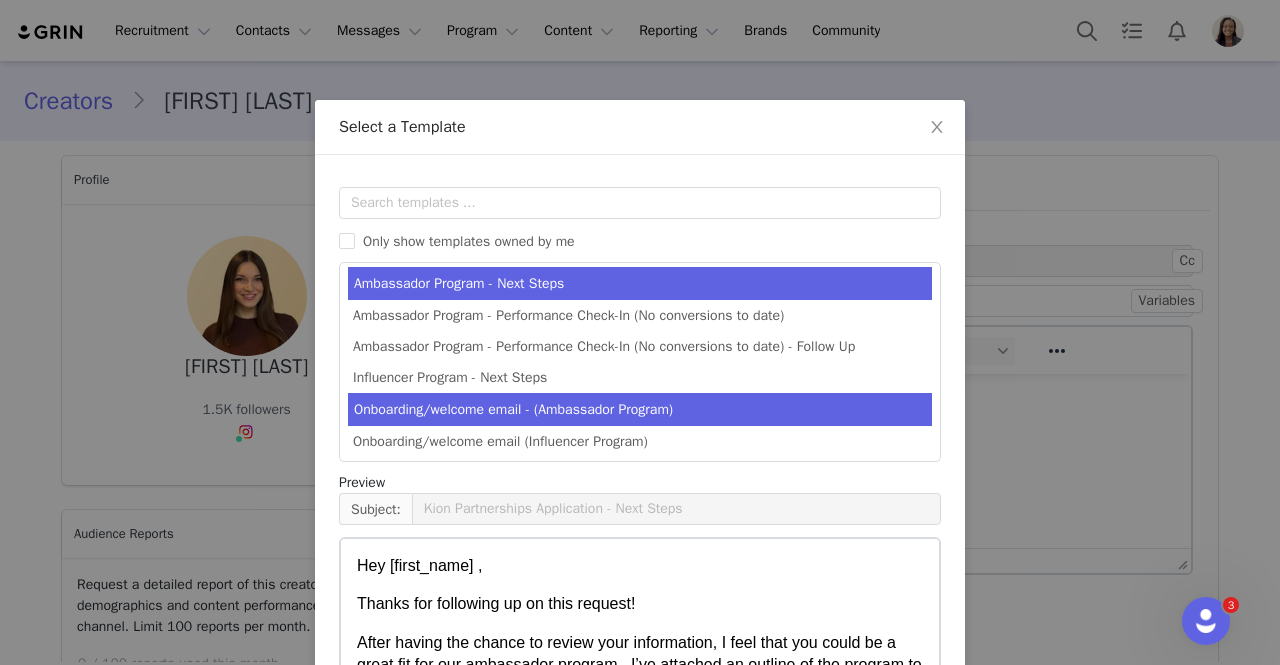 click on "Onboarding/welcome email - (Ambassador Program)" at bounding box center [640, 409] 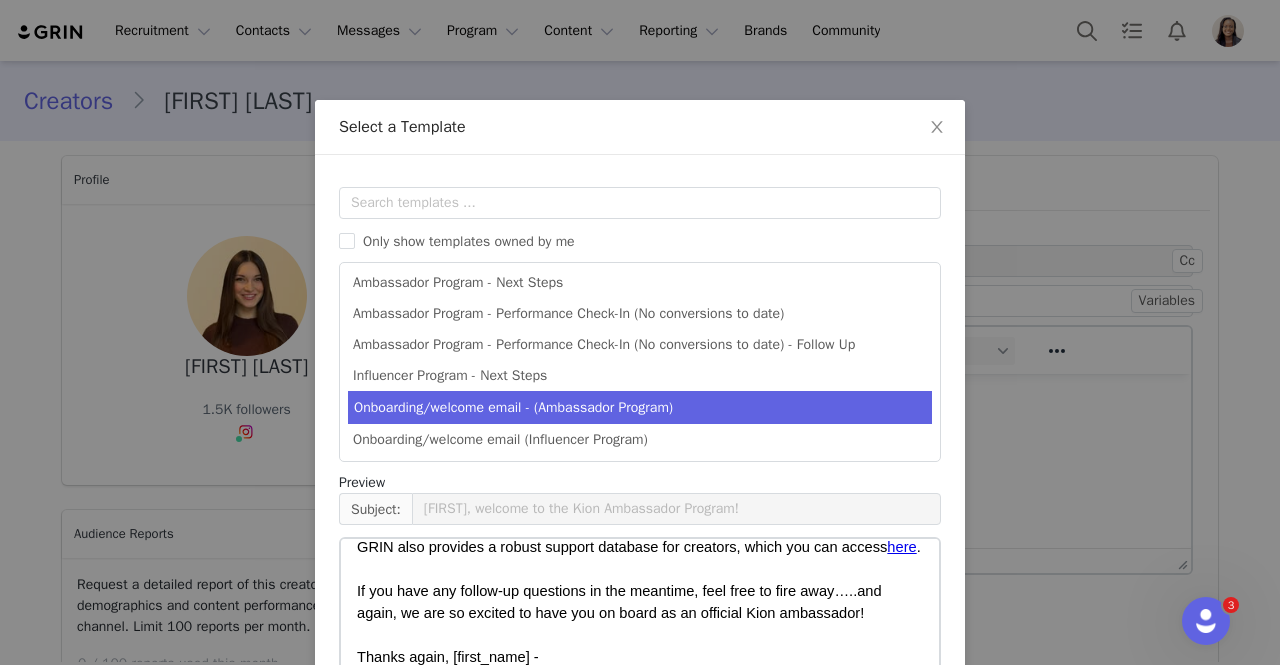scroll, scrollTop: 934, scrollLeft: 0, axis: vertical 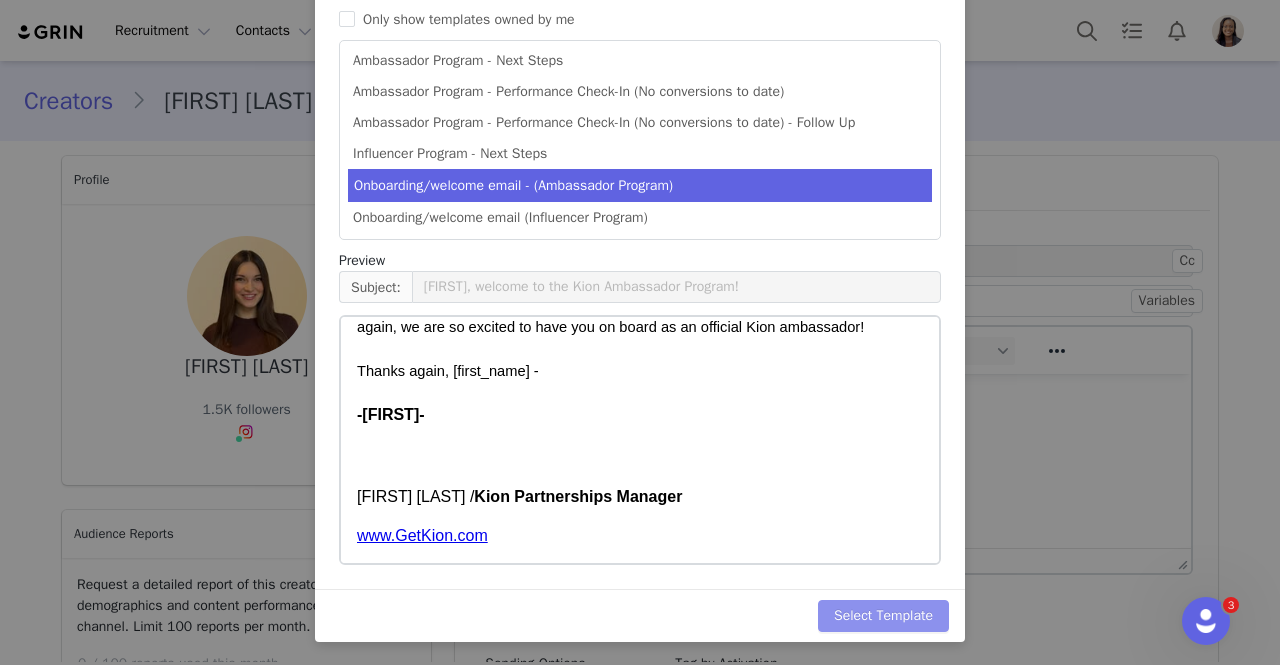 click on "Select Template" at bounding box center (883, 616) 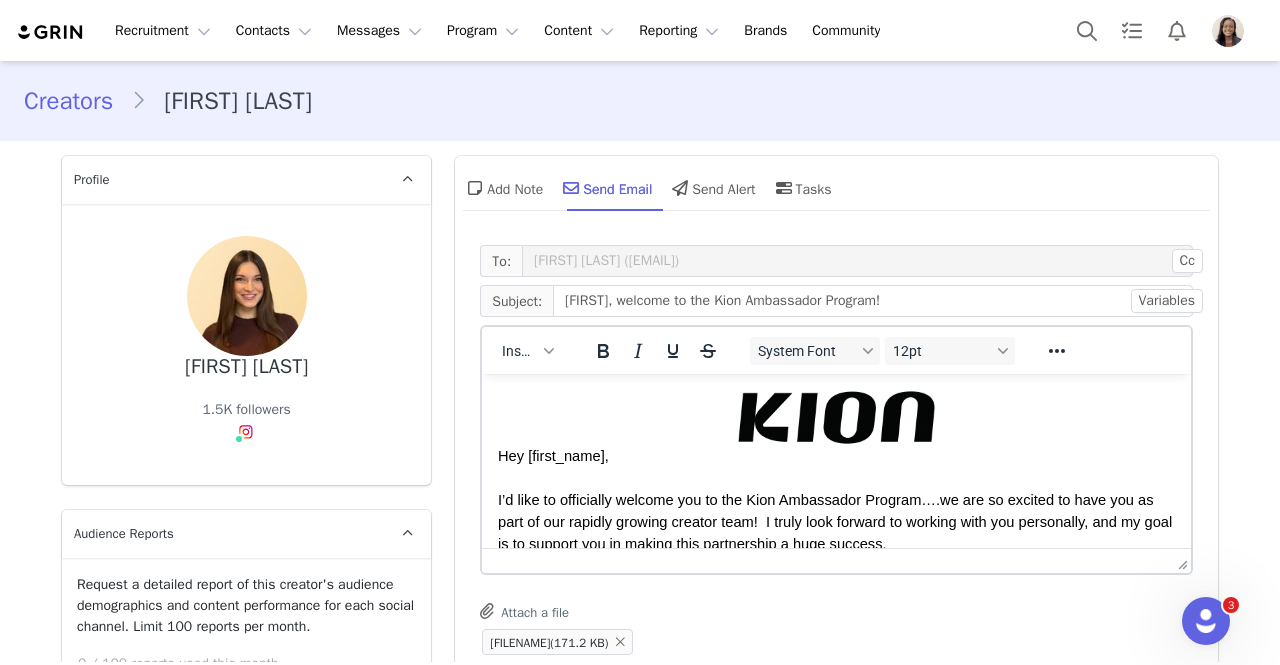 scroll, scrollTop: 0, scrollLeft: 0, axis: both 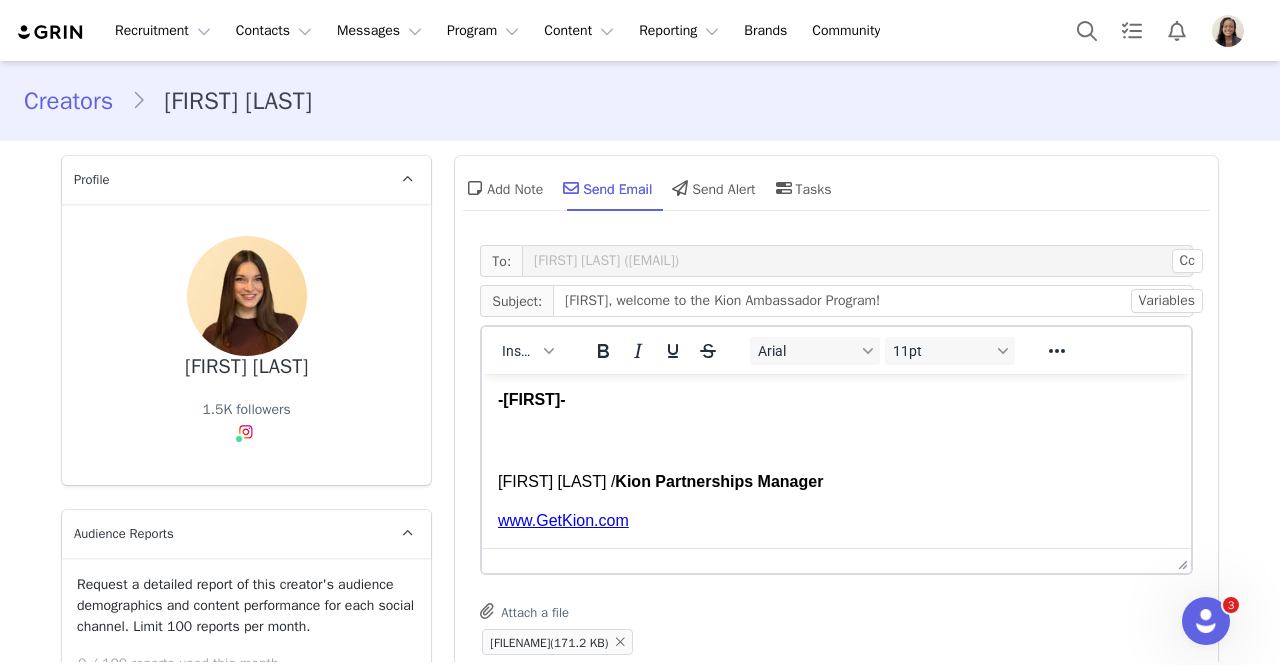 click at bounding box center [836, 422] 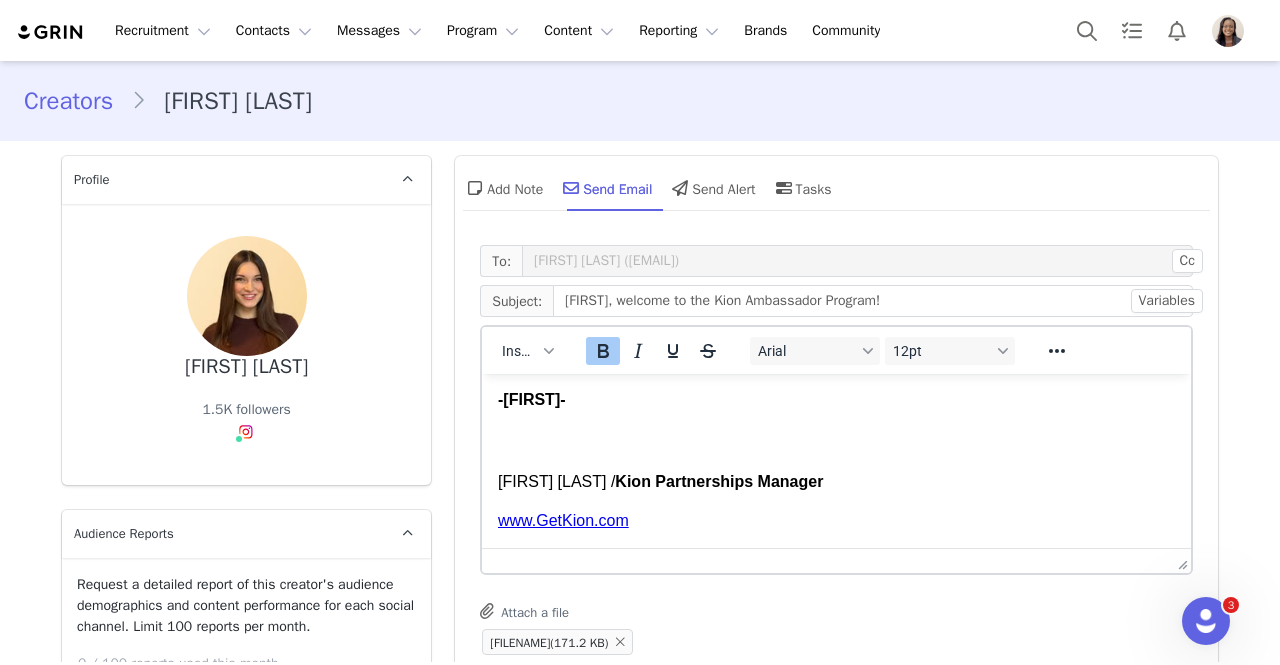 click on "-Matt-" at bounding box center [532, 399] 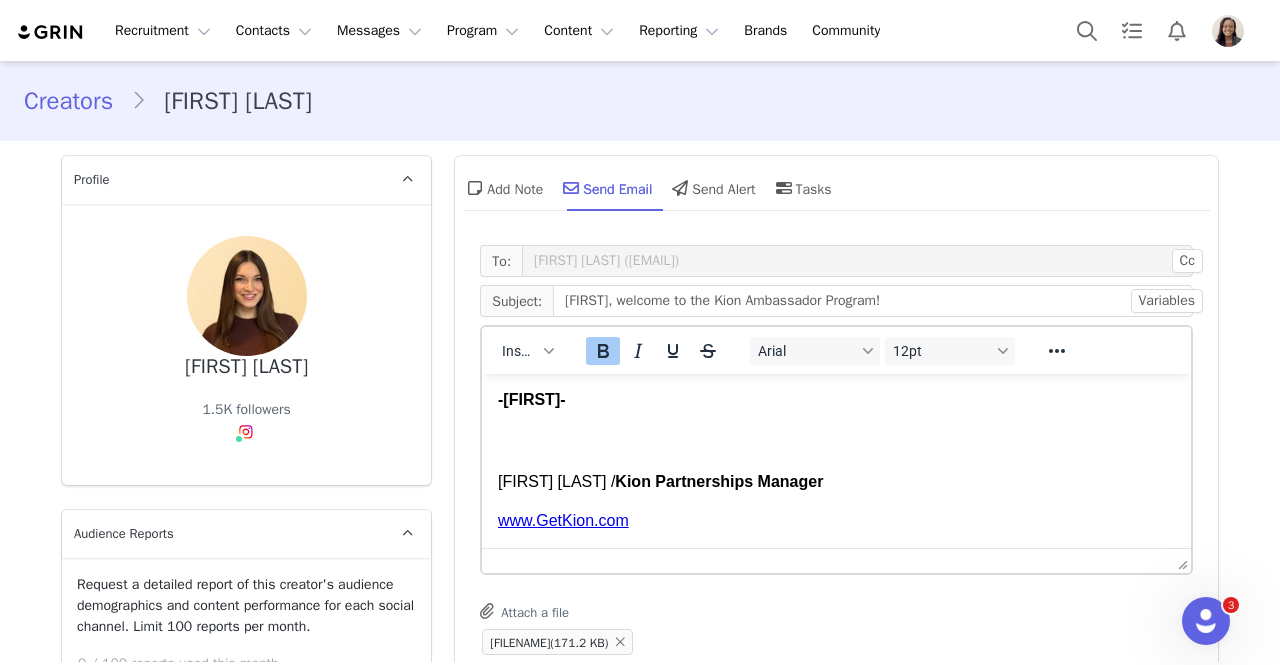 type 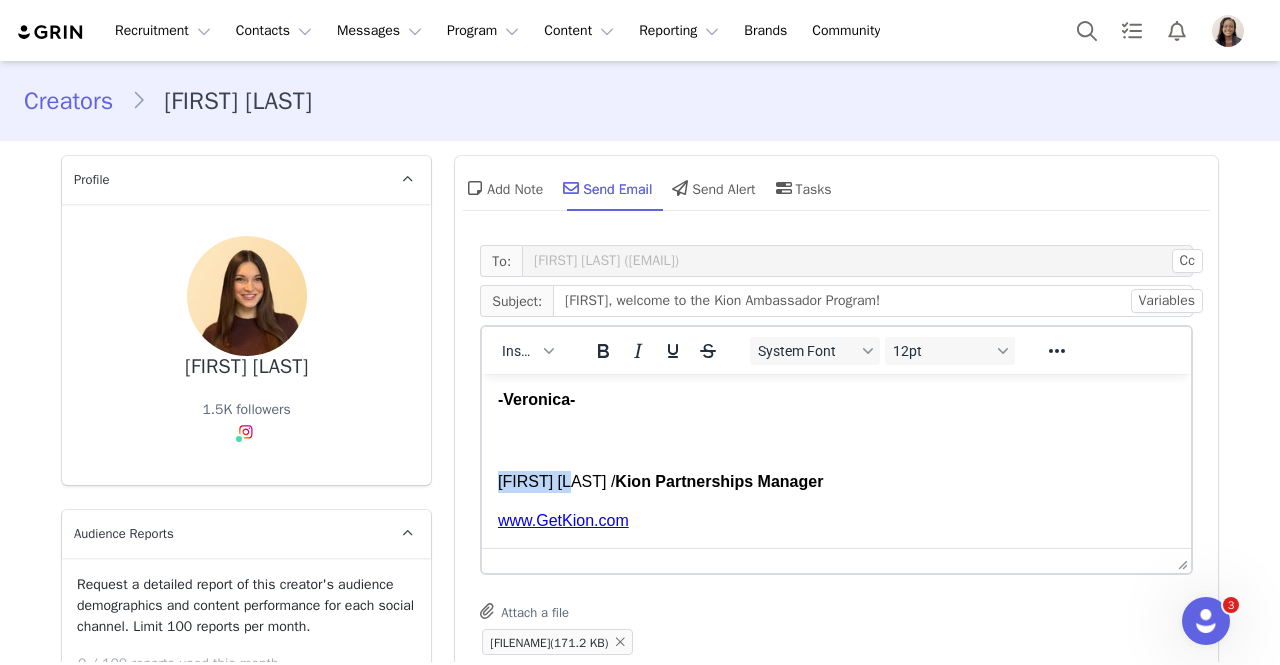 drag, startPoint x: 576, startPoint y: 487, endPoint x: 500, endPoint y: 484, distance: 76.05919 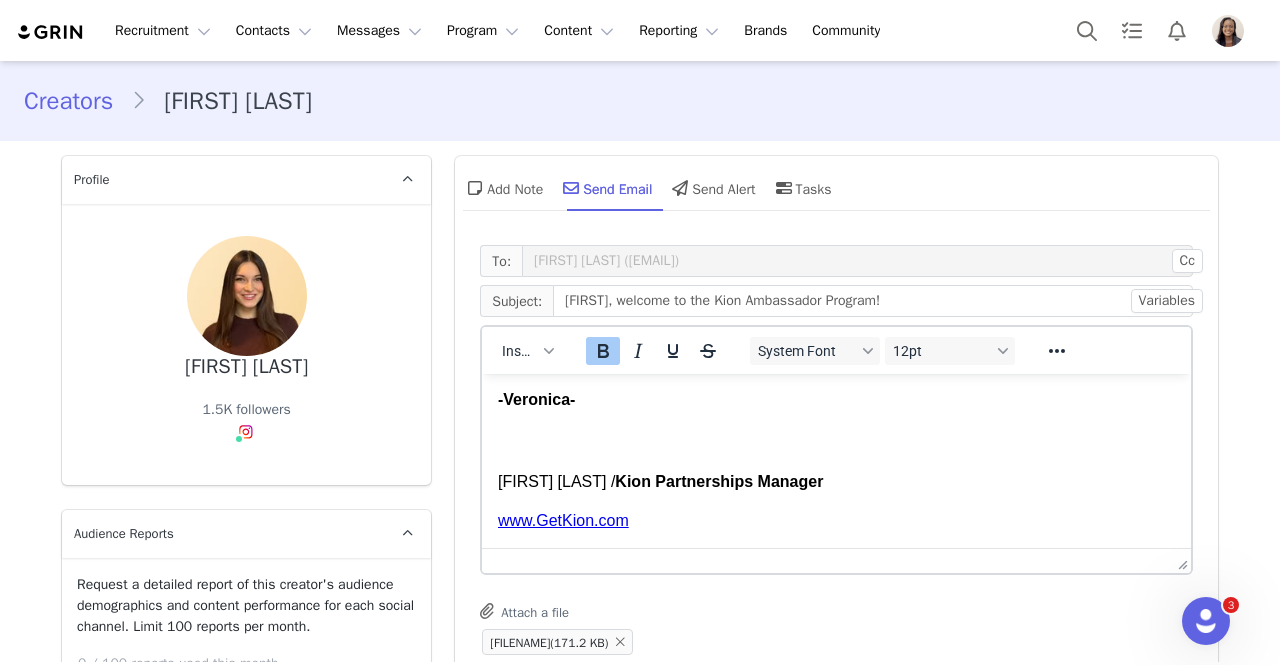 click on "Veronica [LAST] / Kion Partnerships Manager" at bounding box center [836, 482] 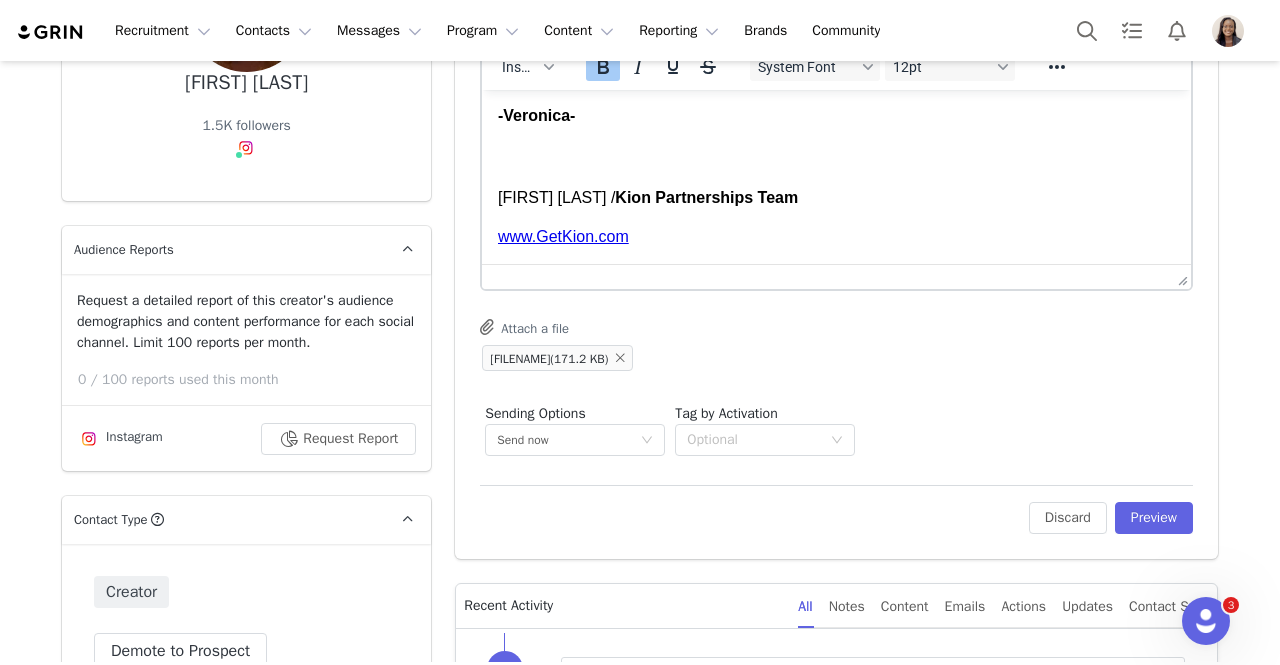 scroll, scrollTop: 295, scrollLeft: 0, axis: vertical 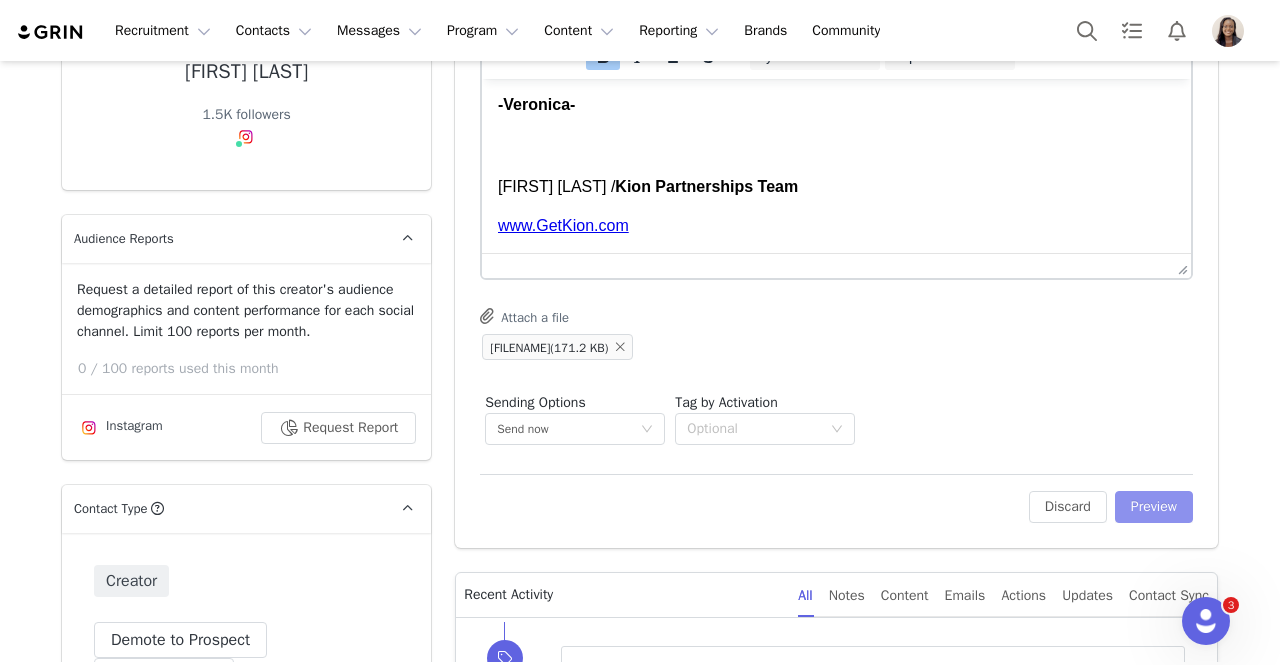 drag, startPoint x: 1118, startPoint y: 483, endPoint x: 1121, endPoint y: 494, distance: 11.401754 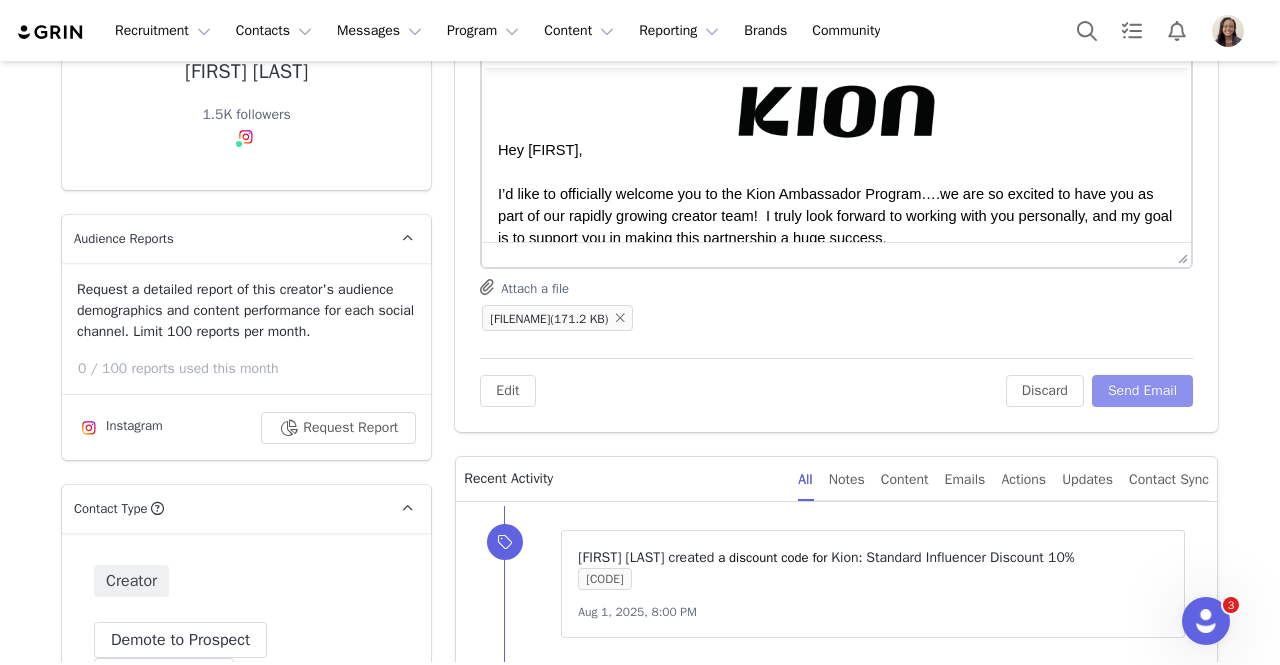 scroll, scrollTop: 0, scrollLeft: 0, axis: both 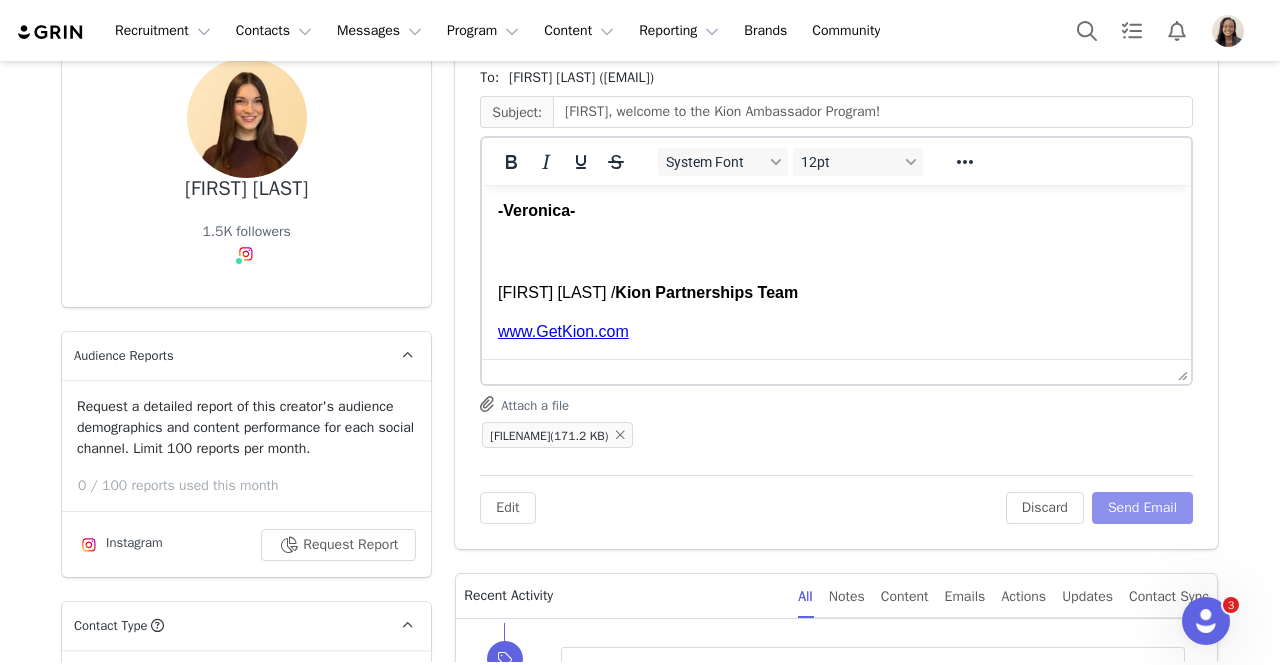 click on "Send Email" at bounding box center [1142, 508] 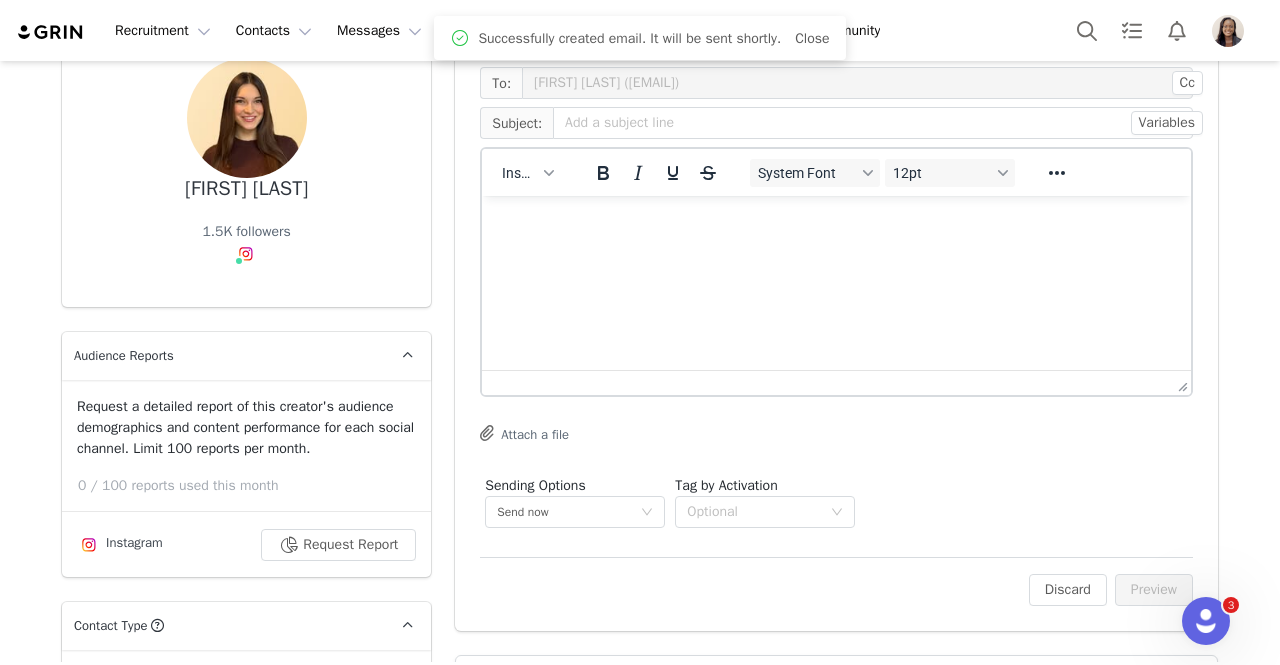 scroll, scrollTop: 0, scrollLeft: 0, axis: both 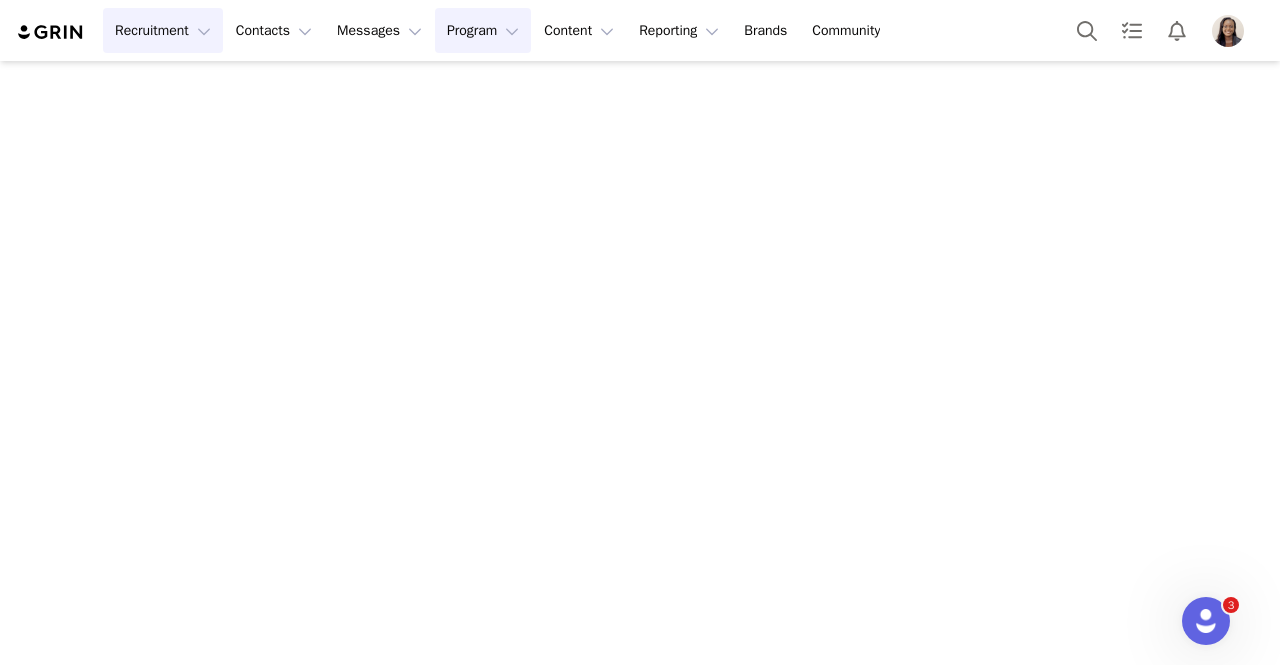 click on "Program Program" at bounding box center [483, 30] 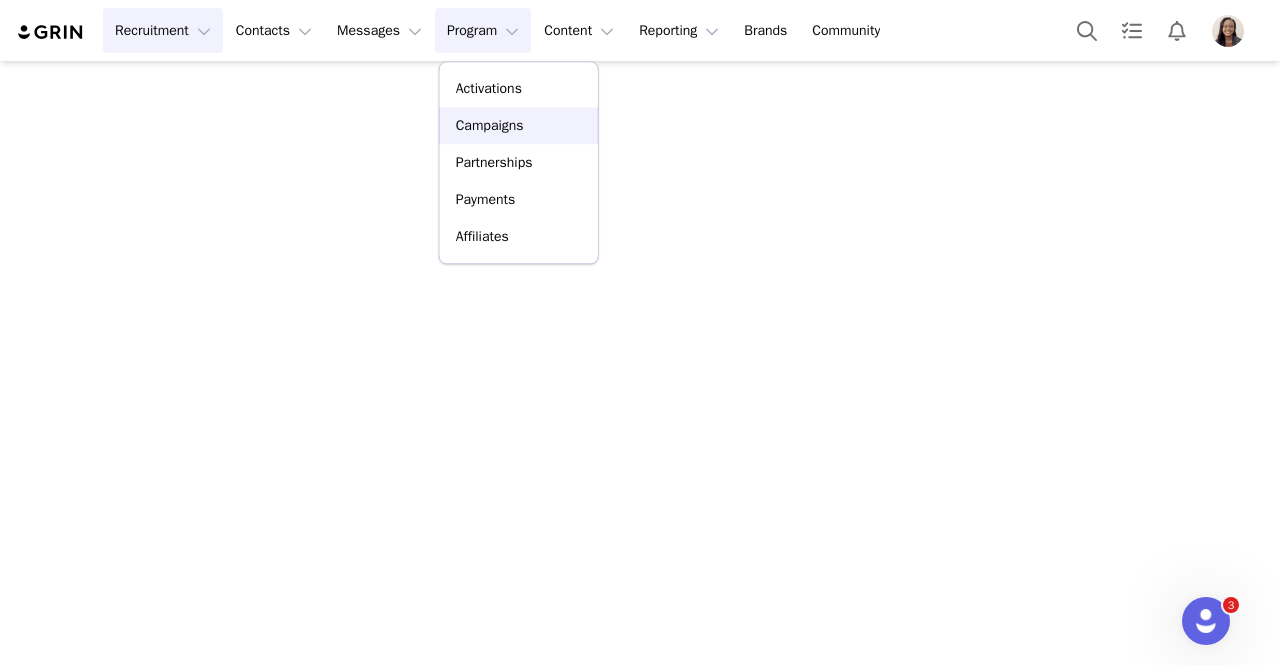 click on "Campaigns" at bounding box center [490, 125] 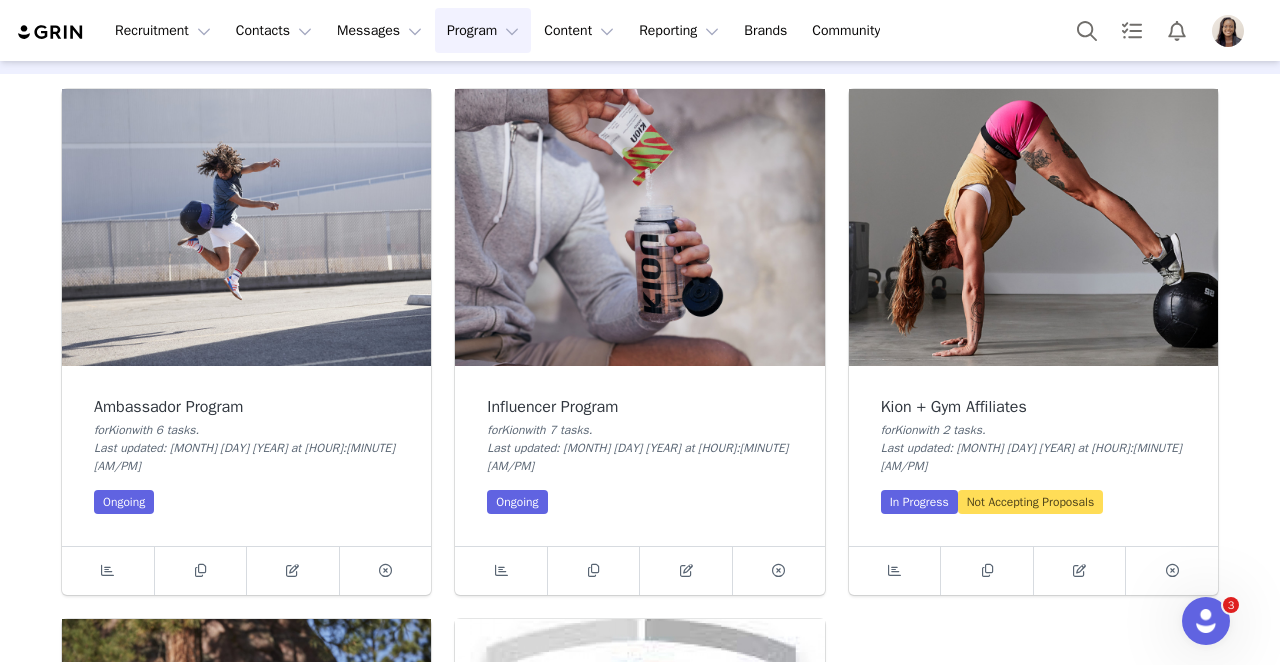 scroll, scrollTop: 37, scrollLeft: 0, axis: vertical 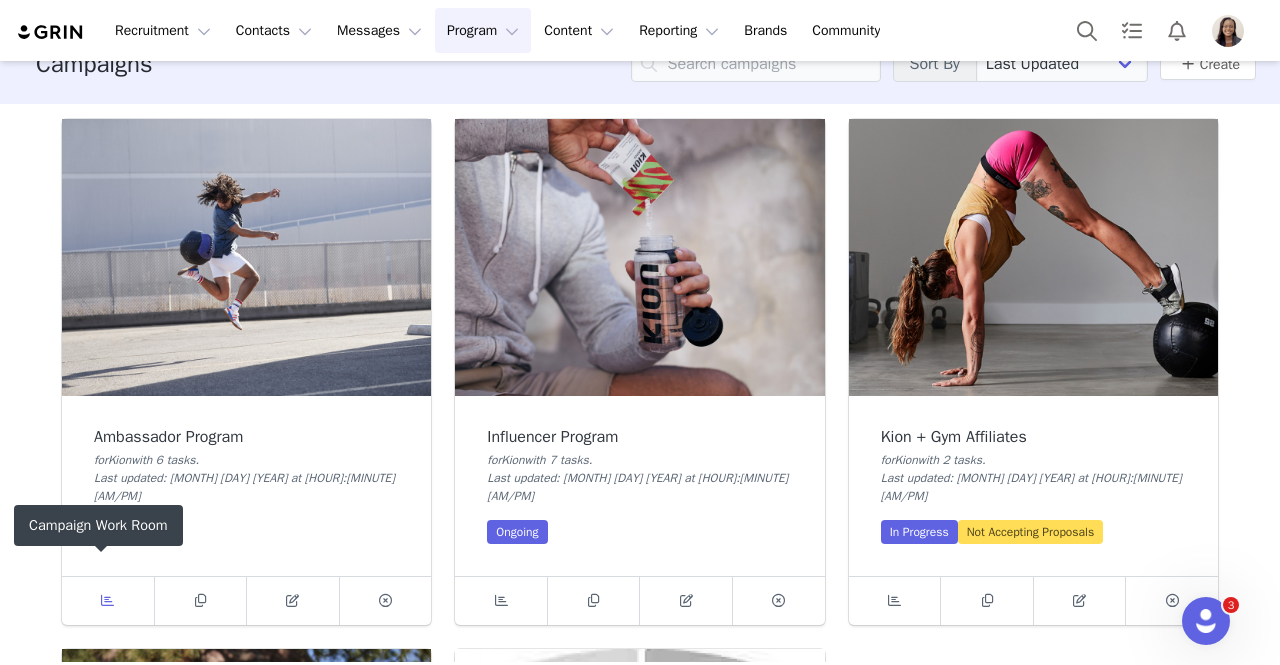 click at bounding box center (108, 601) 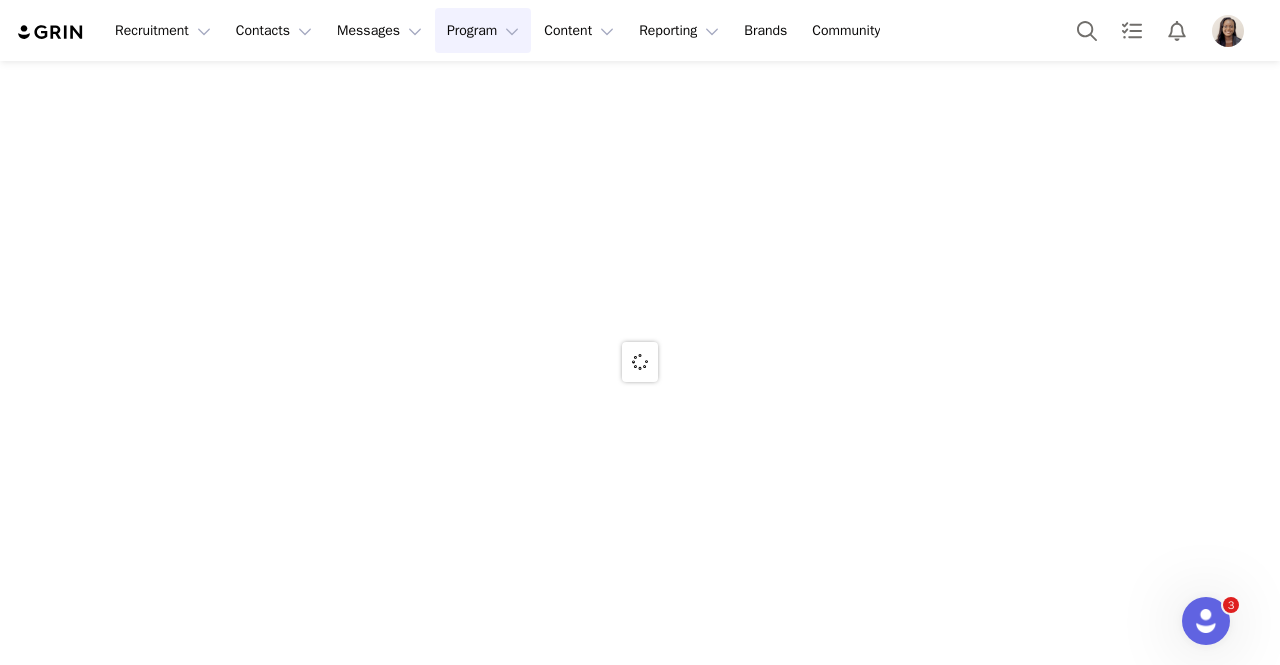 scroll, scrollTop: 0, scrollLeft: 0, axis: both 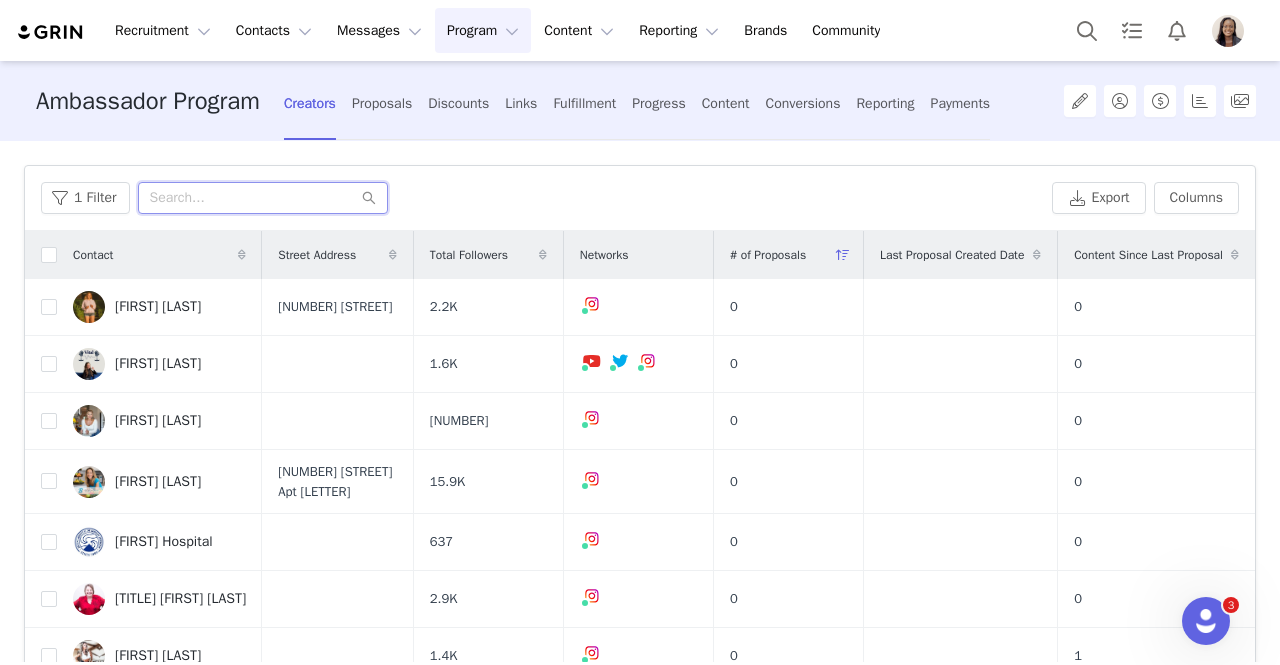 click at bounding box center [263, 198] 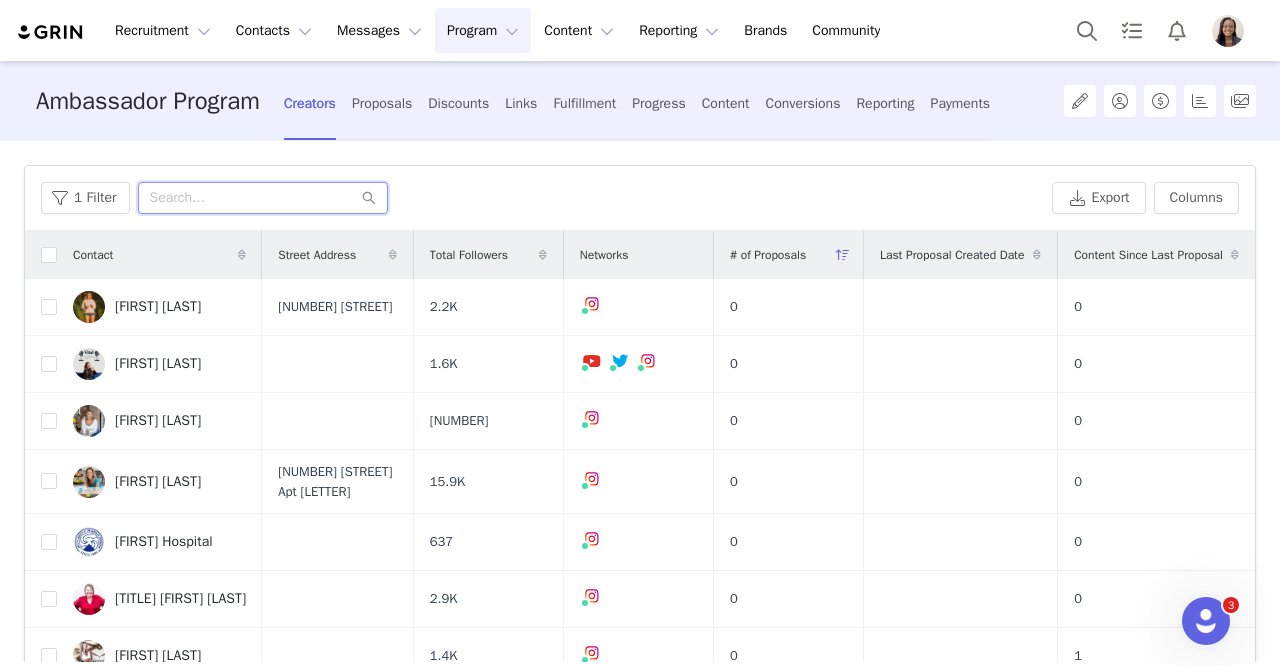 paste on "Audra" 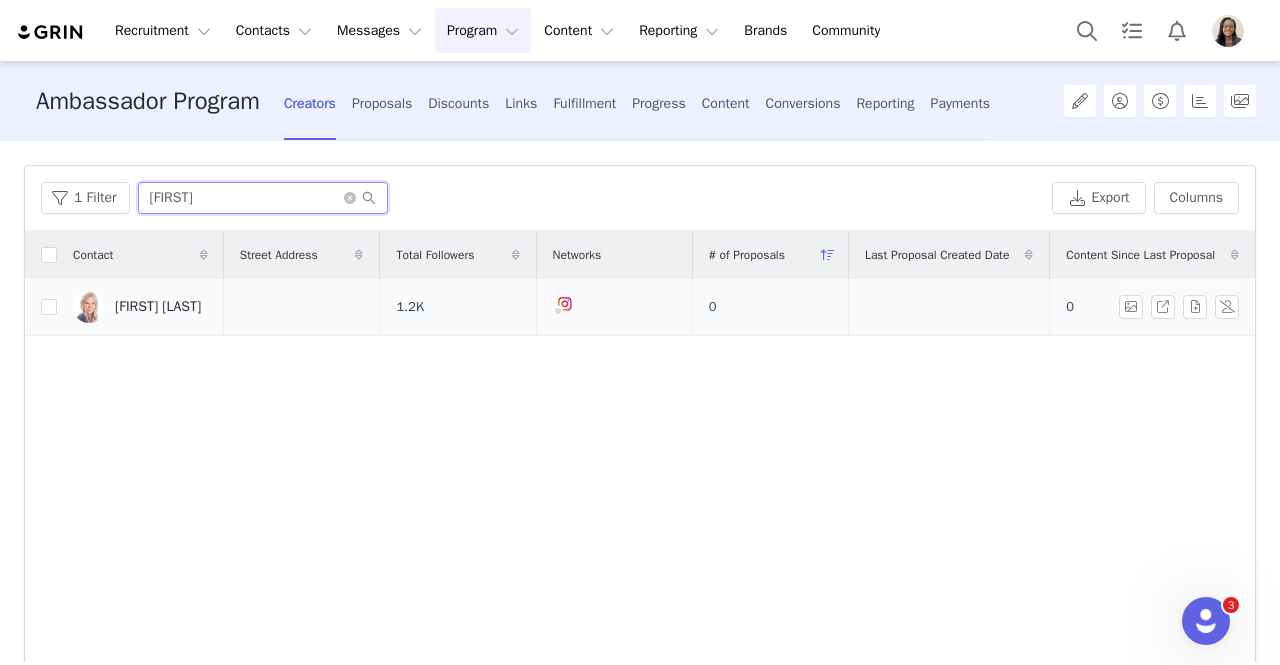 type on "Audra" 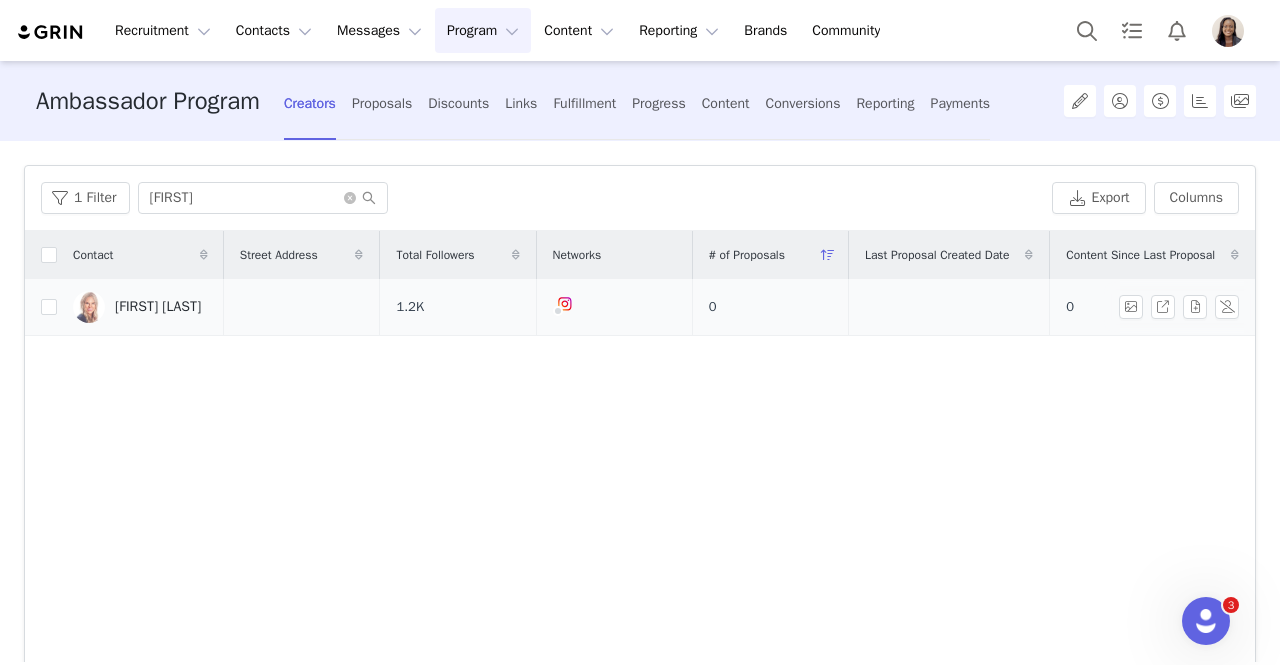 click on "Audra Schnittger" at bounding box center (158, 307) 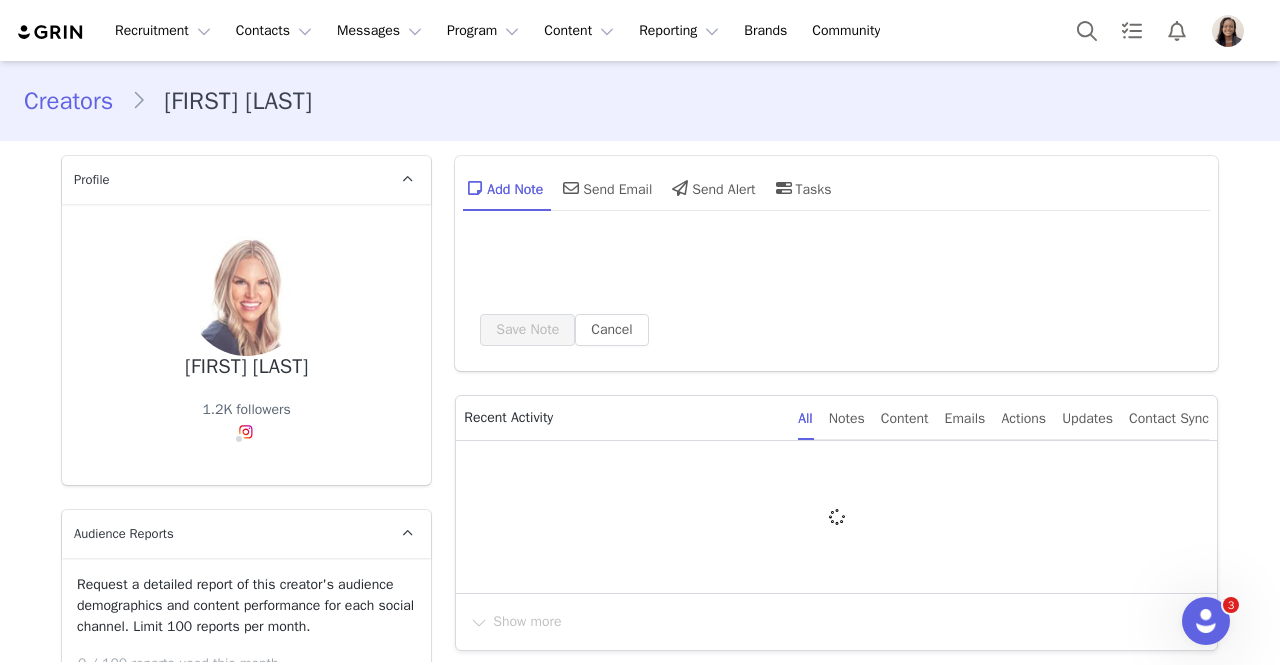 type on "+1 (United States)" 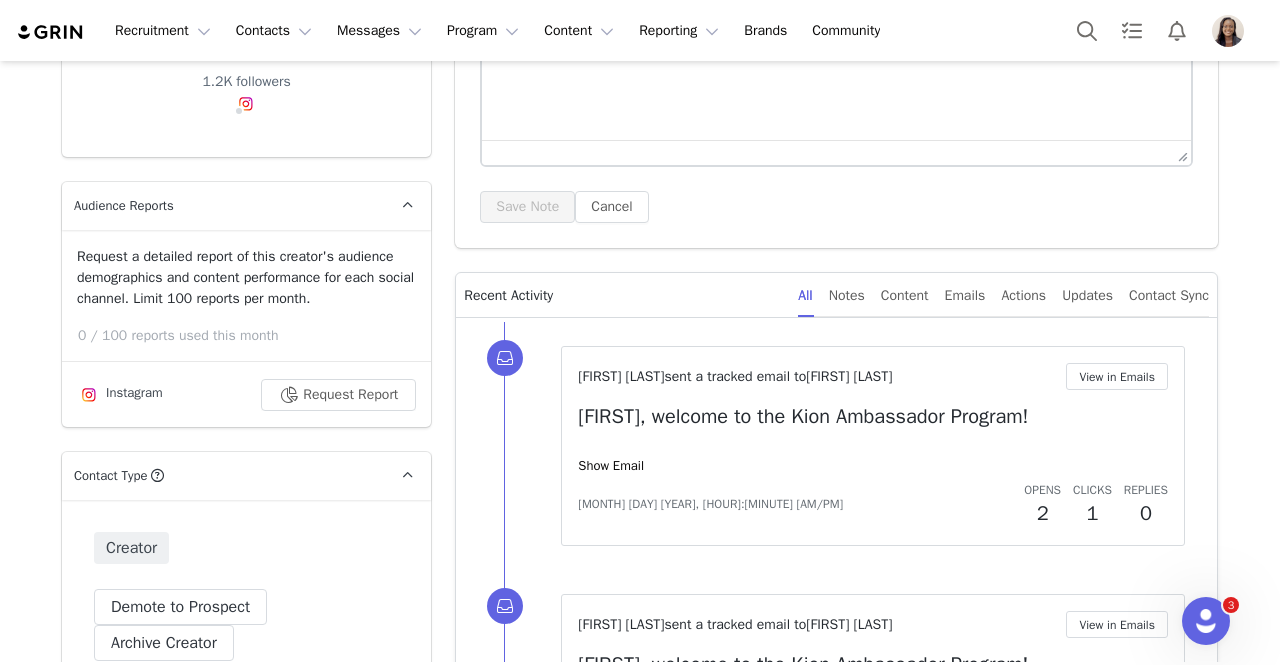 scroll, scrollTop: 366, scrollLeft: 0, axis: vertical 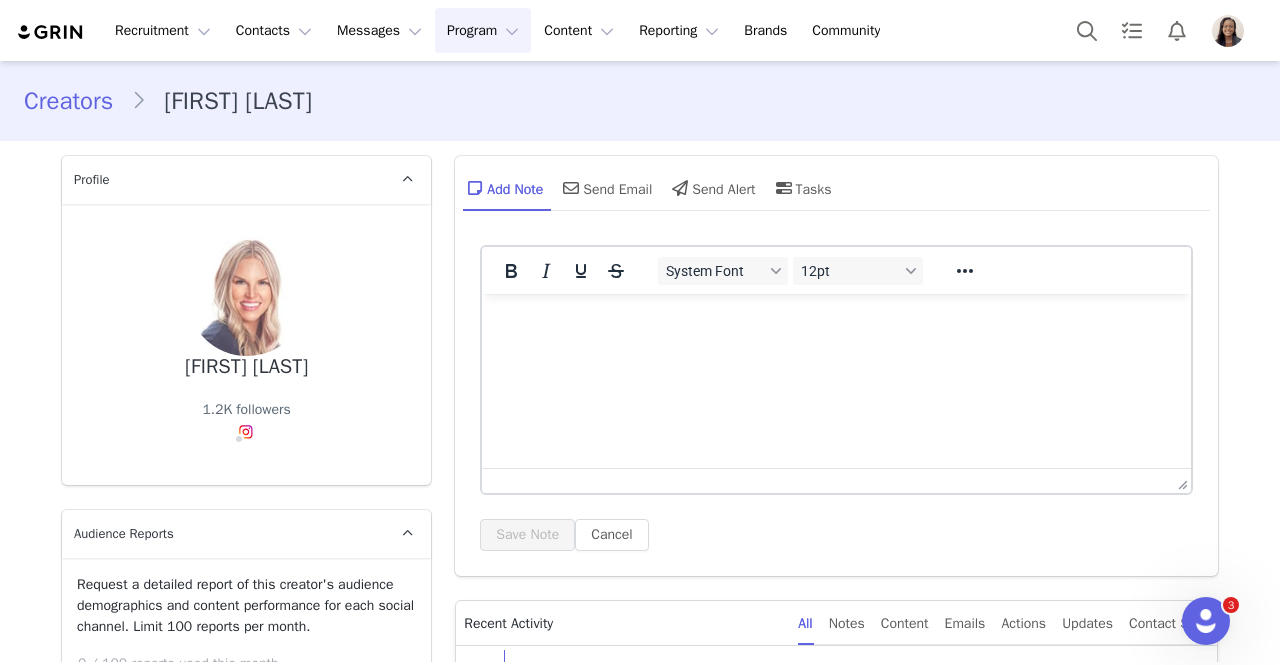 click on "Program Program" at bounding box center [483, 30] 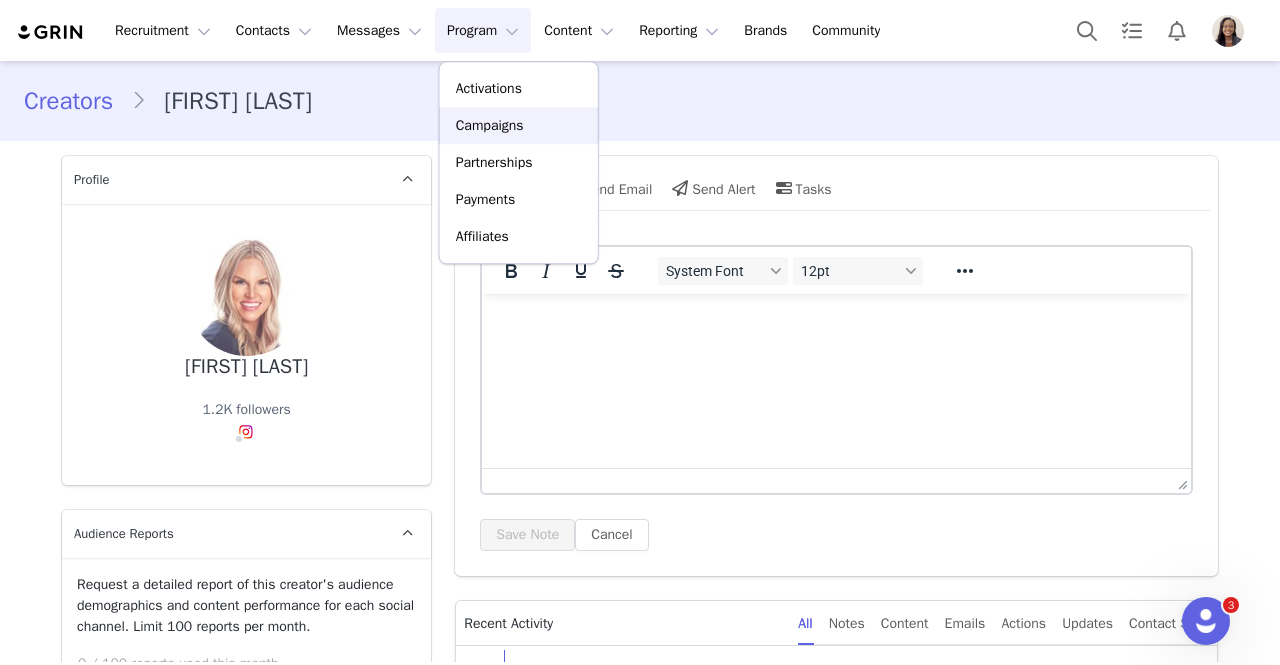 click on "Campaigns" at bounding box center (519, 125) 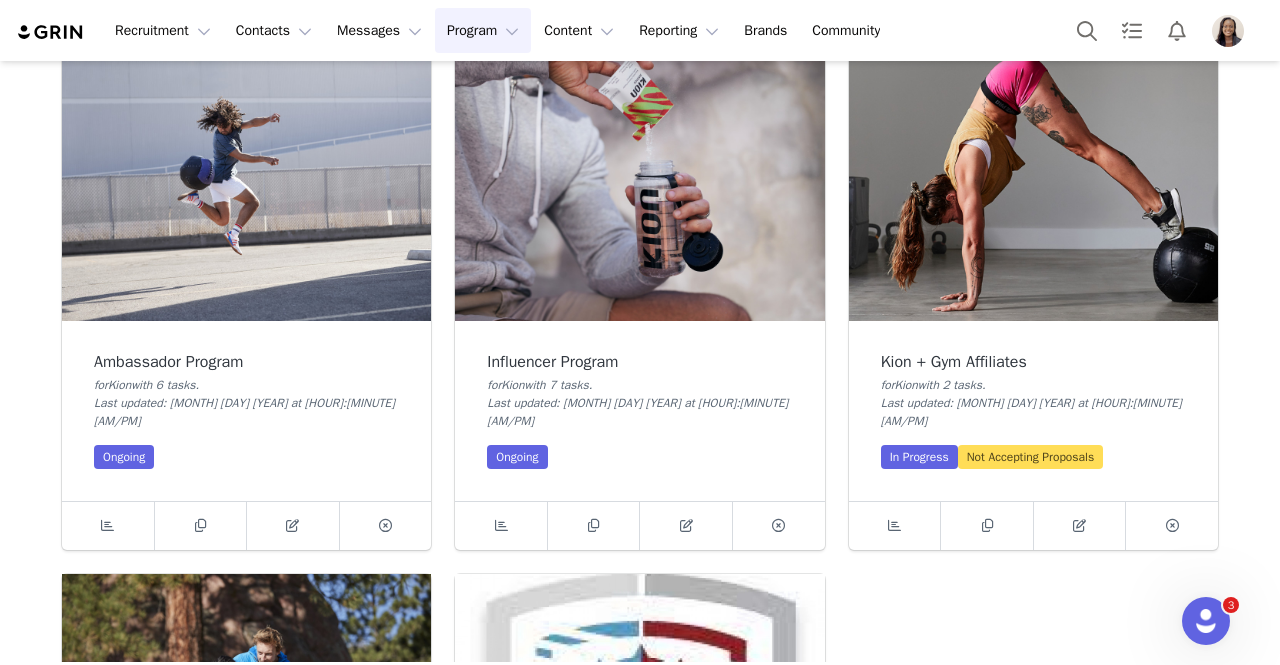 scroll, scrollTop: 113, scrollLeft: 0, axis: vertical 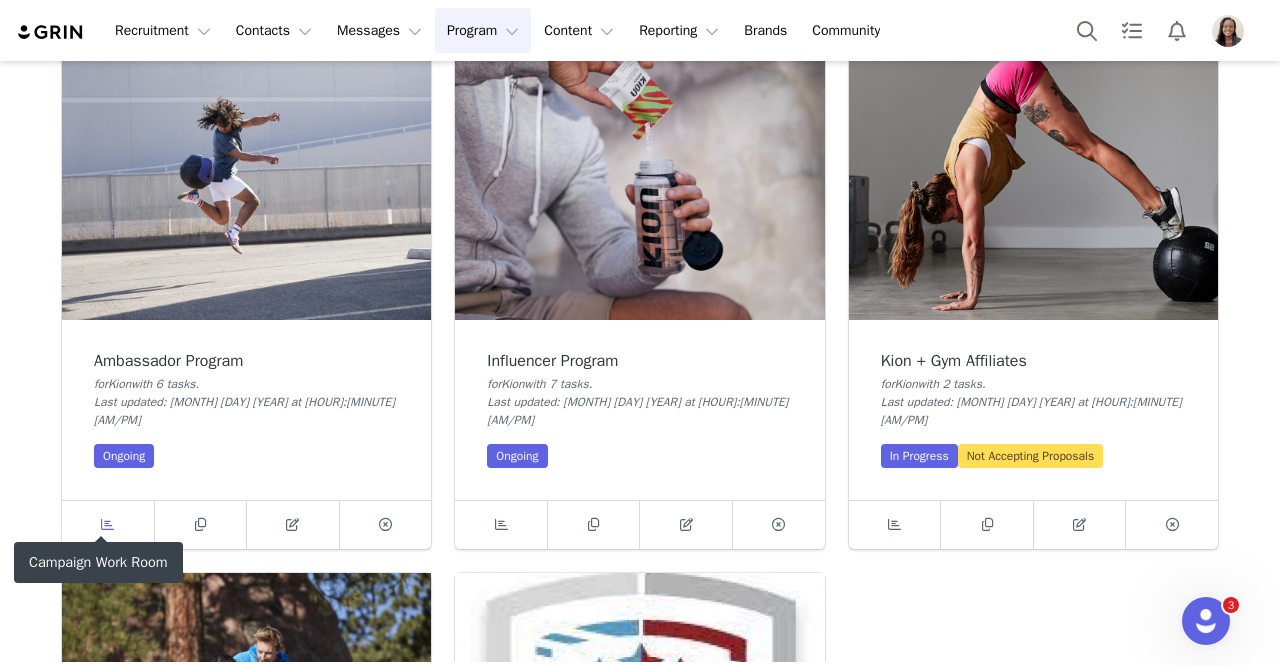 click at bounding box center (108, 525) 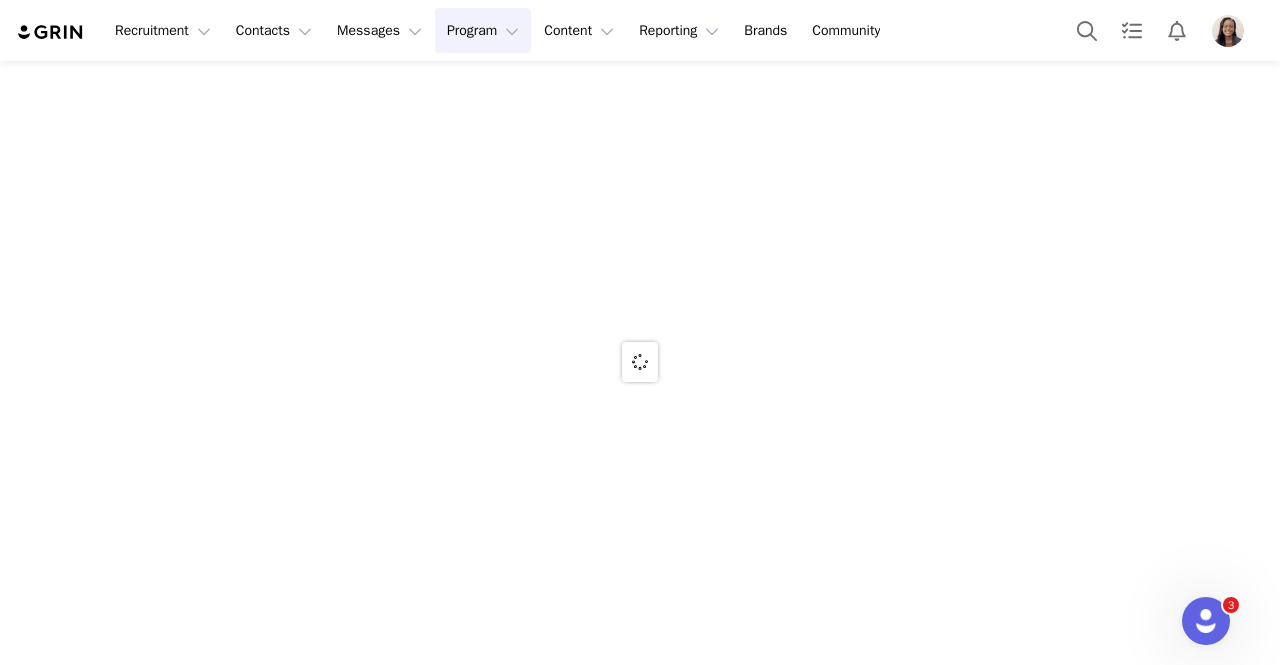 scroll, scrollTop: 0, scrollLeft: 0, axis: both 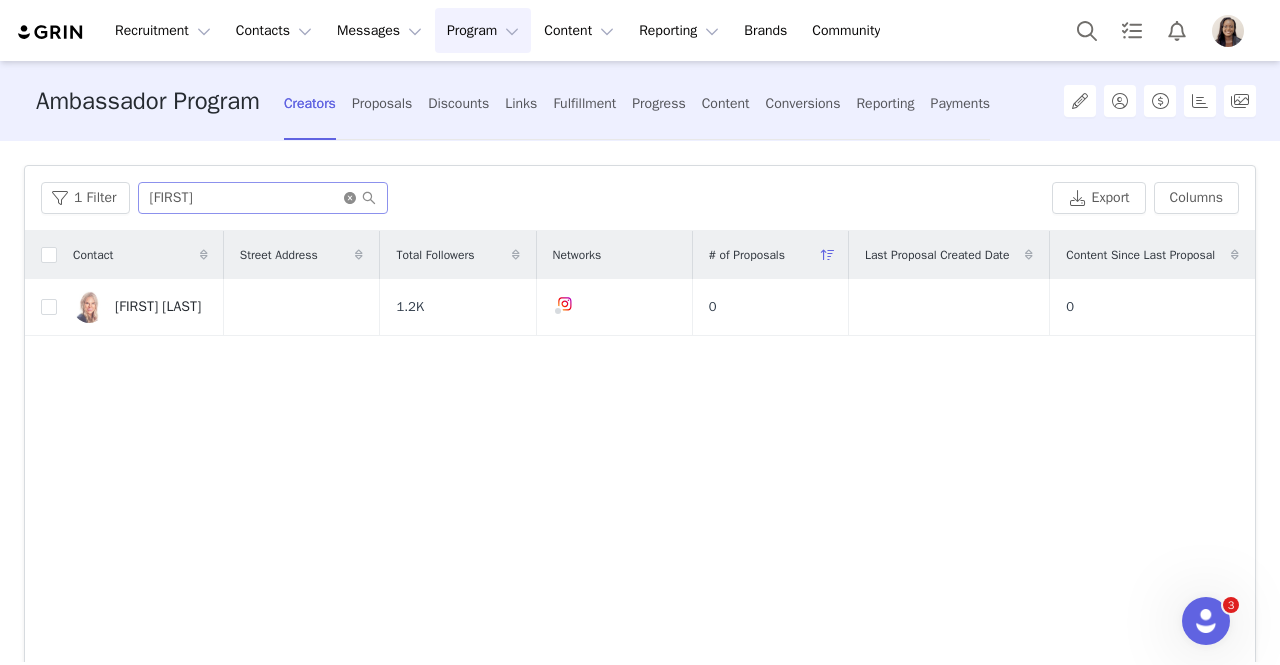 click 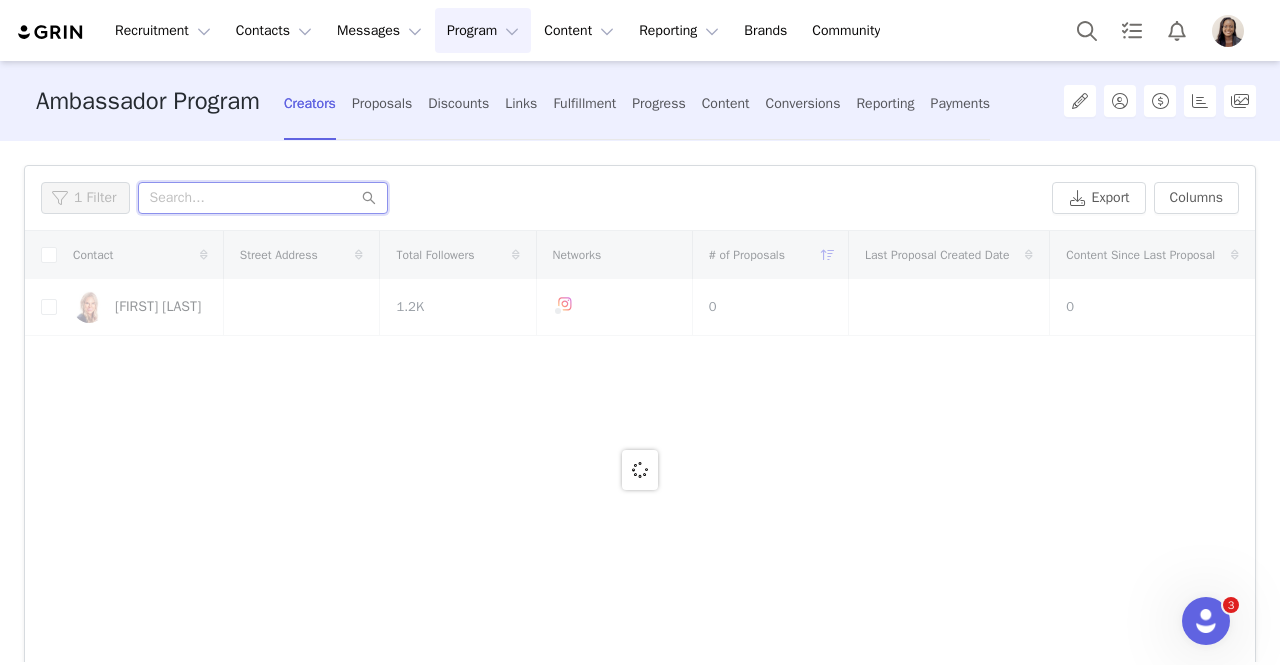 click at bounding box center [263, 198] 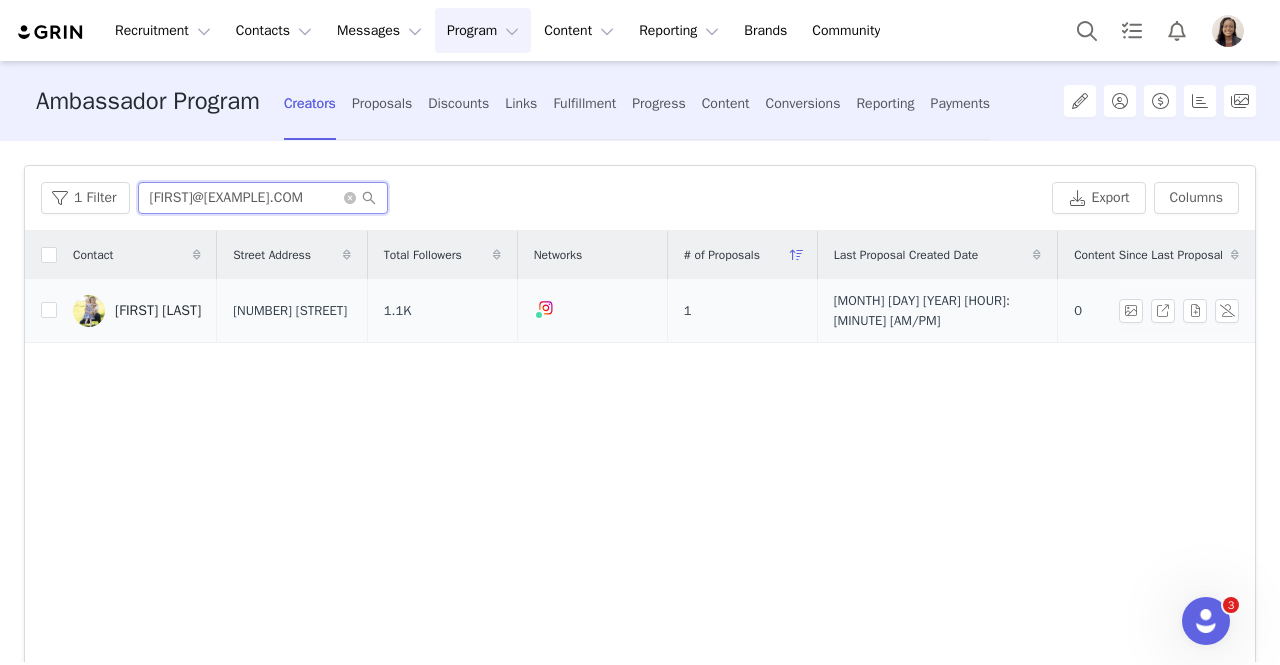 type on "larastjohnwellness@gmail.com" 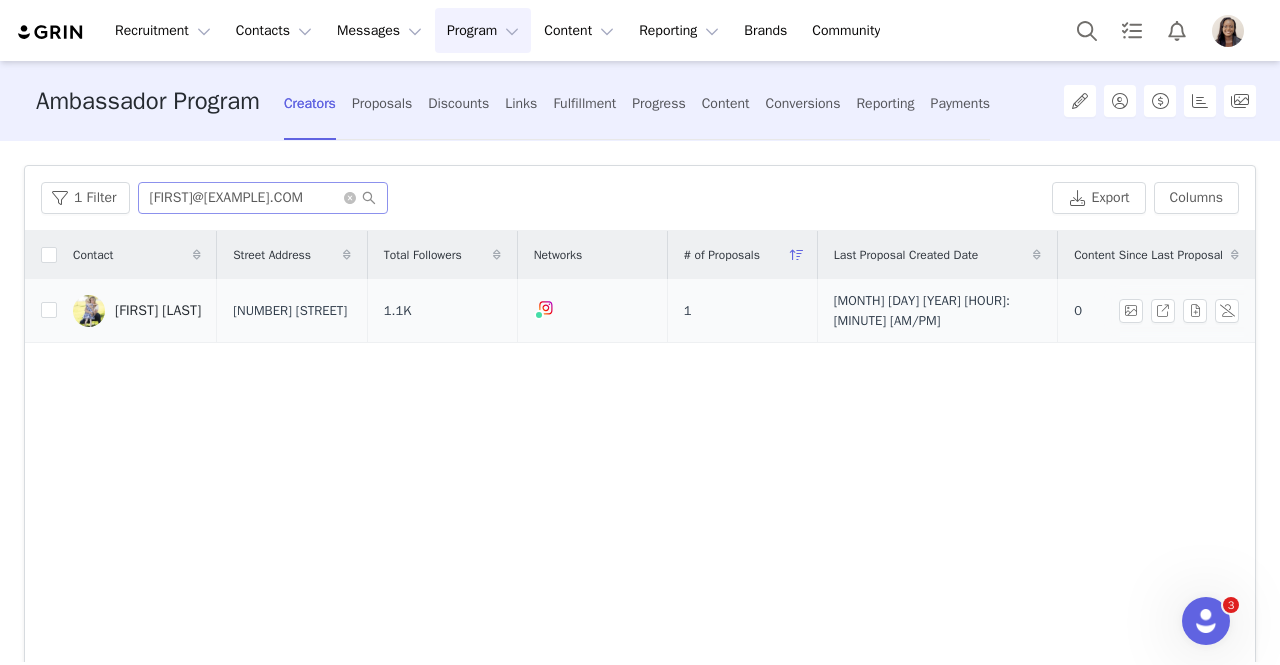 click on "Lara St. John" at bounding box center [158, 311] 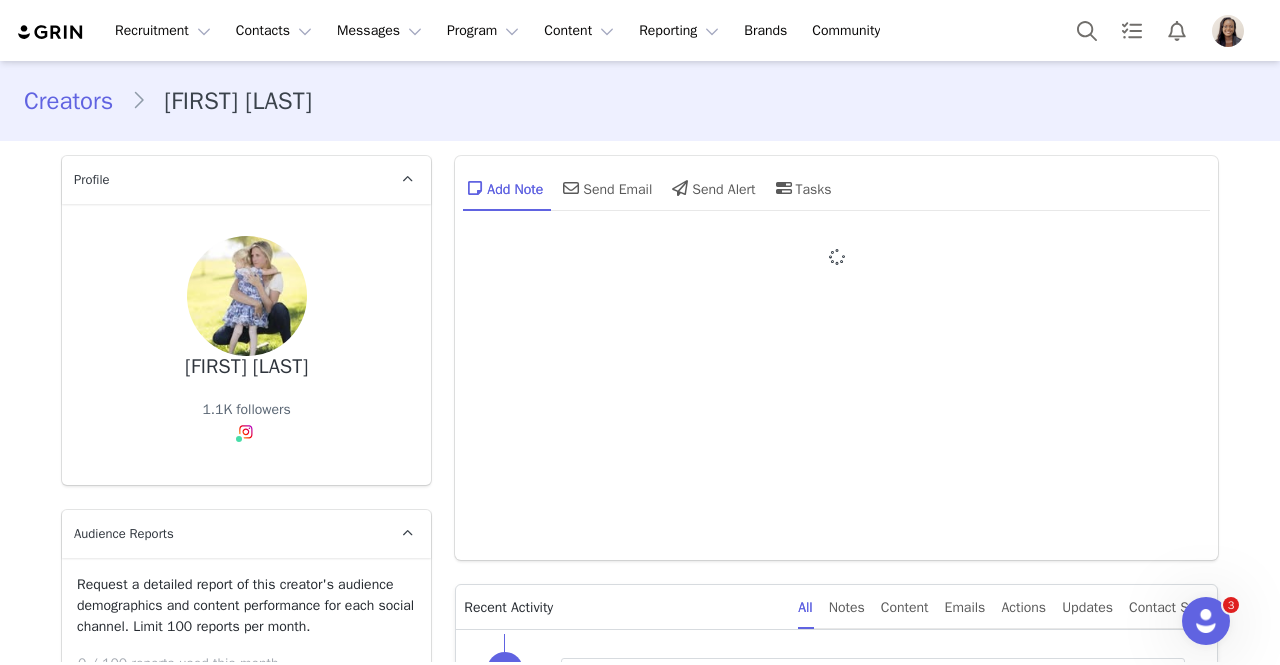 type on "+1 (United States)" 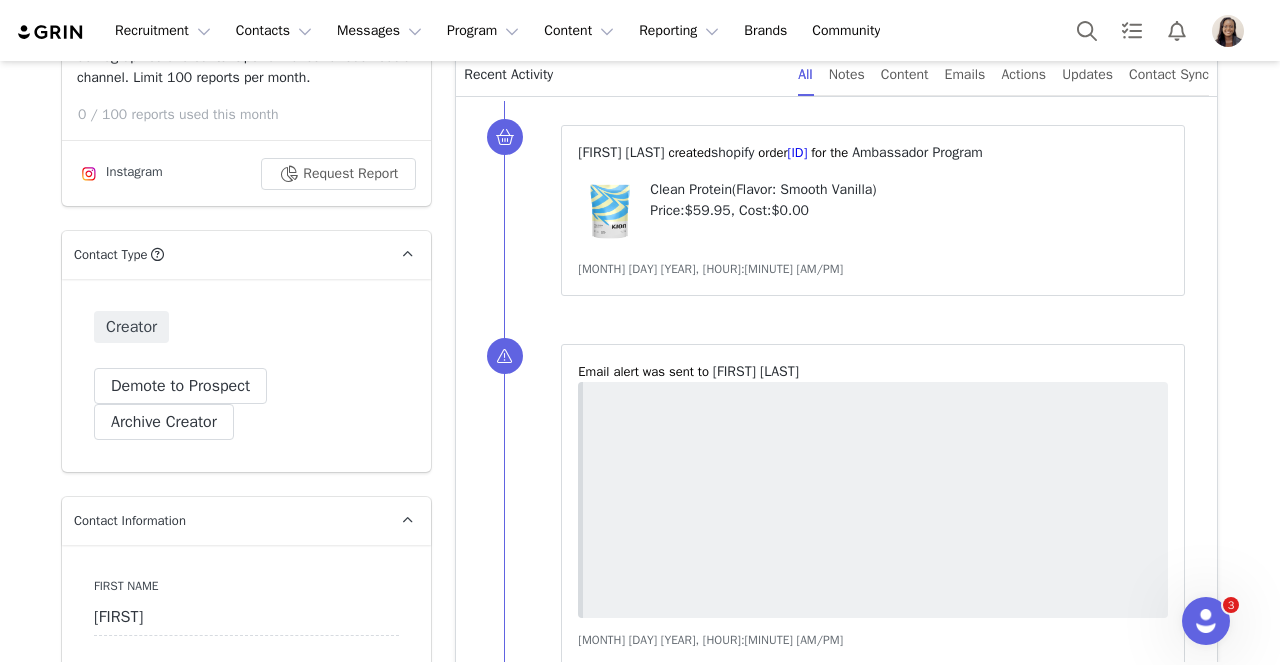 scroll, scrollTop: 553, scrollLeft: 0, axis: vertical 